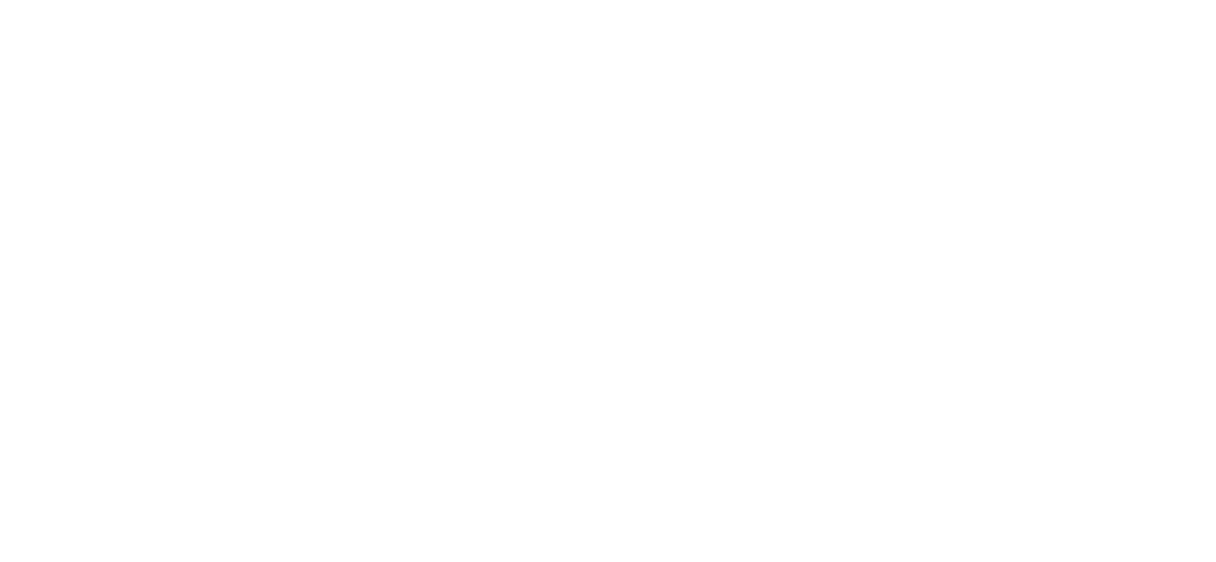 scroll, scrollTop: 0, scrollLeft: 0, axis: both 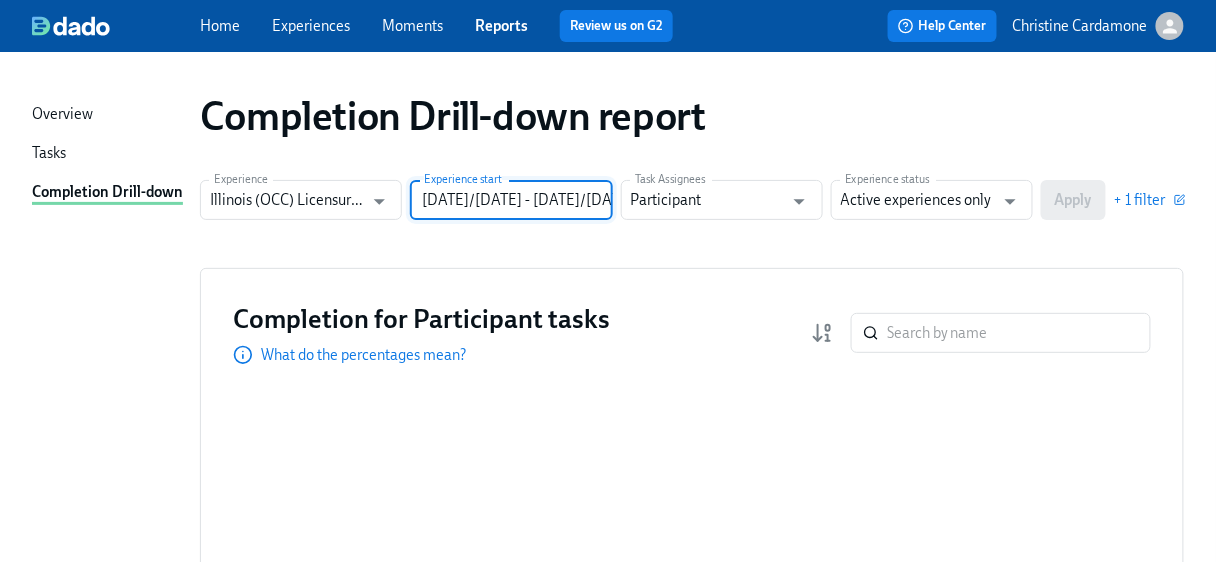 click on "06/30/2024 - 12/31/2024" at bounding box center (511, 200) 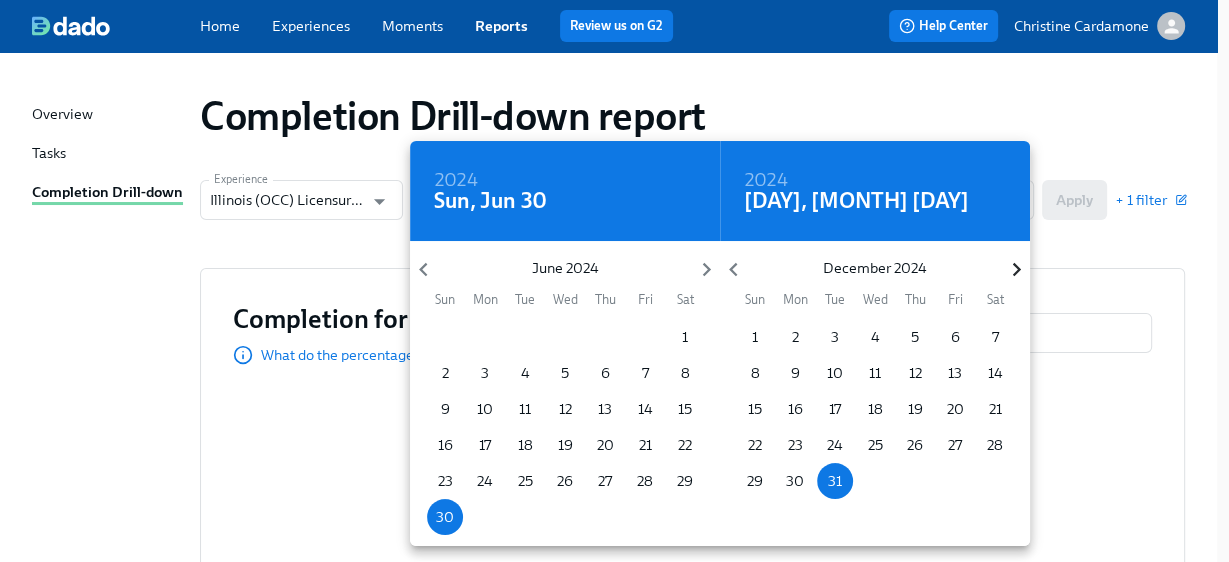 click 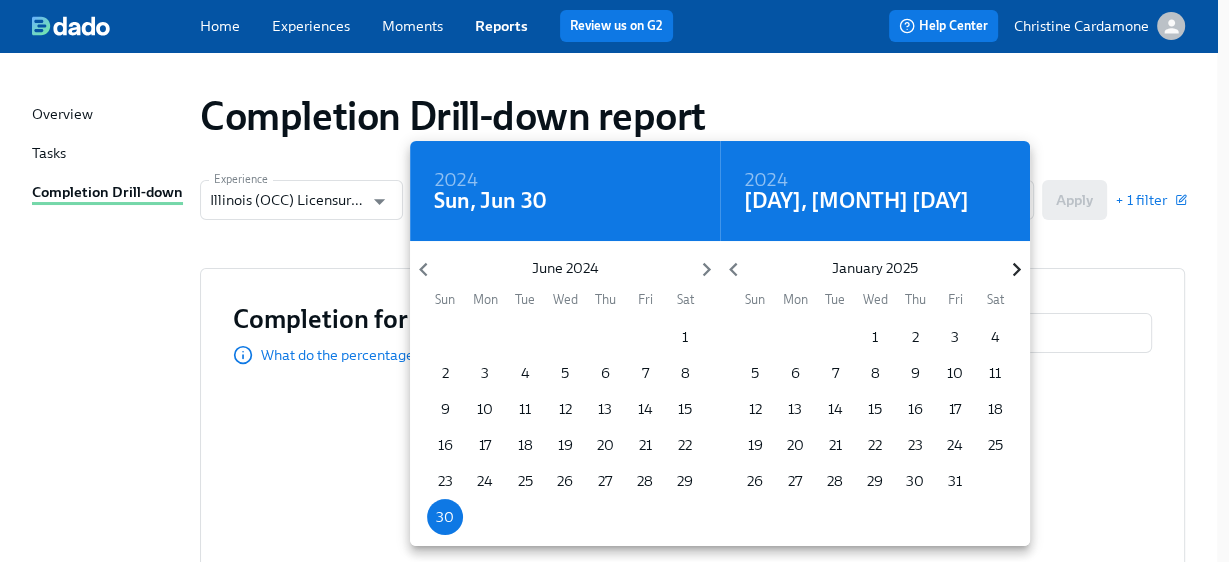click 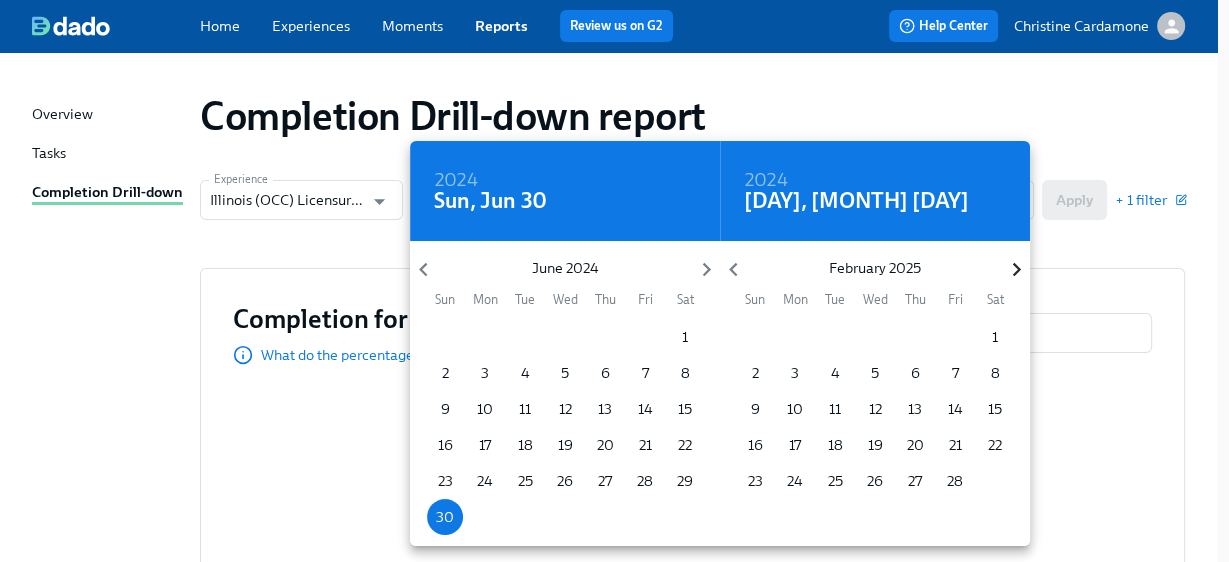 click 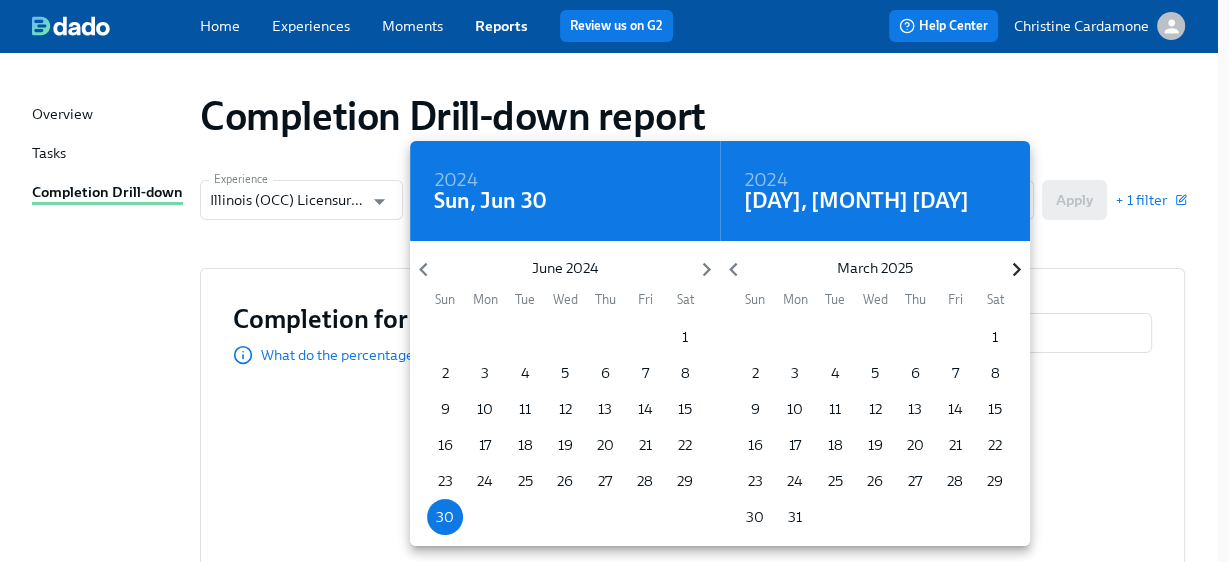 click 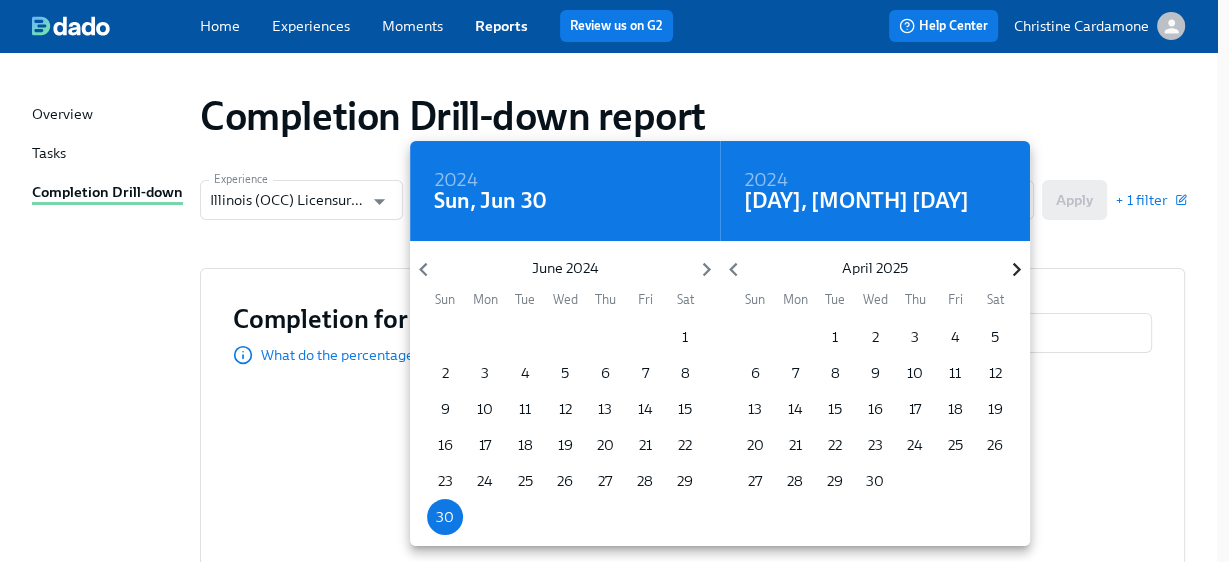 click 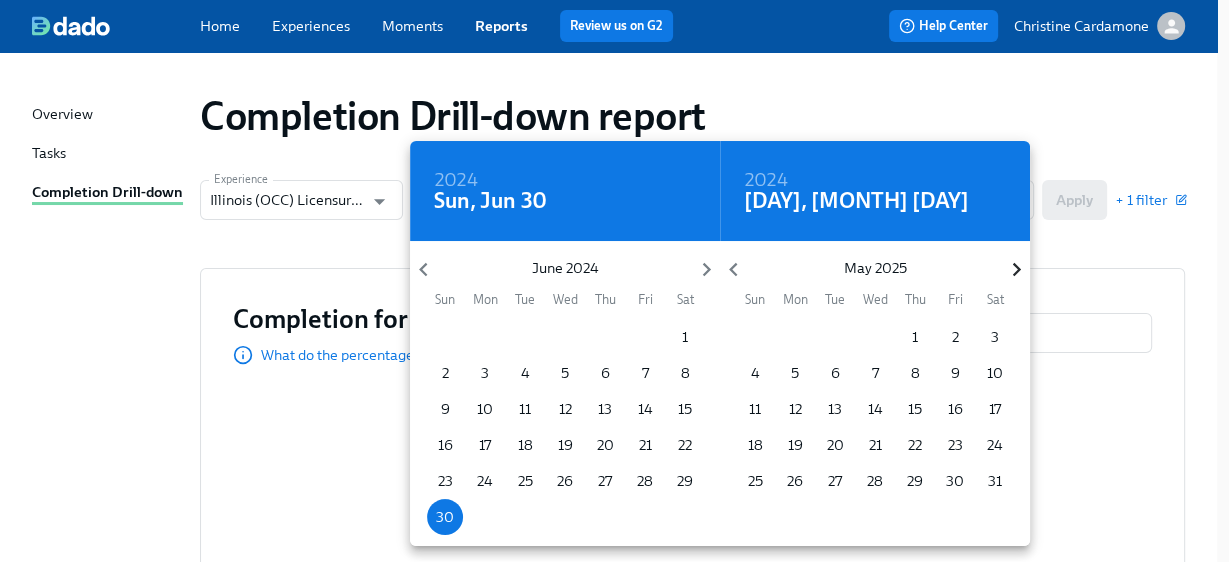 click 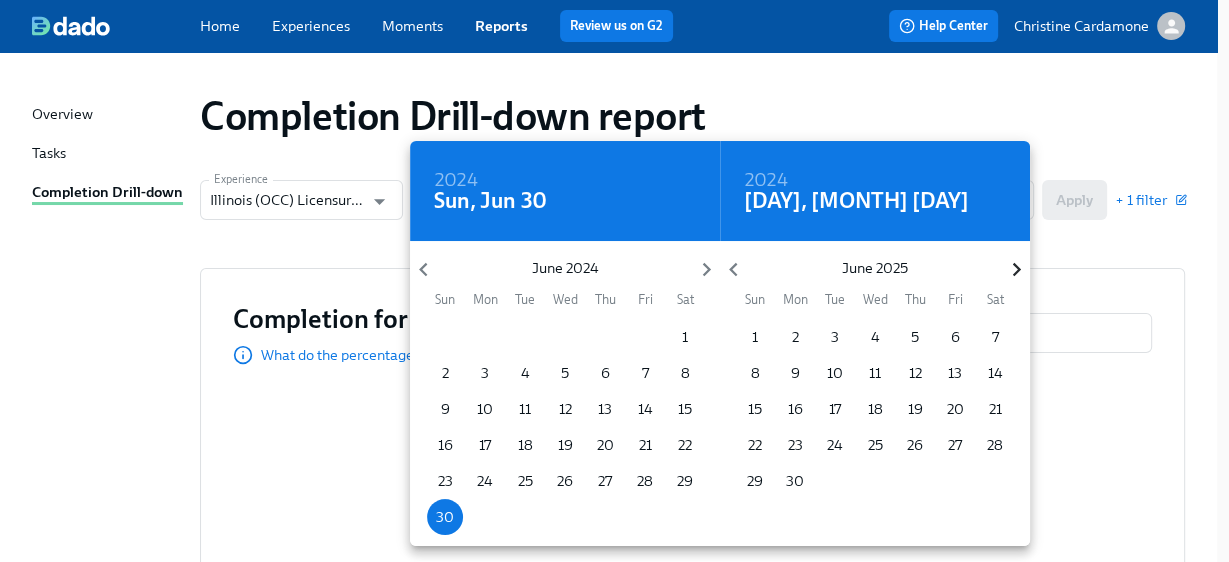 click 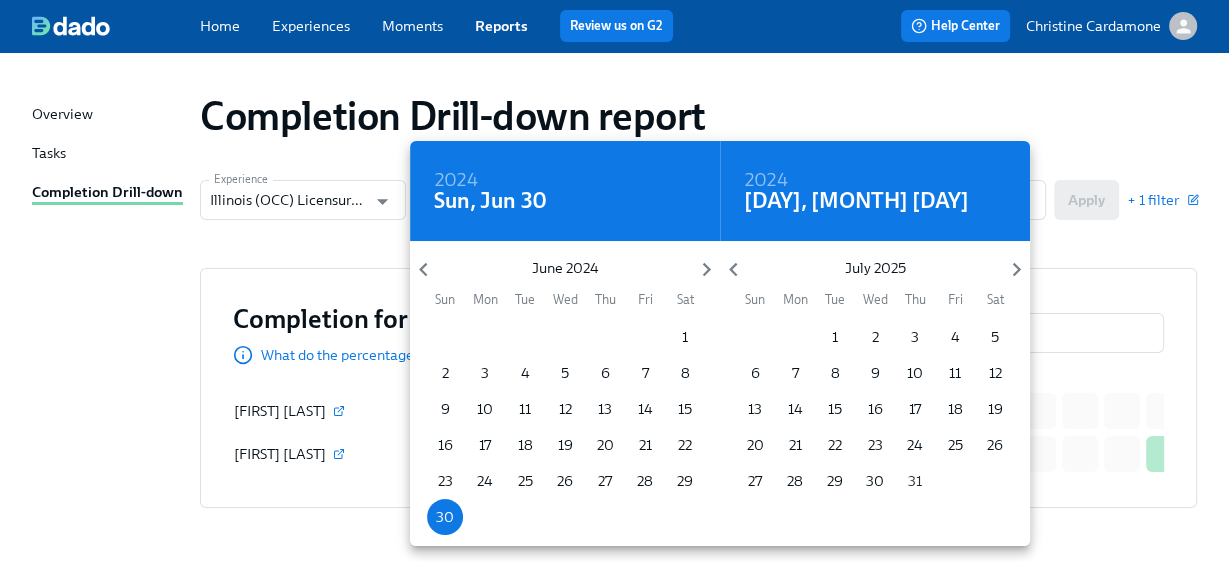 click on "31" at bounding box center [915, 481] 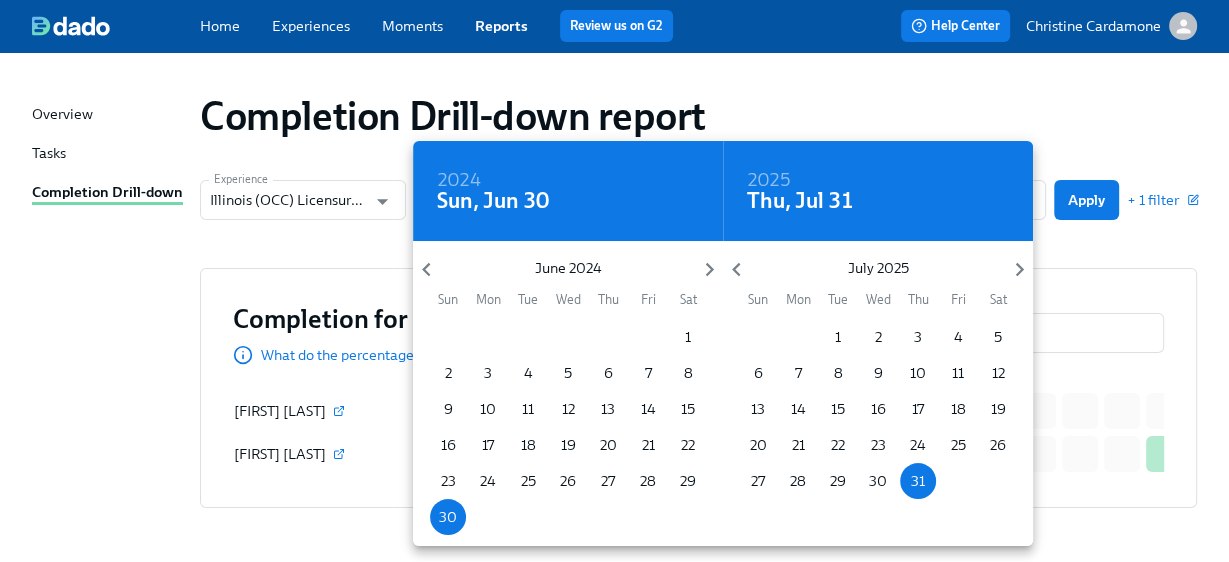 drag, startPoint x: 1091, startPoint y: 248, endPoint x: 1098, endPoint y: 220, distance: 28.86174 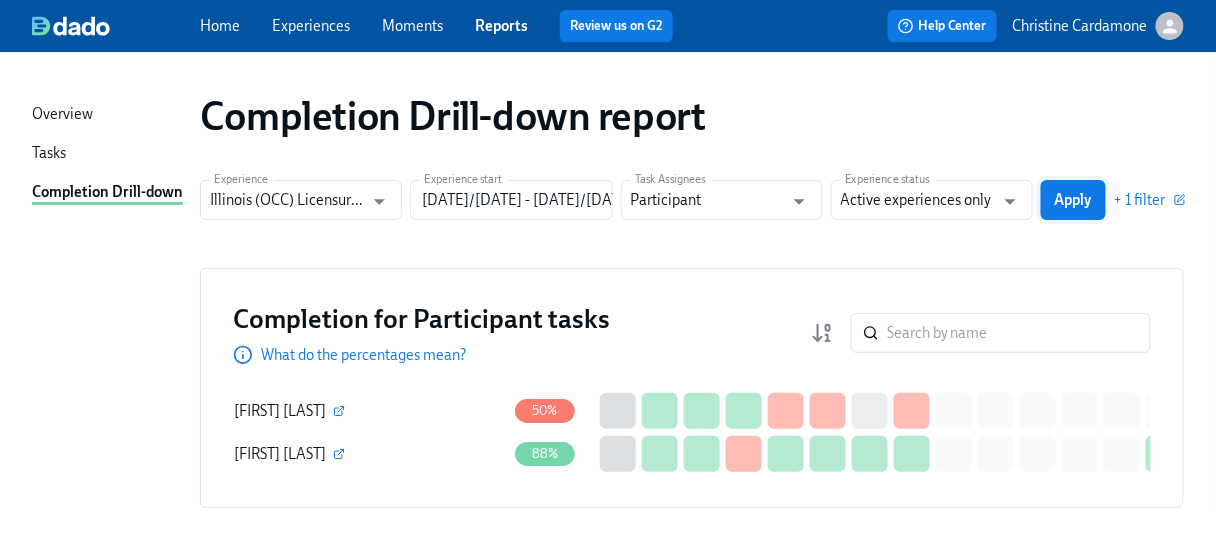 click on "Apply" at bounding box center [1073, 200] 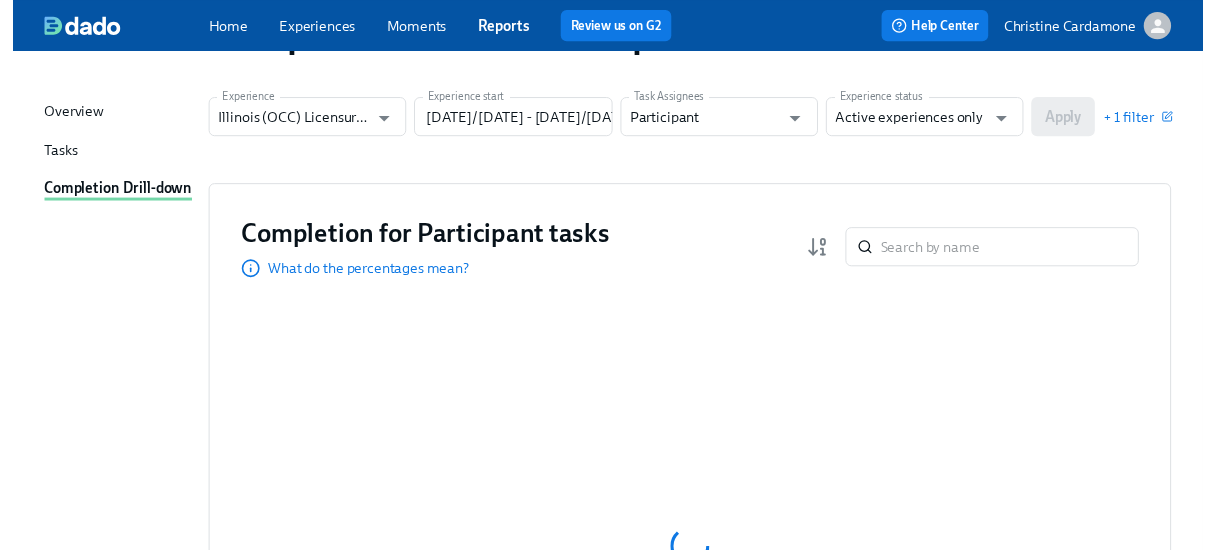 scroll, scrollTop: 80, scrollLeft: 0, axis: vertical 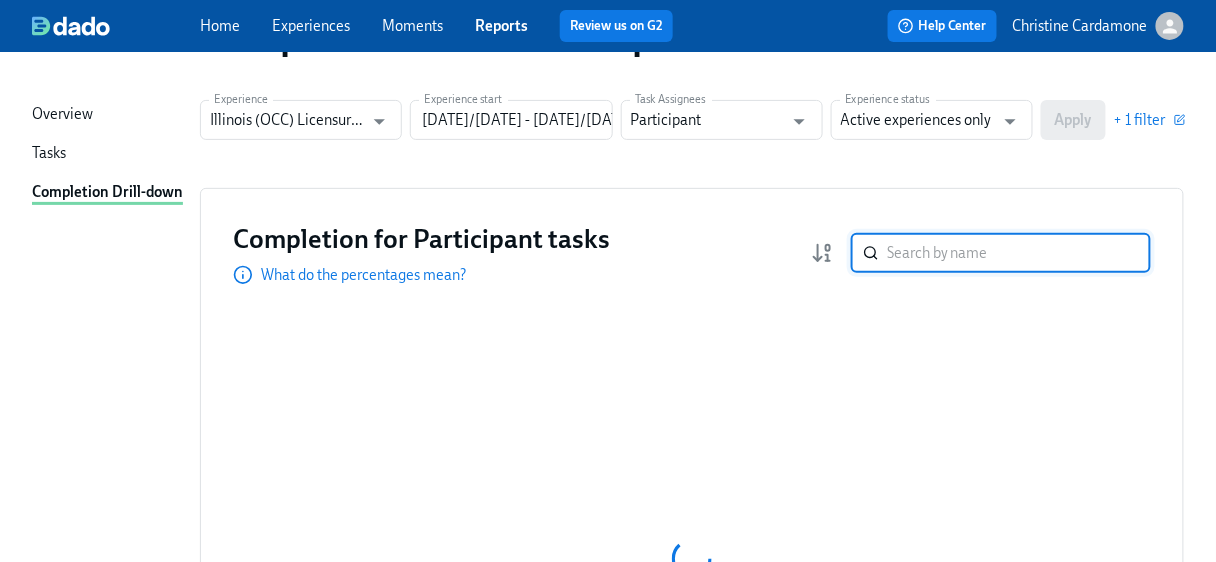 click at bounding box center (1019, 253) 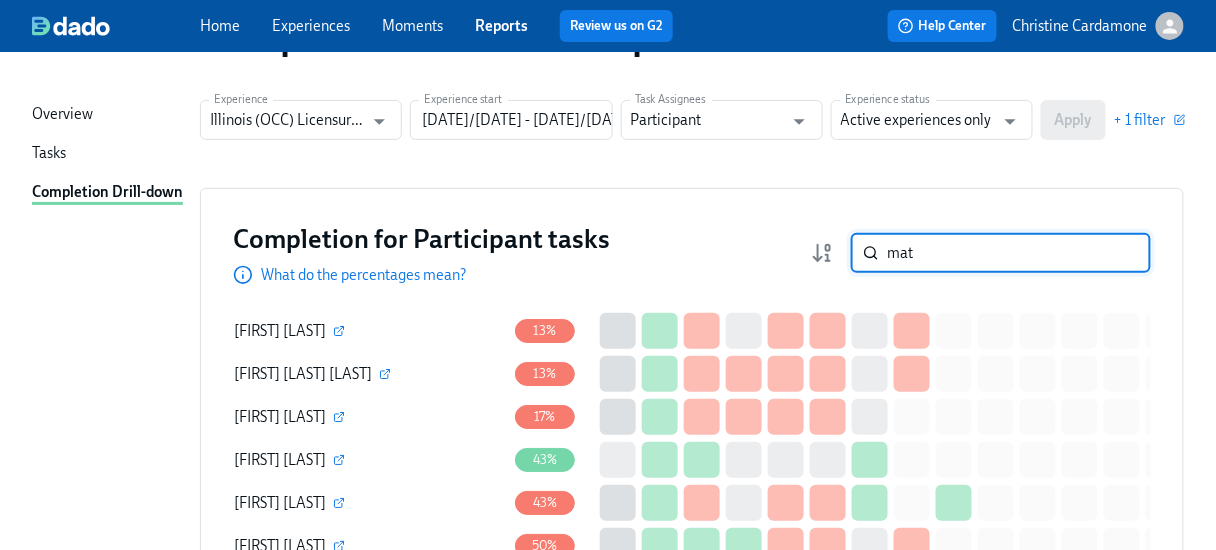 scroll, scrollTop: 37, scrollLeft: 0, axis: vertical 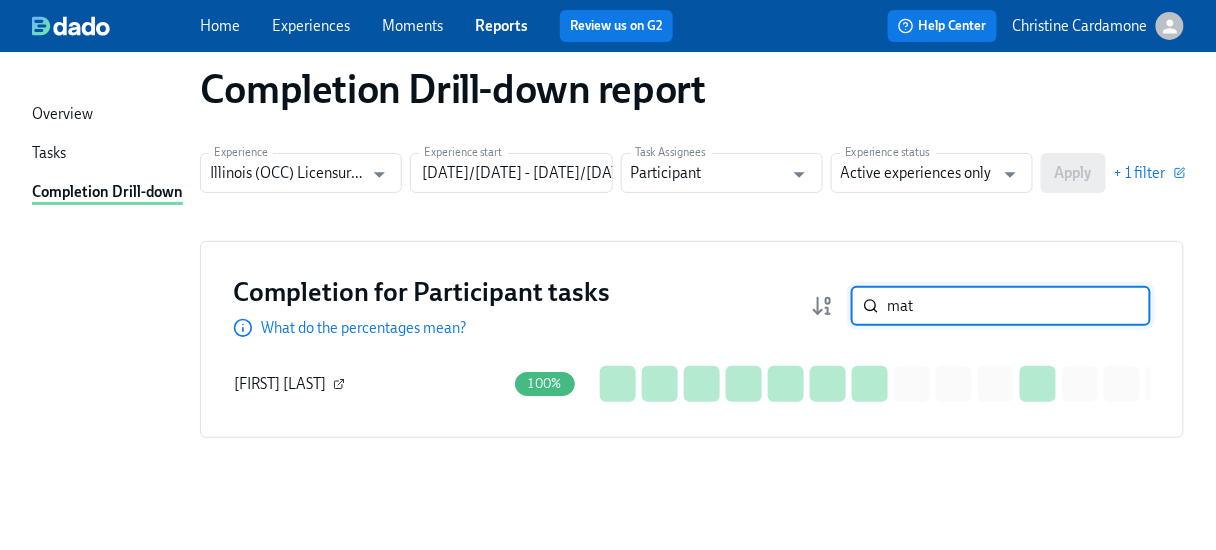 type on "mat" 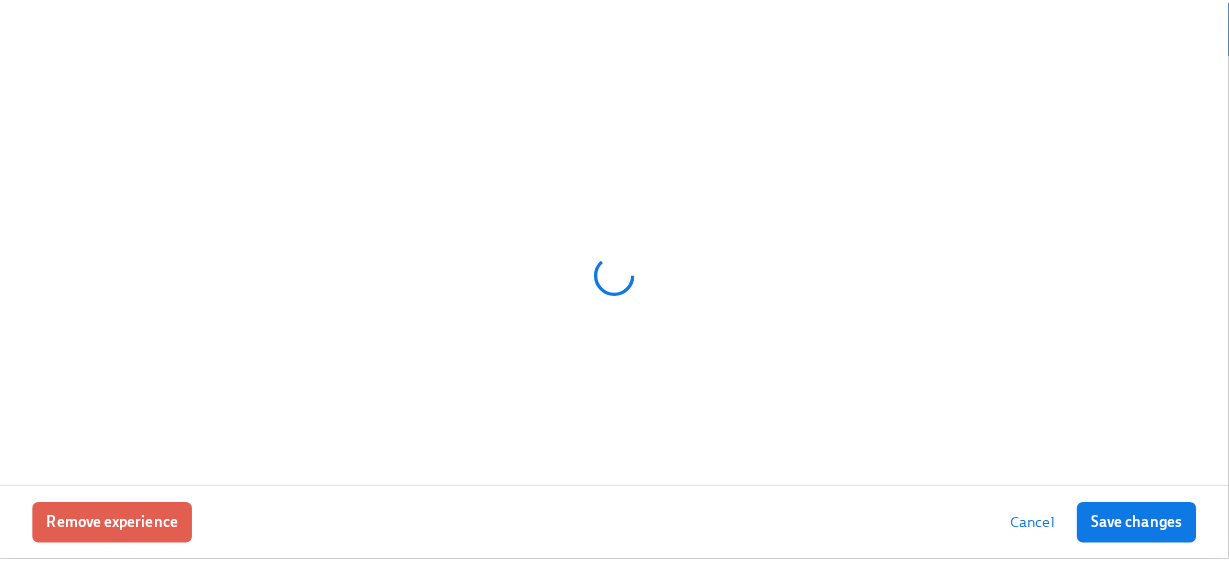 scroll, scrollTop: 25, scrollLeft: 0, axis: vertical 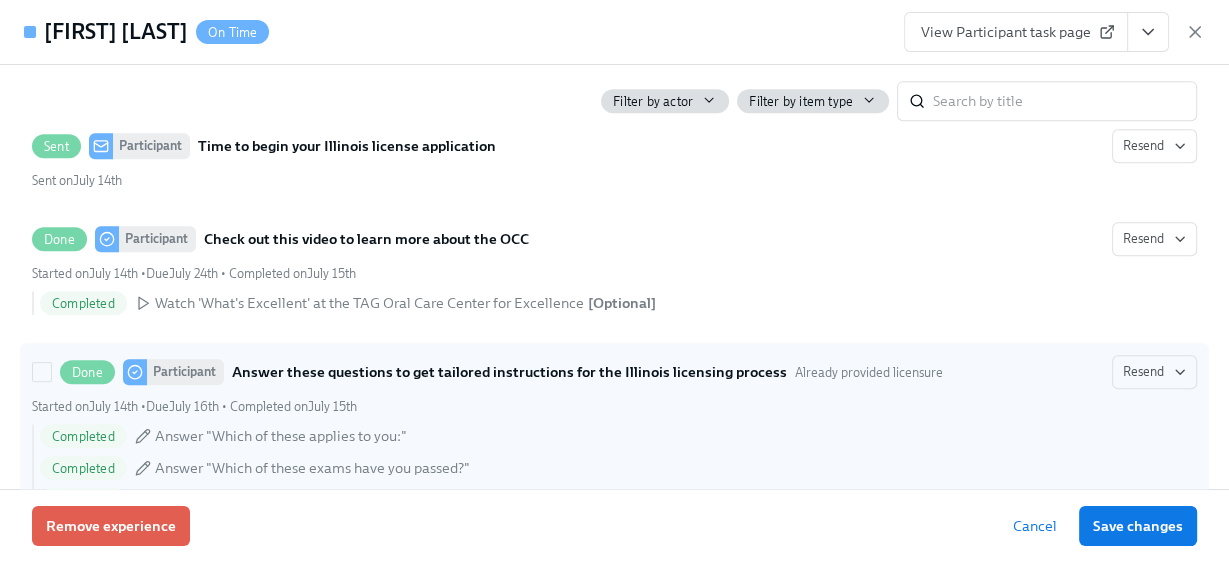 click on "Answer these questions to get tailored instructions for the Illinois licensing process" at bounding box center [509, 372] 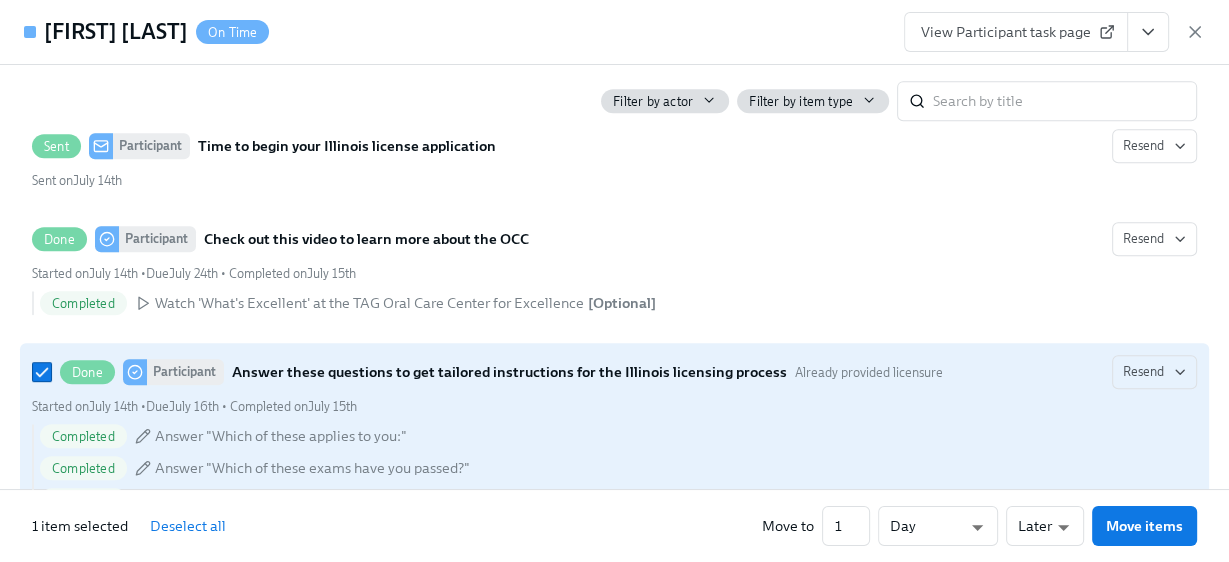 click on "Answer these questions to get tailored instructions for the Illinois licensing process" at bounding box center (509, 372) 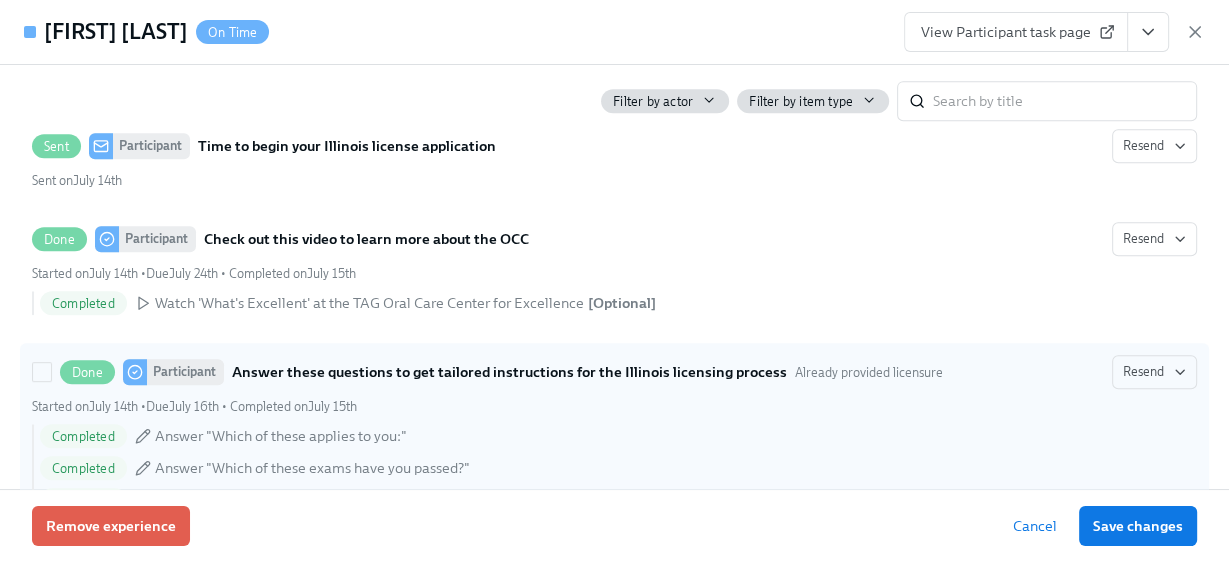 click on "Answer these questions to get tailored instructions for the Illinois licensing process" at bounding box center [509, 372] 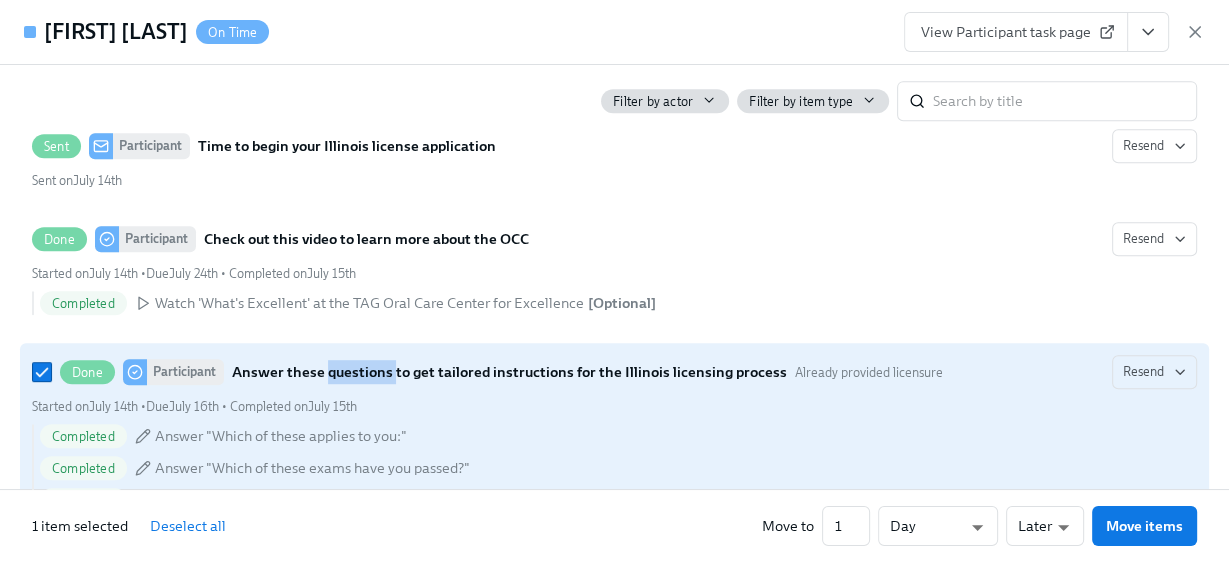 click on "Answer these questions to get tailored instructions for the Illinois licensing process" at bounding box center (509, 372) 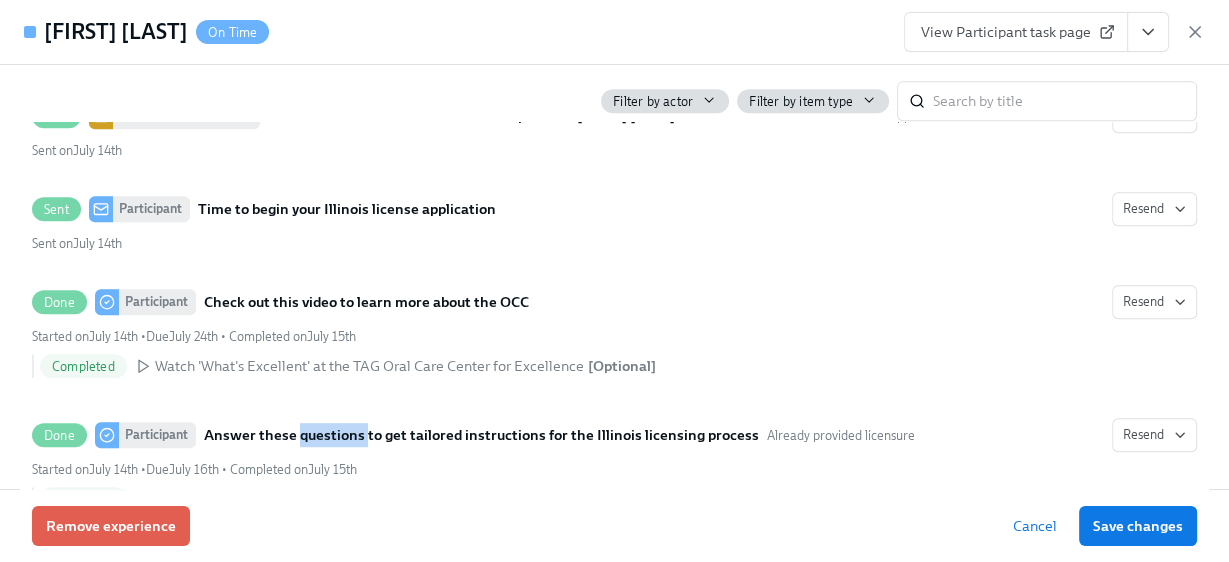 scroll, scrollTop: 880, scrollLeft: 0, axis: vertical 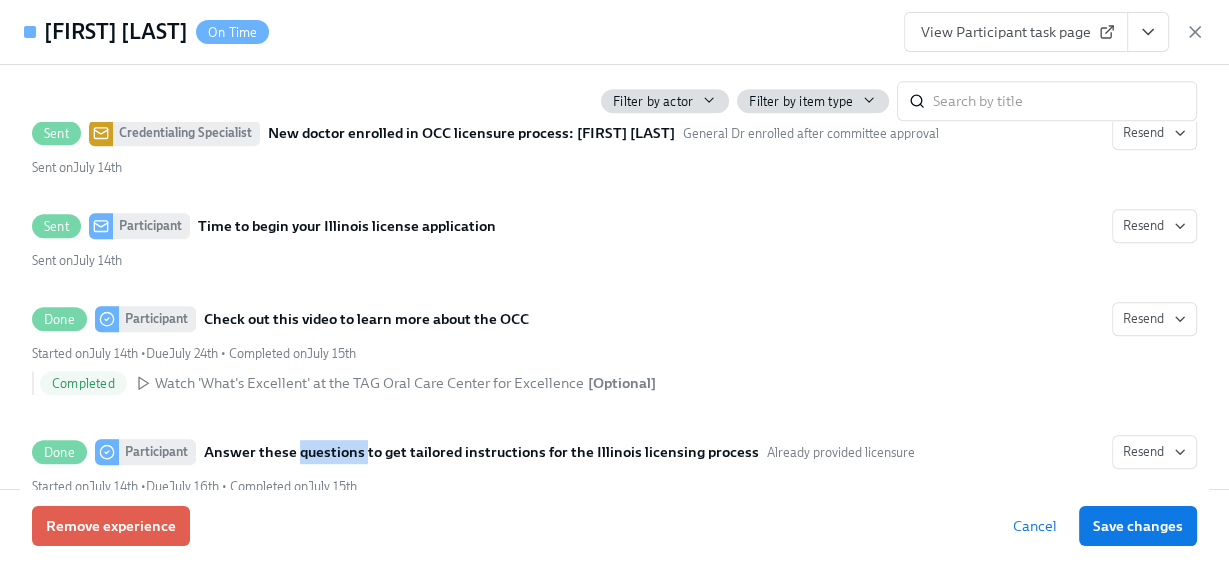 click on "View Participant task page" at bounding box center [1016, 32] 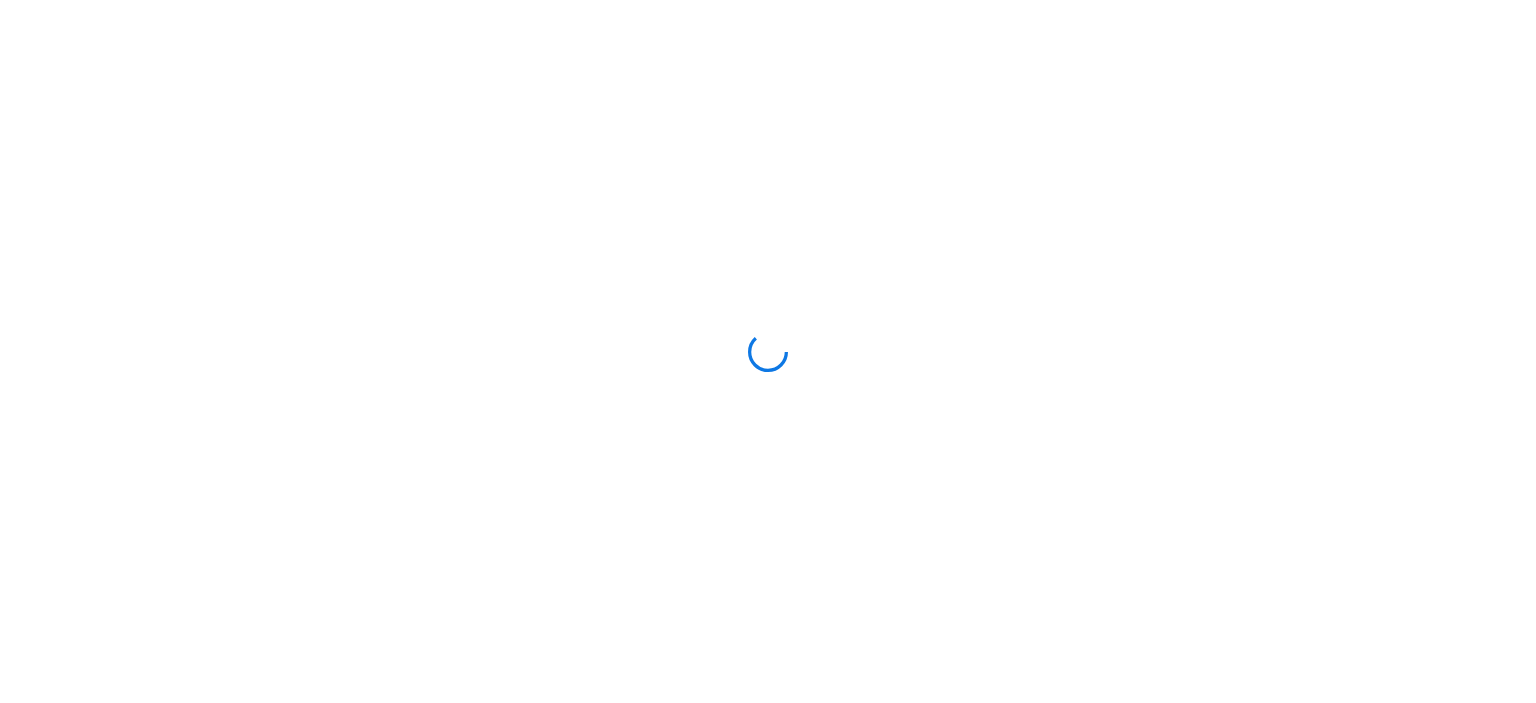 scroll, scrollTop: 0, scrollLeft: 0, axis: both 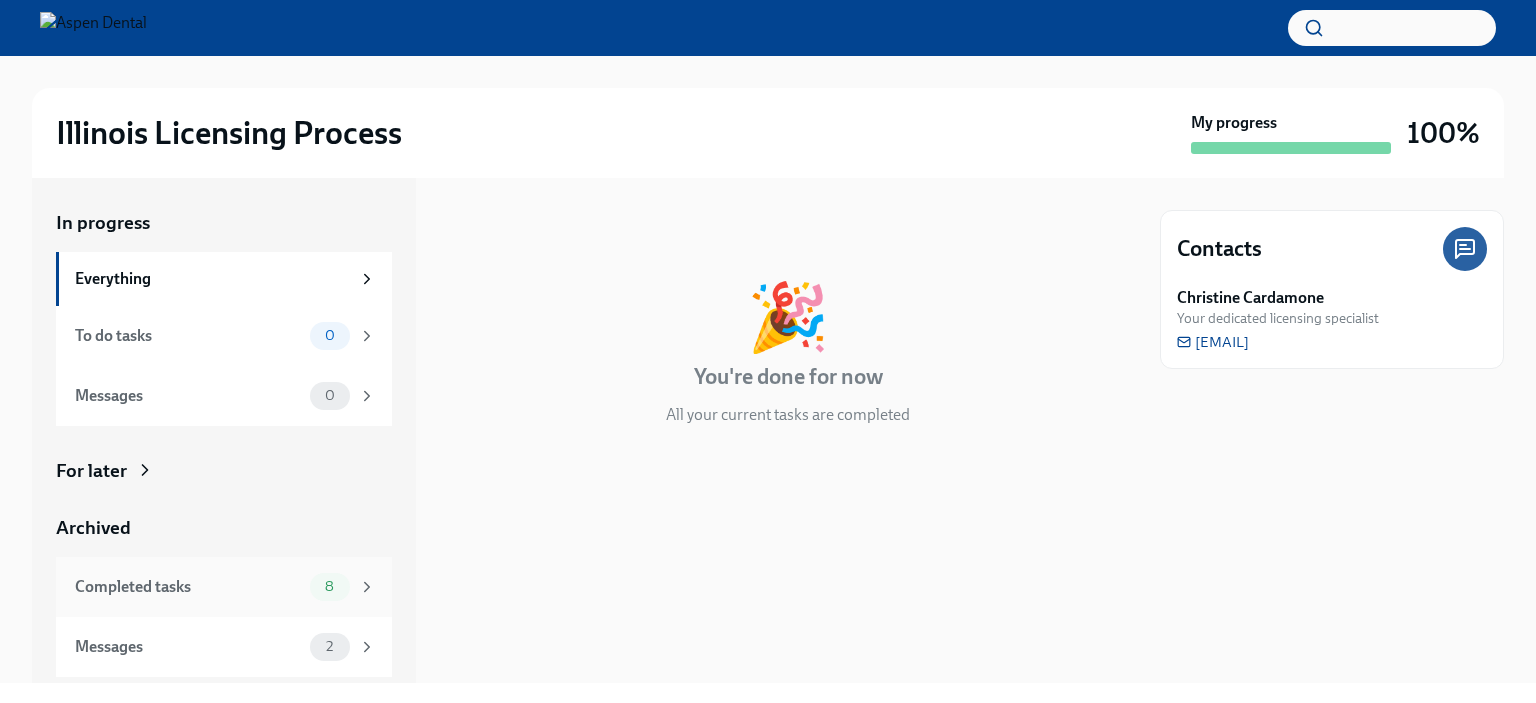 click on "Completed tasks" at bounding box center (188, 587) 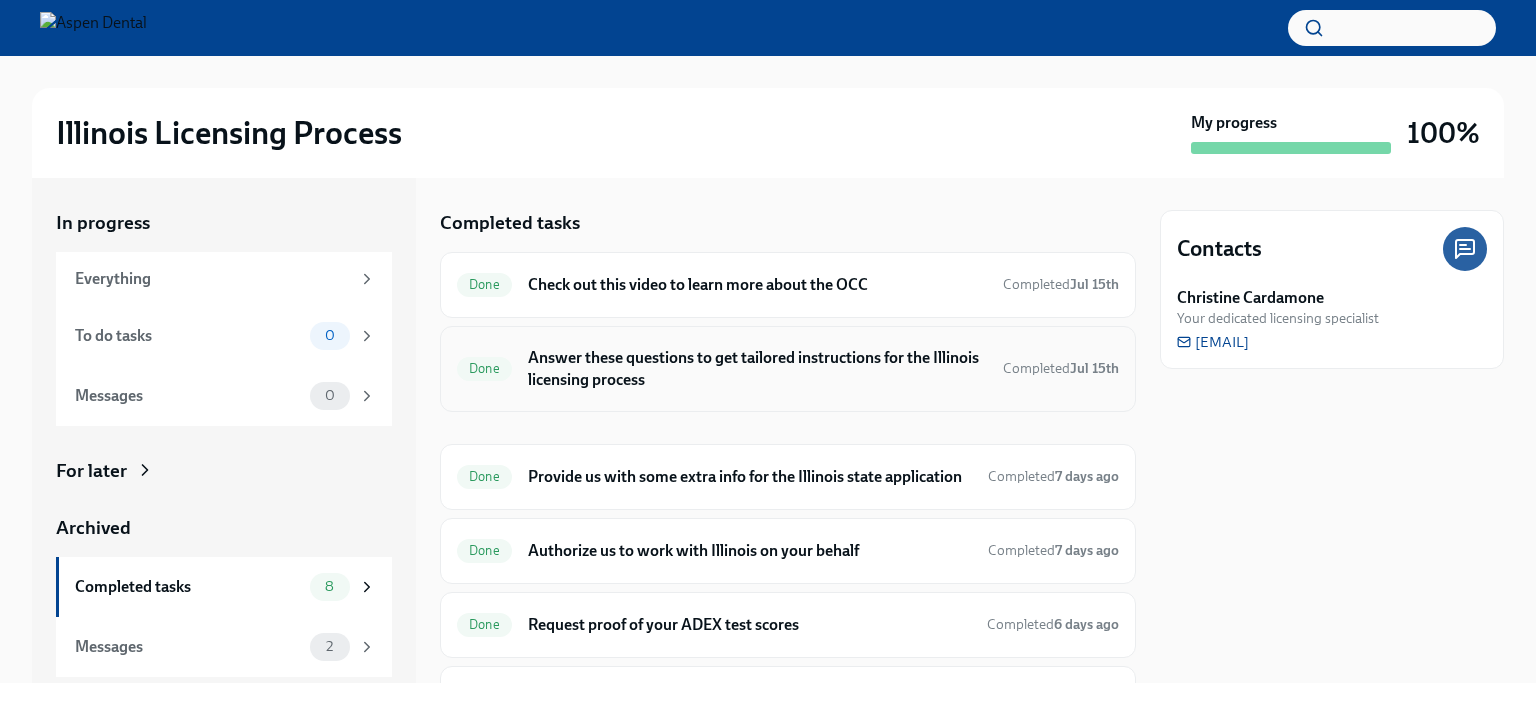 click on "Answer these questions to get tailored instructions for the Illinois licensing process" at bounding box center (757, 369) 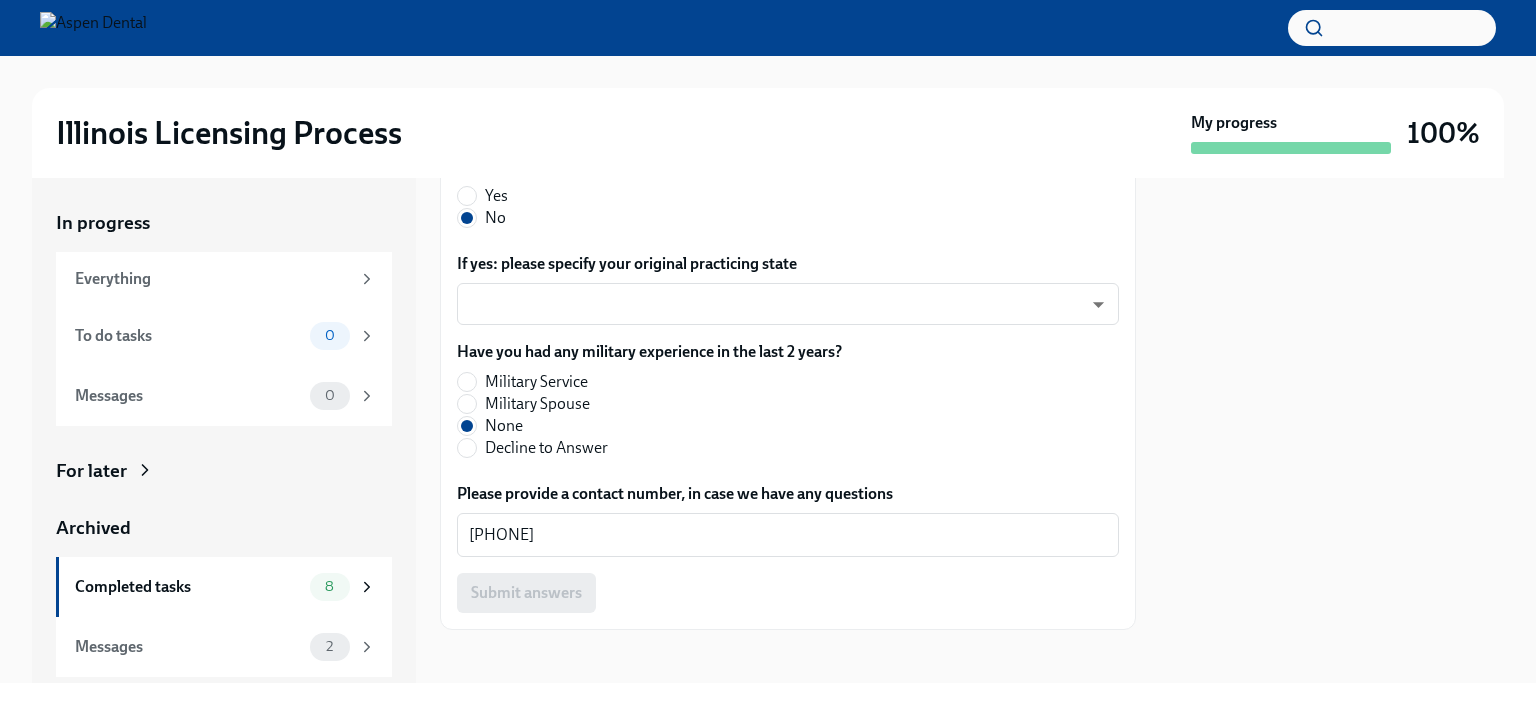 scroll, scrollTop: 1173, scrollLeft: 0, axis: vertical 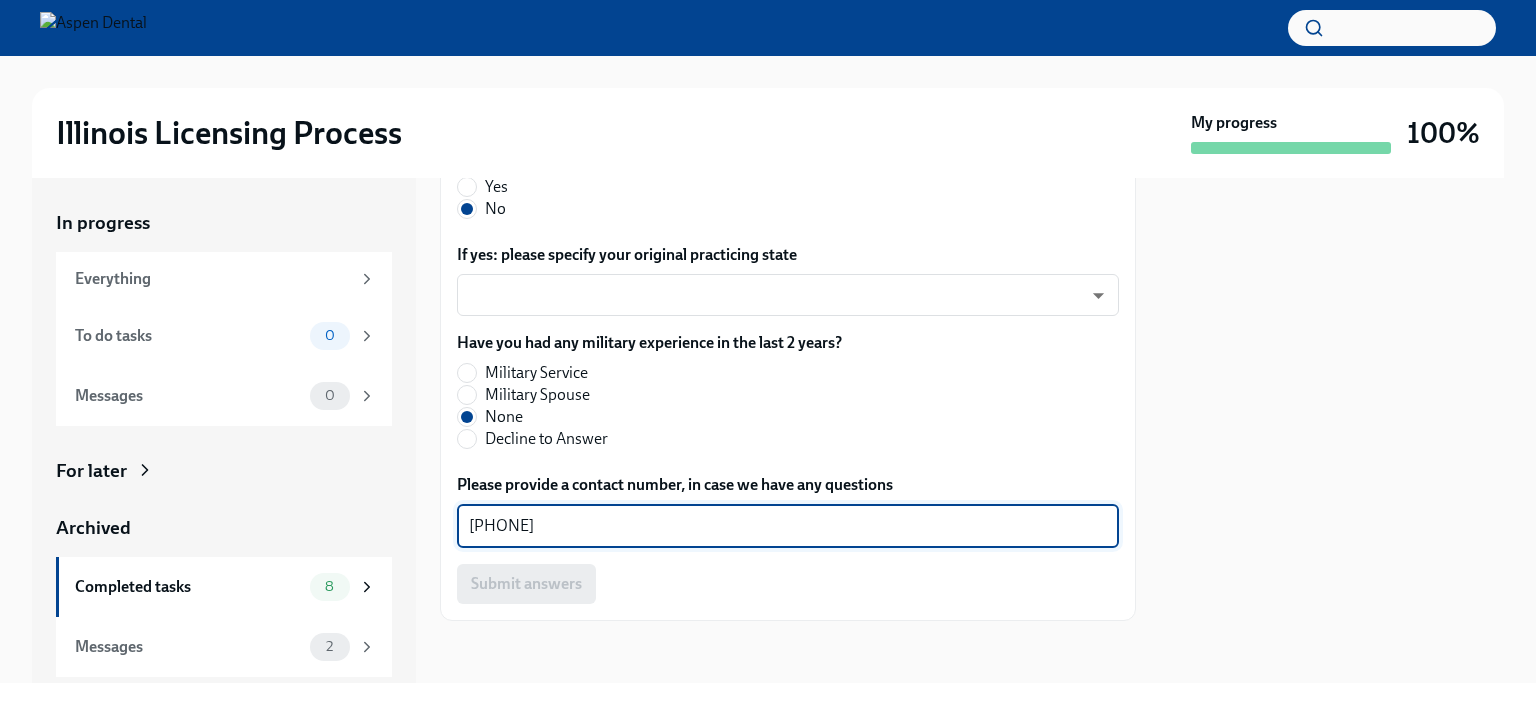 drag, startPoint x: 576, startPoint y: 524, endPoint x: 452, endPoint y: 519, distance: 124.10077 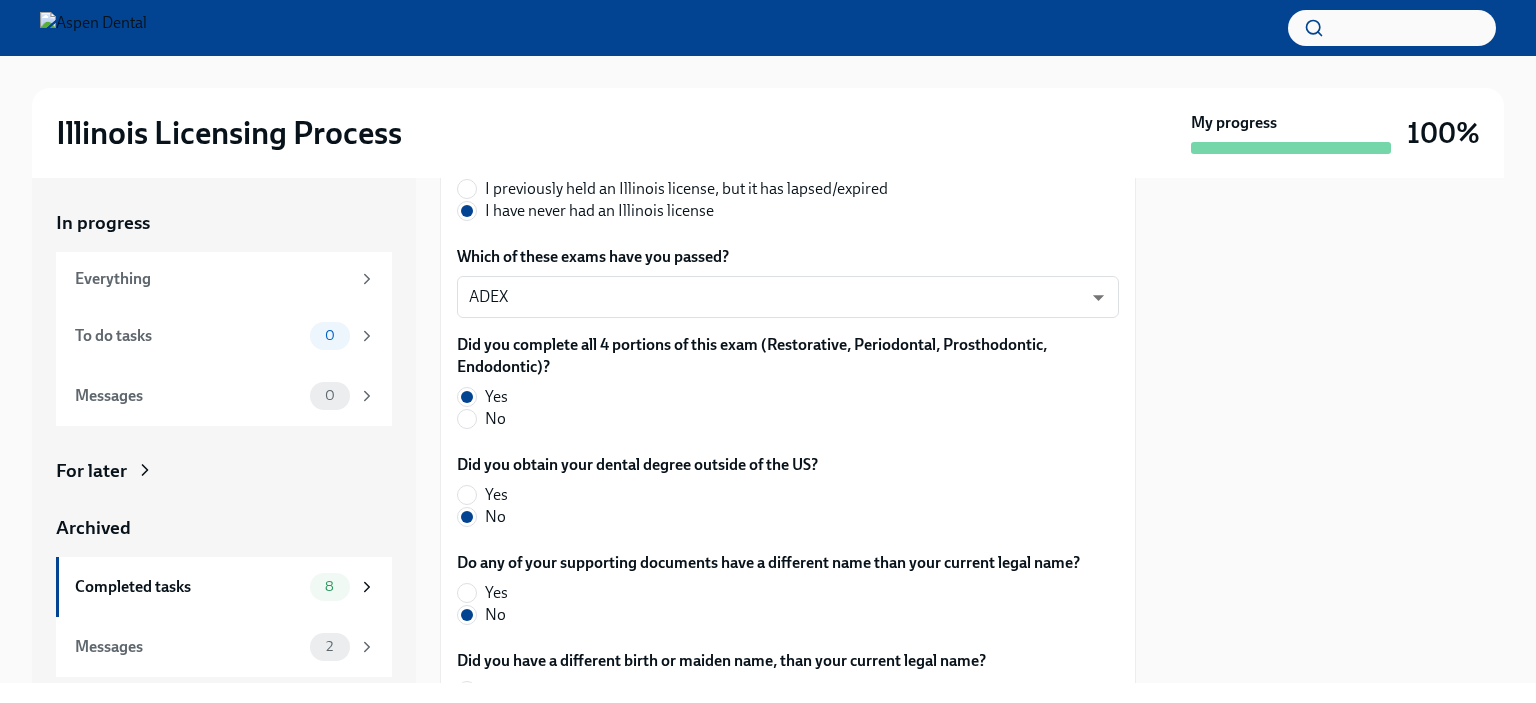 scroll, scrollTop: 273, scrollLeft: 0, axis: vertical 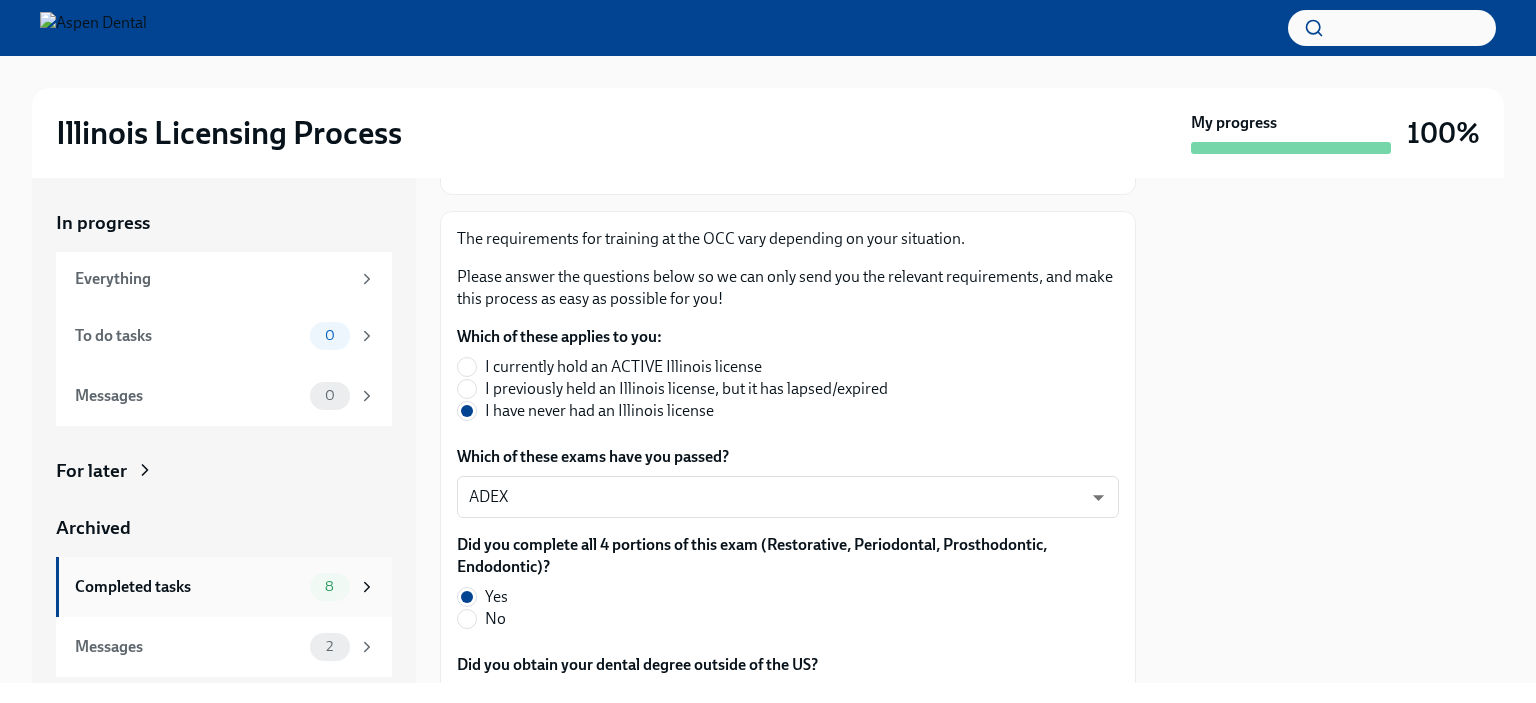 click on "Completed tasks" at bounding box center [188, 587] 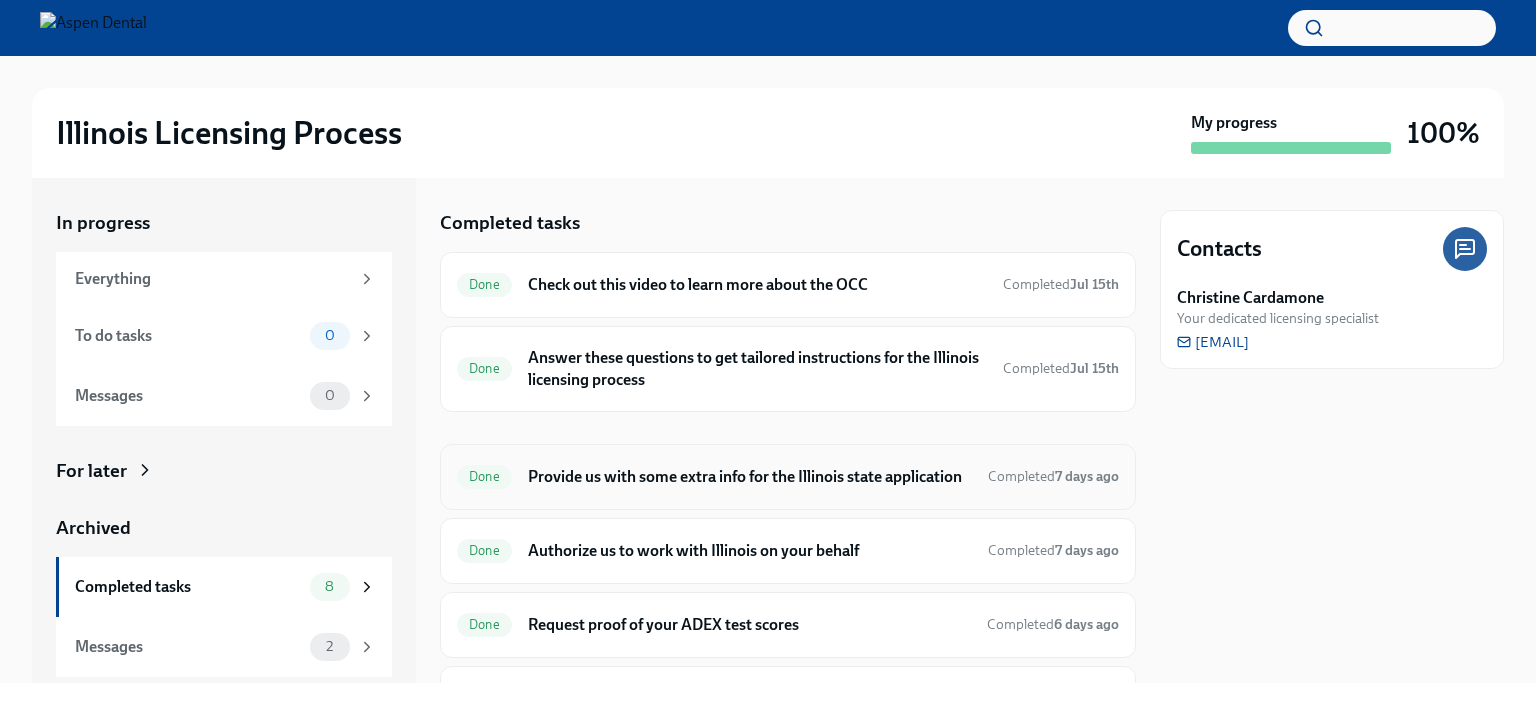 click on "Provide us with some extra info for the Illinois state application" at bounding box center (750, 477) 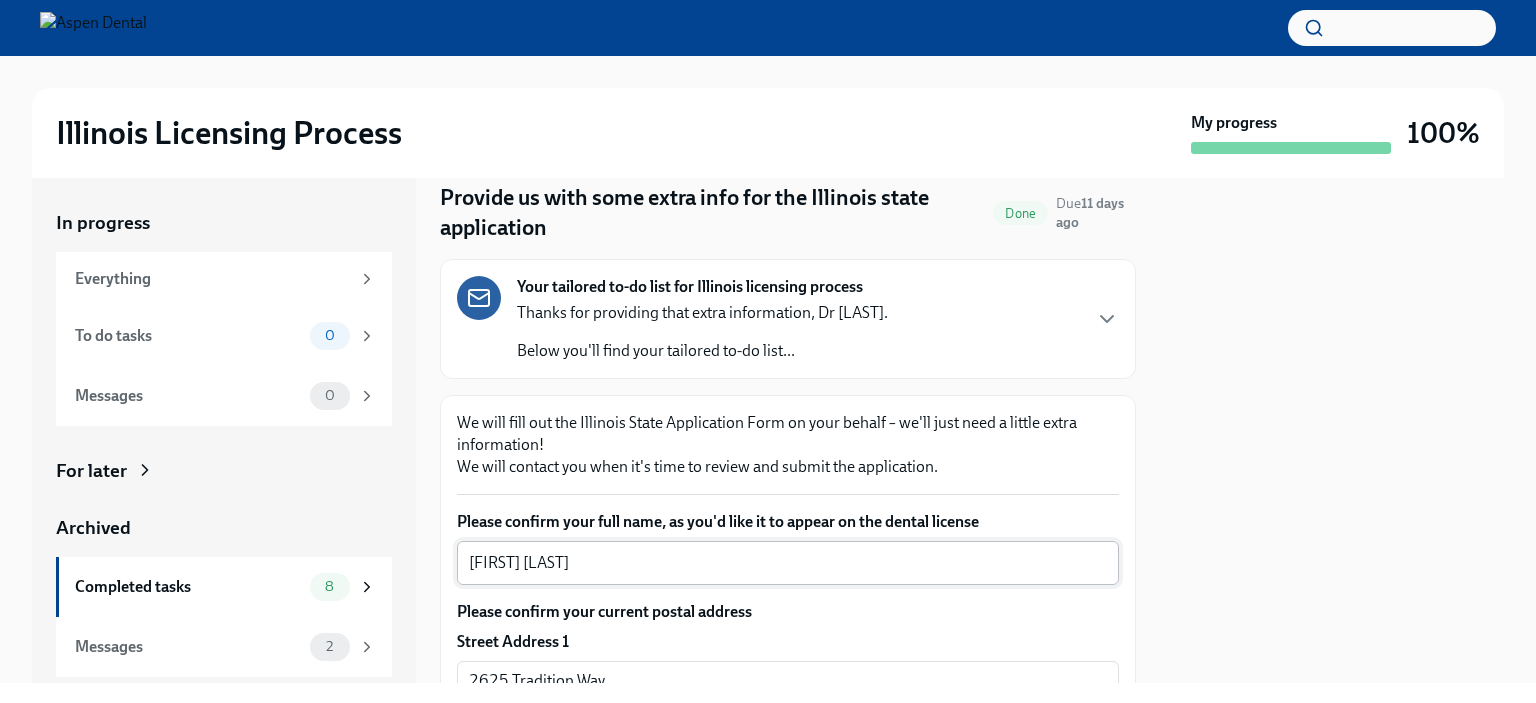 scroll, scrollTop: 100, scrollLeft: 0, axis: vertical 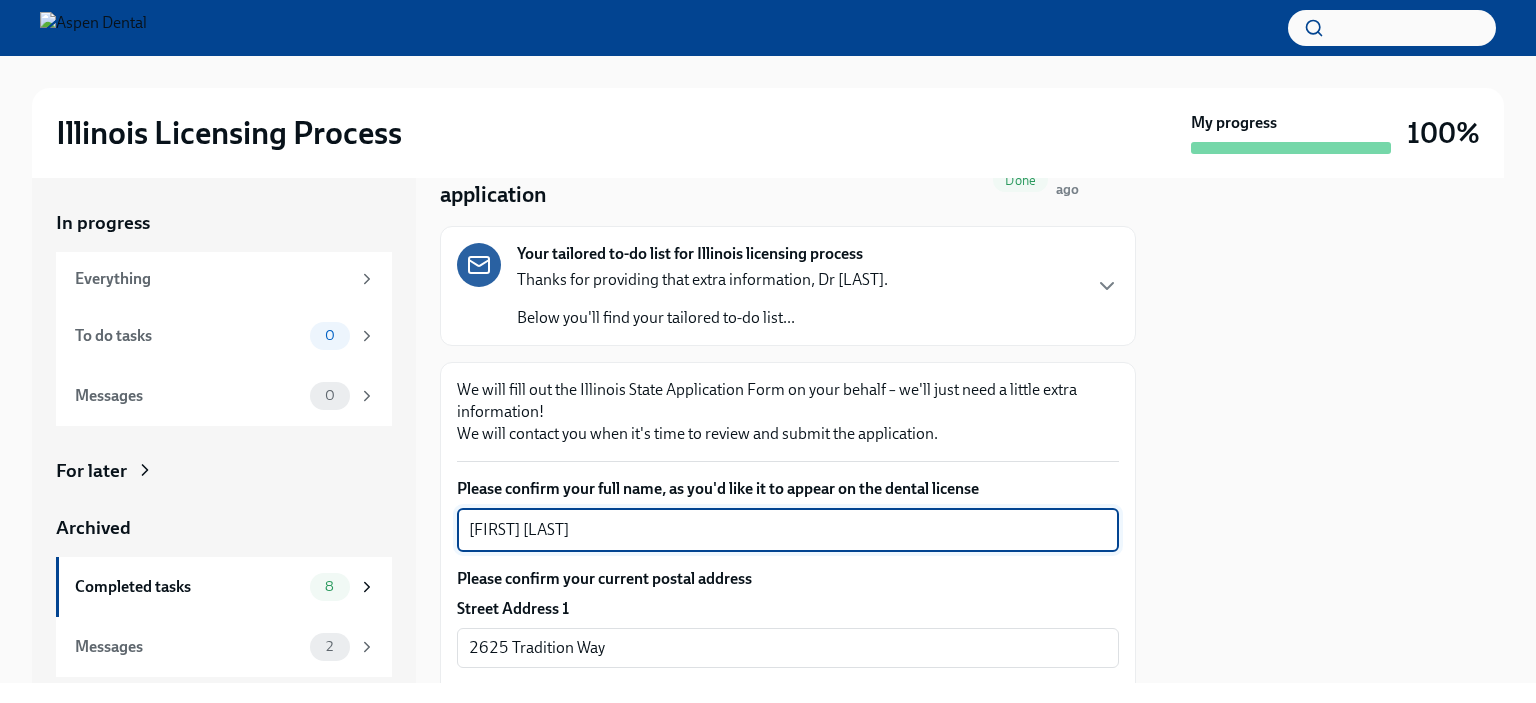 drag, startPoint x: 624, startPoint y: 527, endPoint x: 446, endPoint y: 525, distance: 178.01123 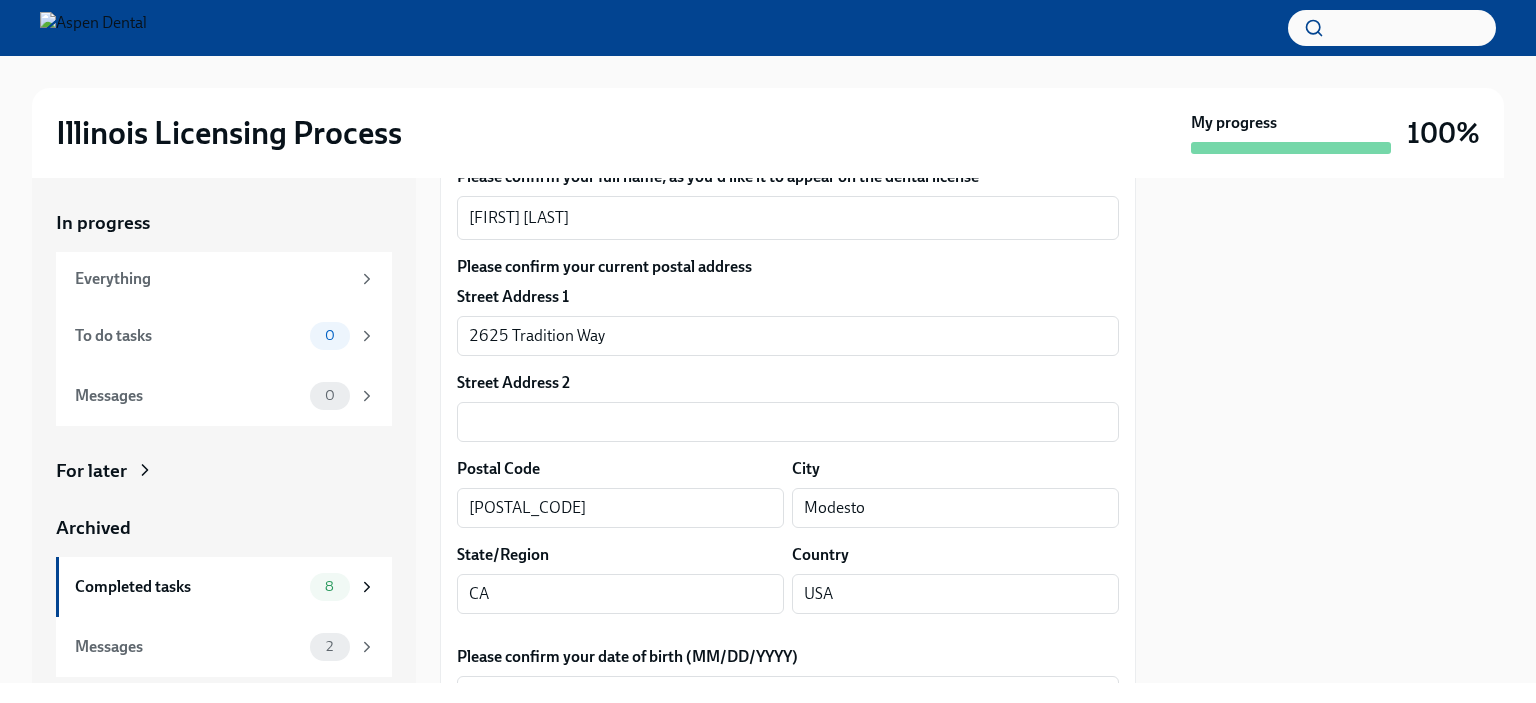 scroll, scrollTop: 400, scrollLeft: 0, axis: vertical 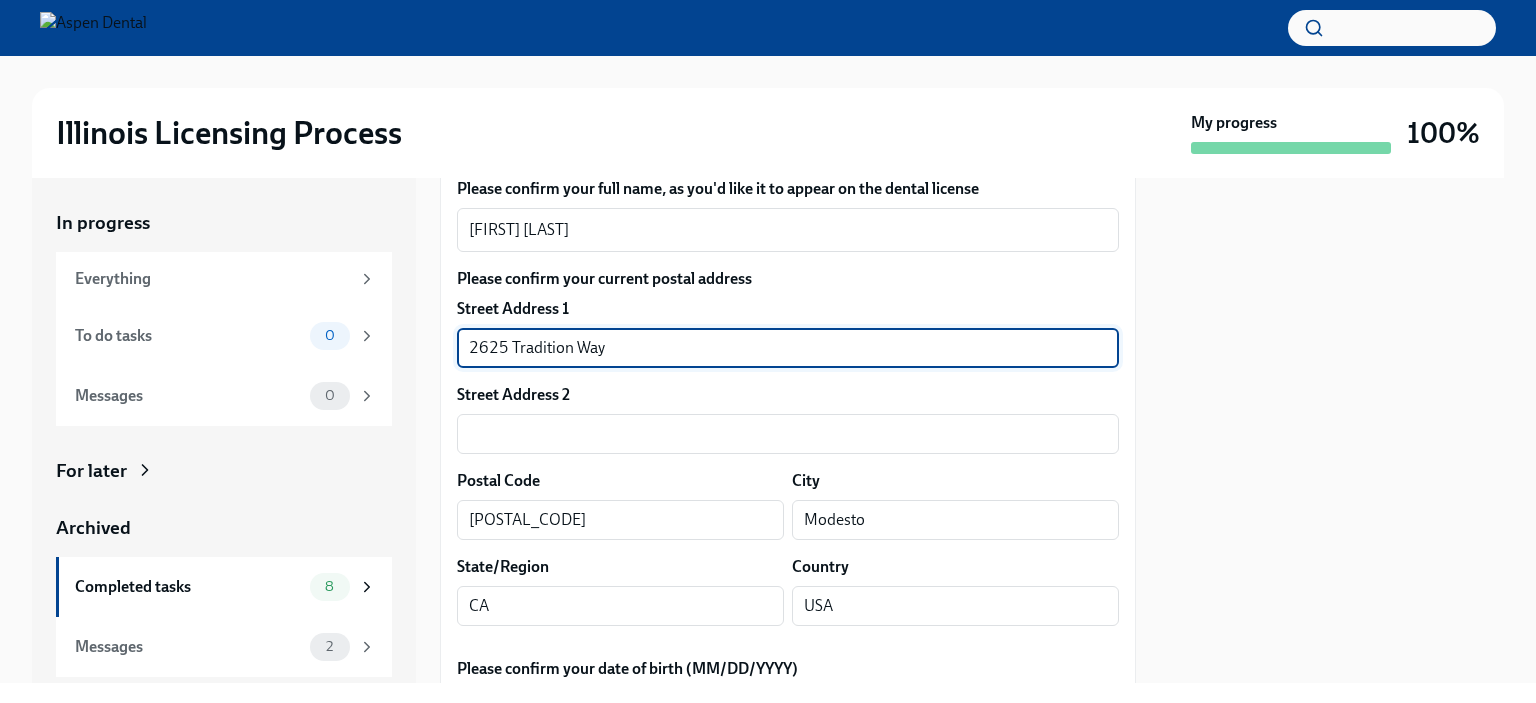 drag, startPoint x: 623, startPoint y: 340, endPoint x: 429, endPoint y: 339, distance: 194.00258 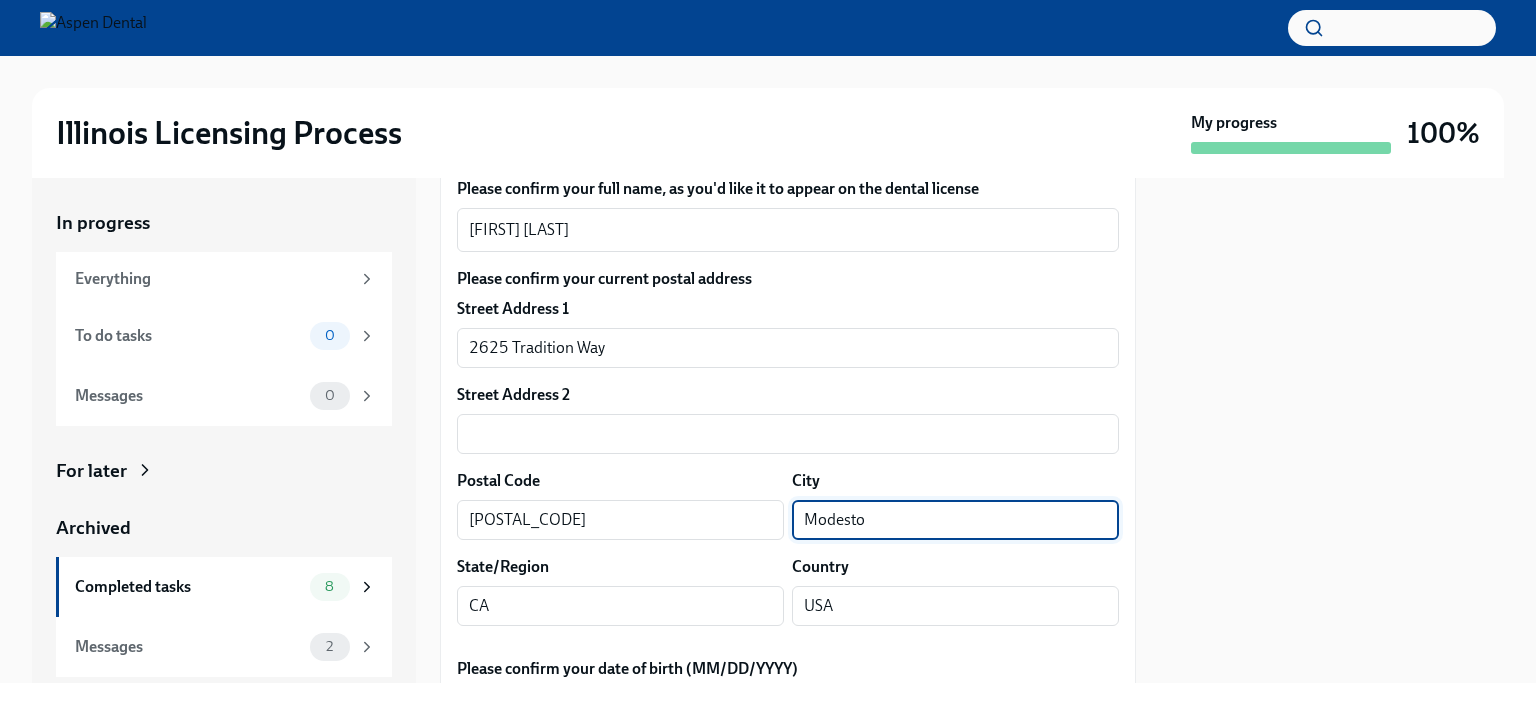 drag, startPoint x: 799, startPoint y: 513, endPoint x: 883, endPoint y: 519, distance: 84.21401 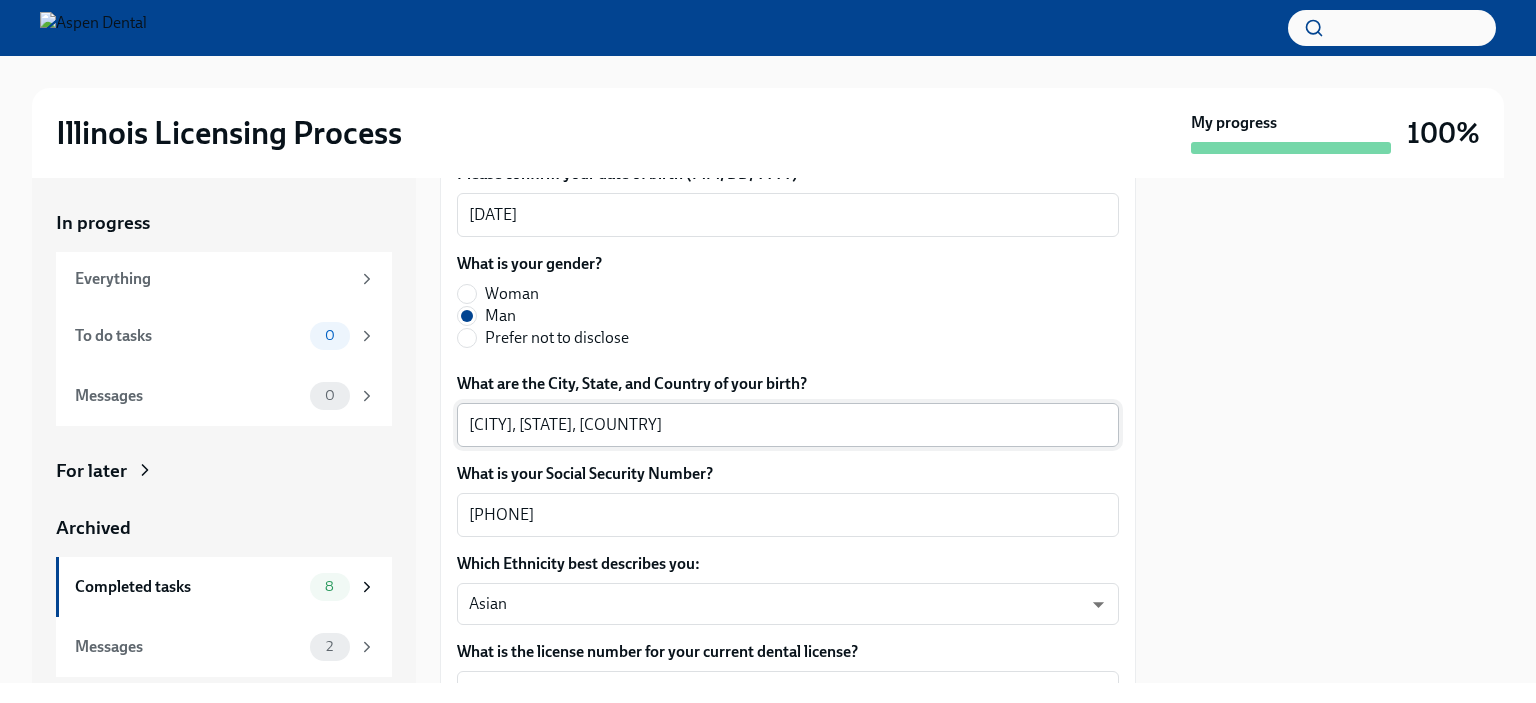 scroll, scrollTop: 900, scrollLeft: 0, axis: vertical 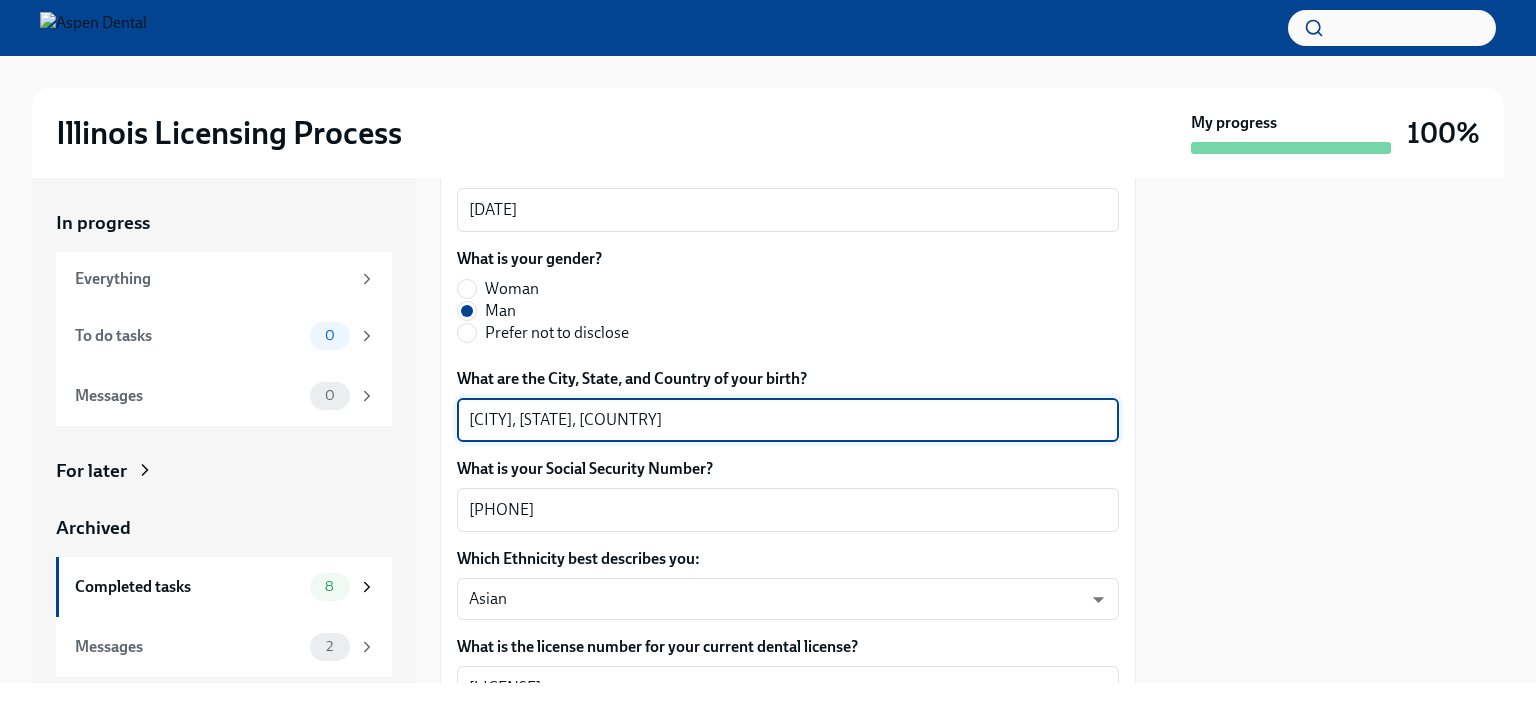 drag, startPoint x: 533, startPoint y: 415, endPoint x: 432, endPoint y: 418, distance: 101.04455 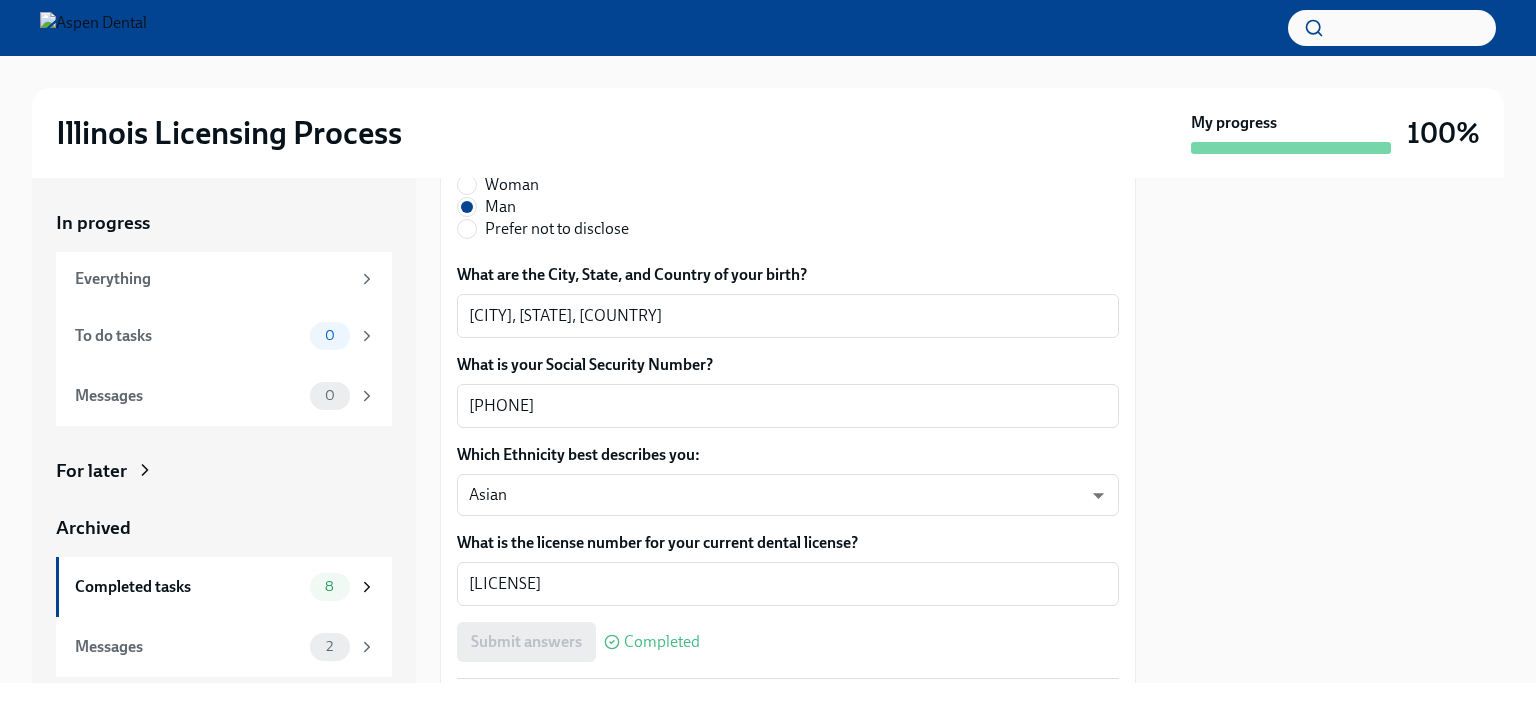 scroll, scrollTop: 1300, scrollLeft: 0, axis: vertical 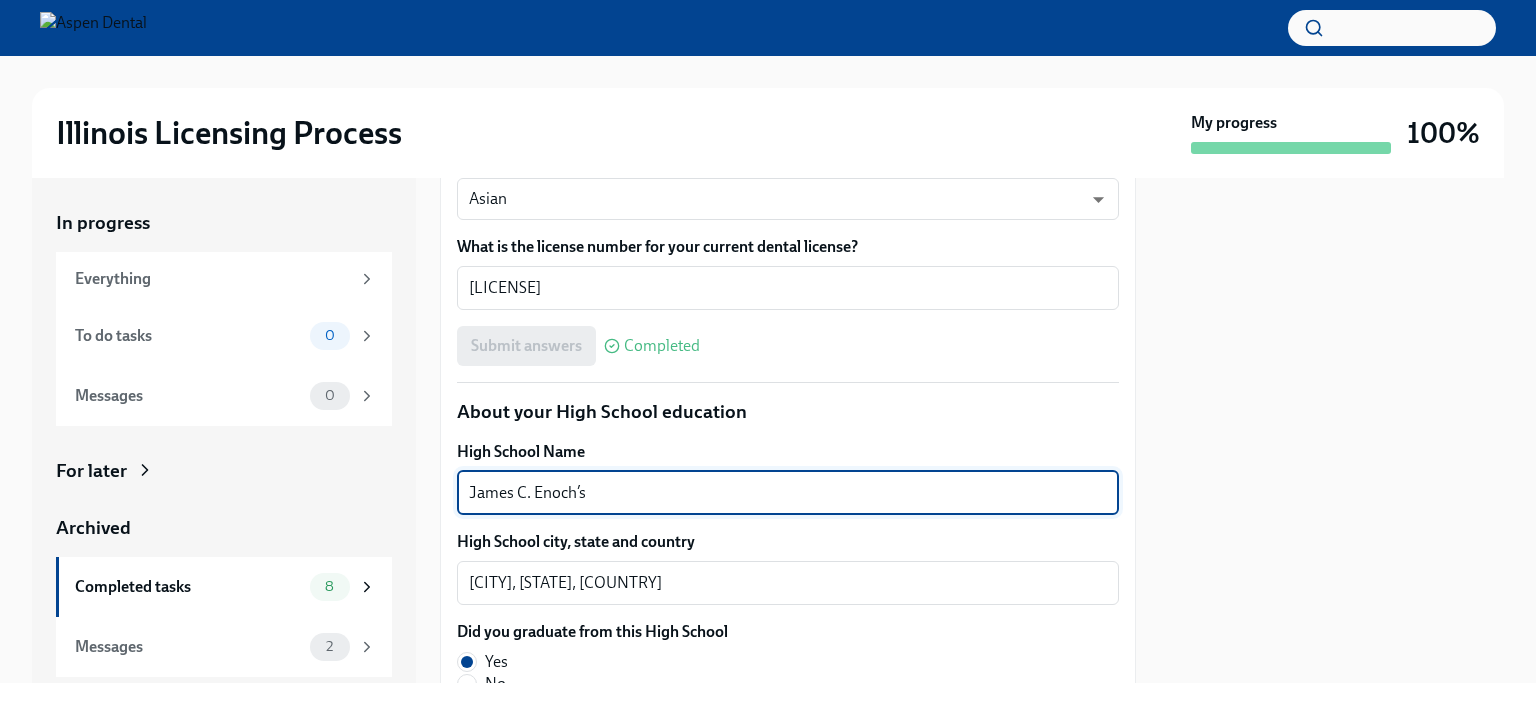 drag, startPoint x: 597, startPoint y: 491, endPoint x: 418, endPoint y: 489, distance: 179.01117 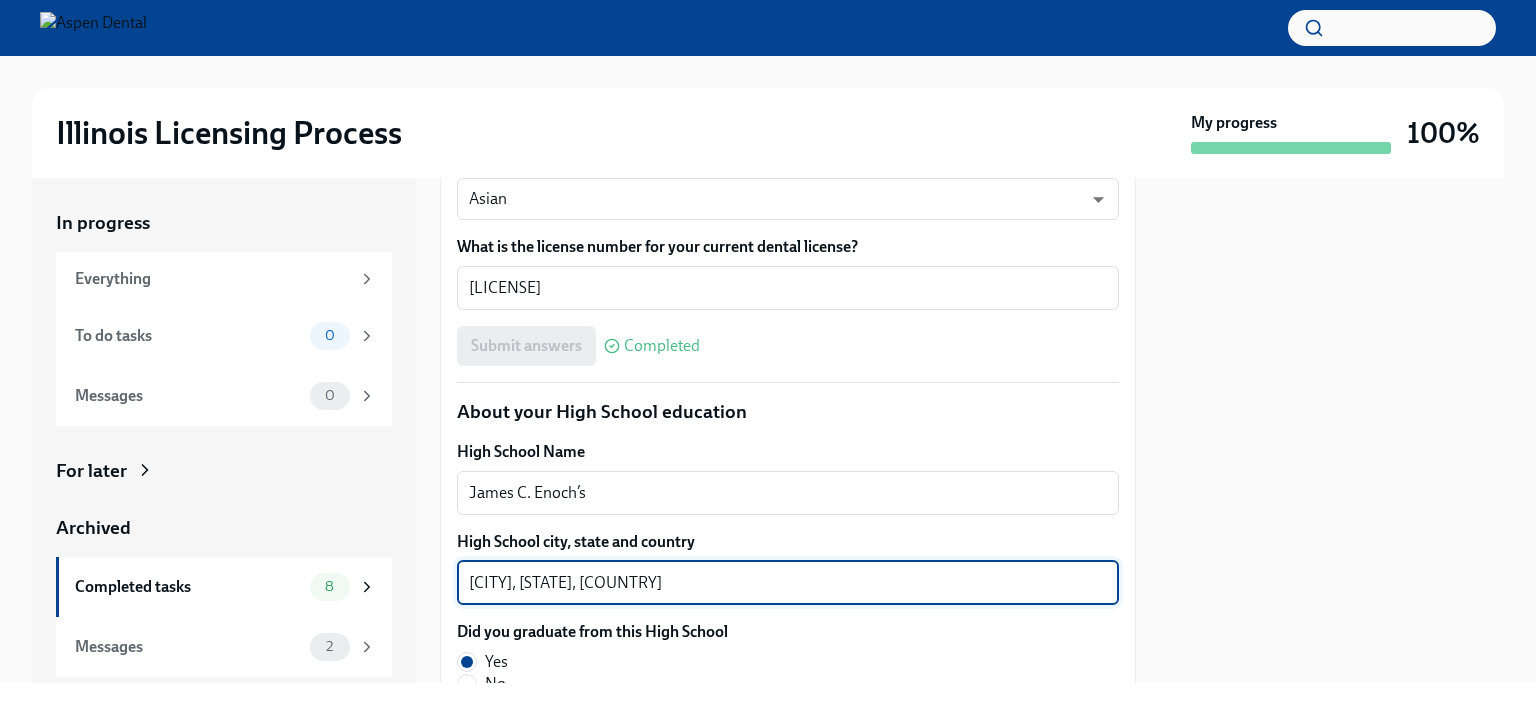 drag, startPoint x: 521, startPoint y: 581, endPoint x: 449, endPoint y: 581, distance: 72 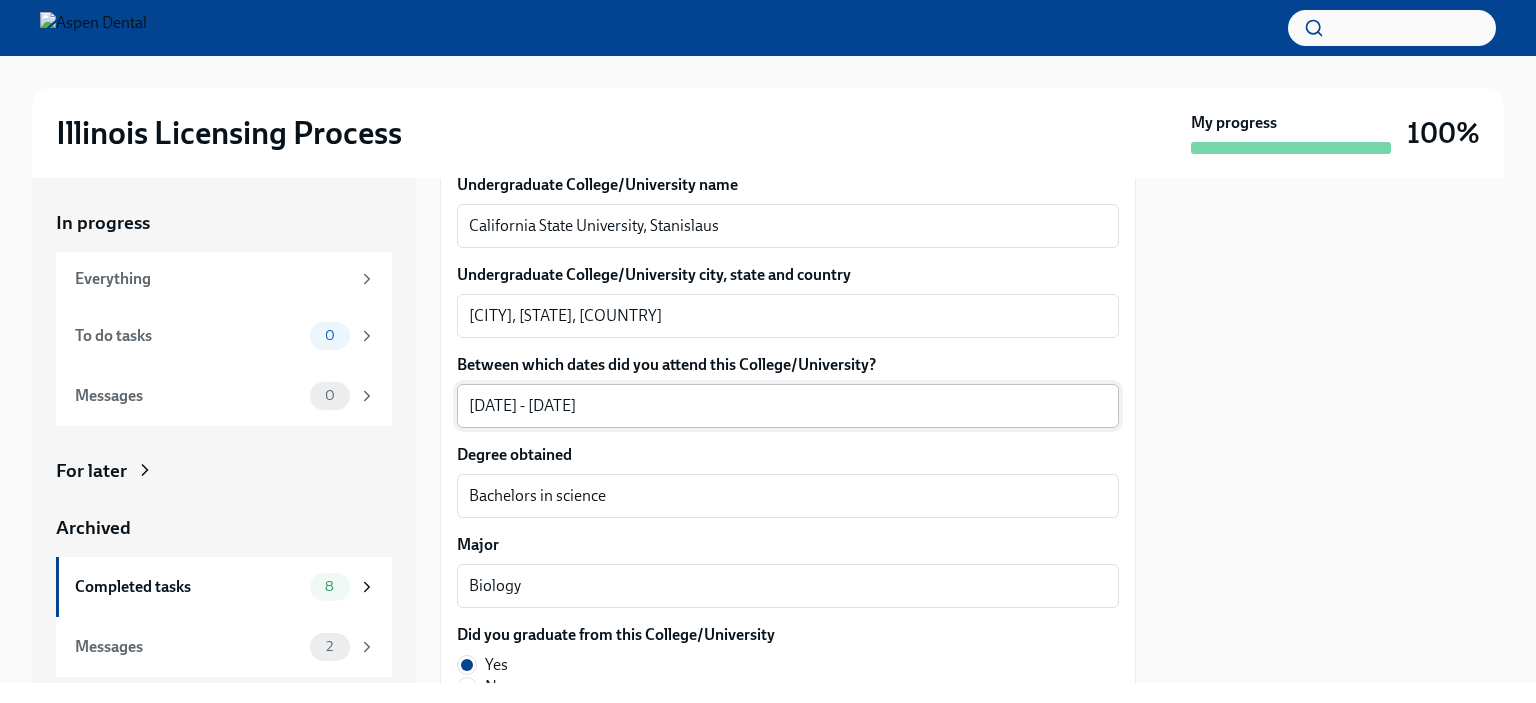 scroll, scrollTop: 1900, scrollLeft: 0, axis: vertical 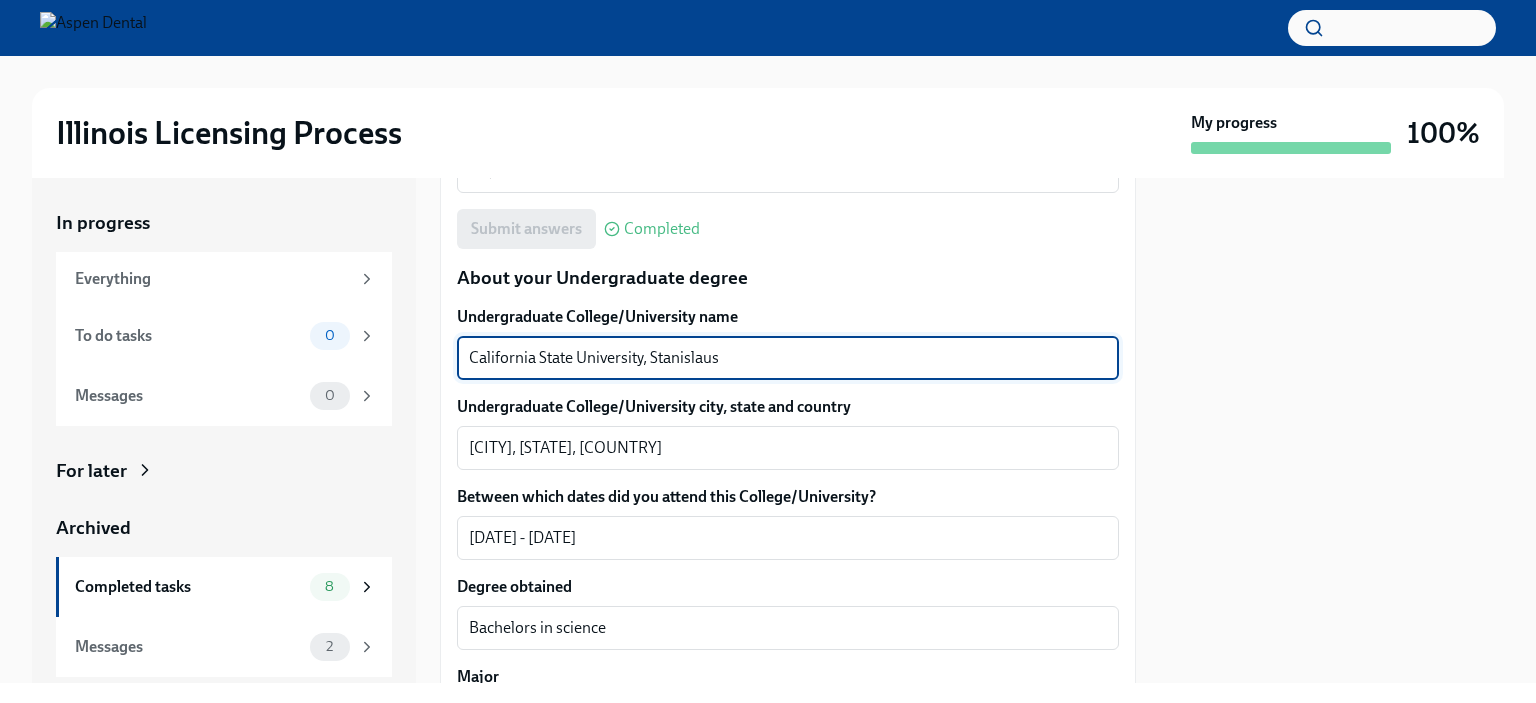 drag, startPoint x: 729, startPoint y: 359, endPoint x: 426, endPoint y: 345, distance: 303.32327 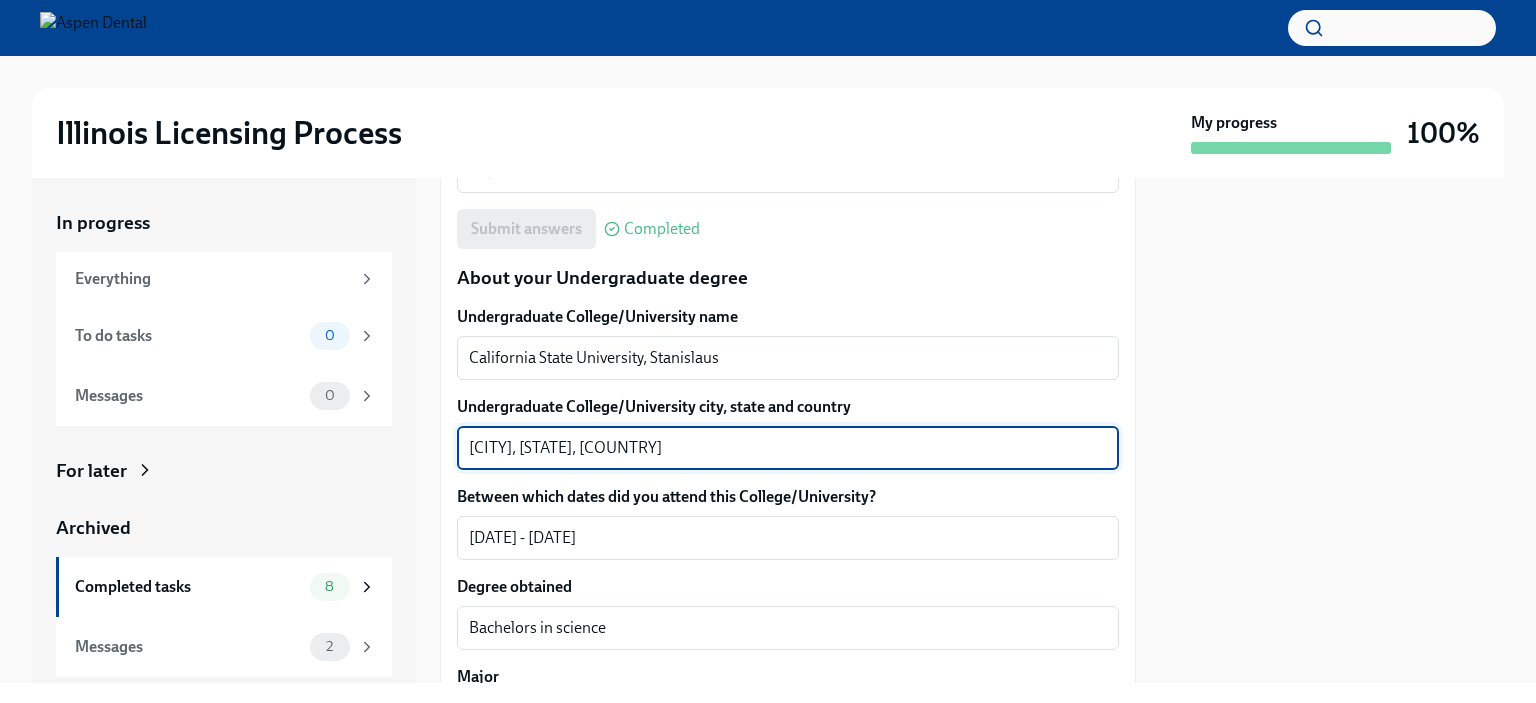 drag, startPoint x: 521, startPoint y: 447, endPoint x: 430, endPoint y: 445, distance: 91.02197 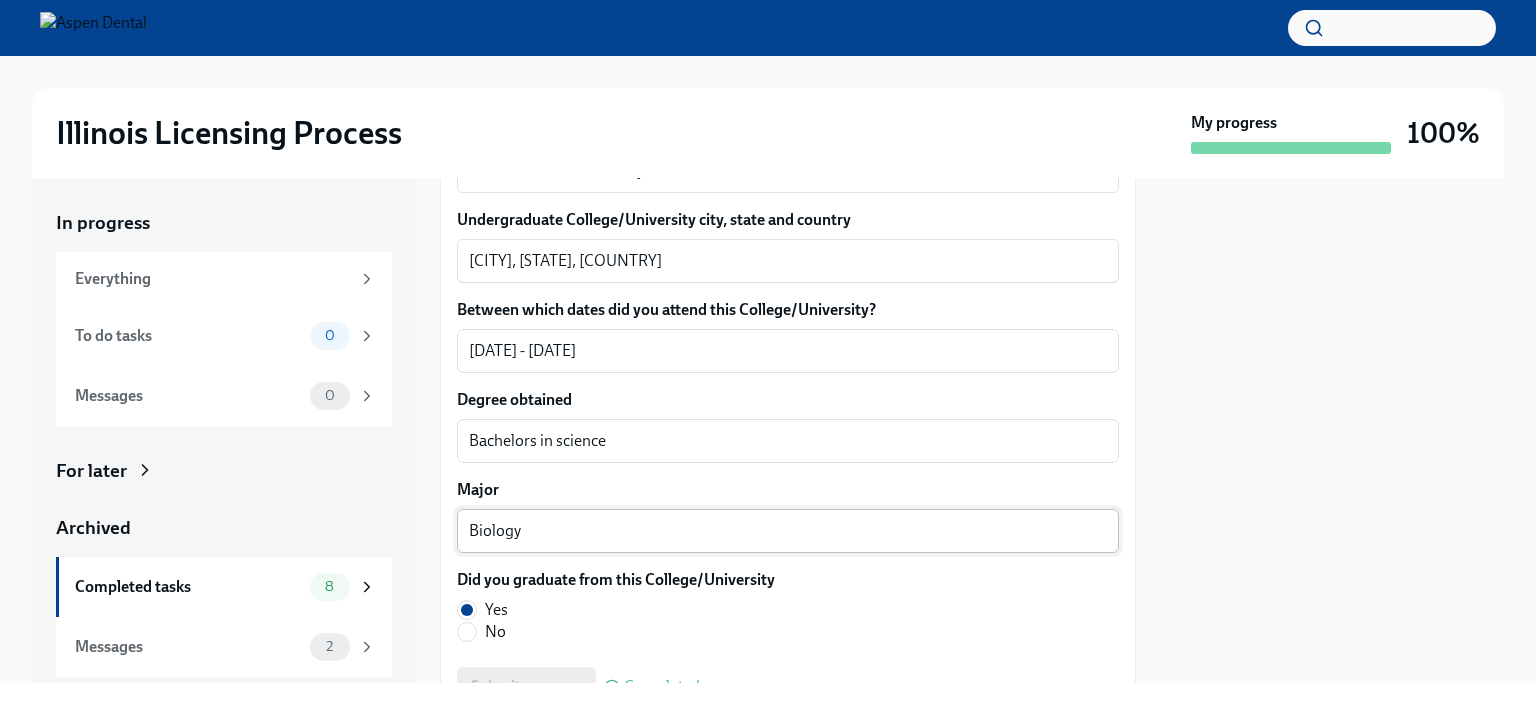 scroll, scrollTop: 2100, scrollLeft: 0, axis: vertical 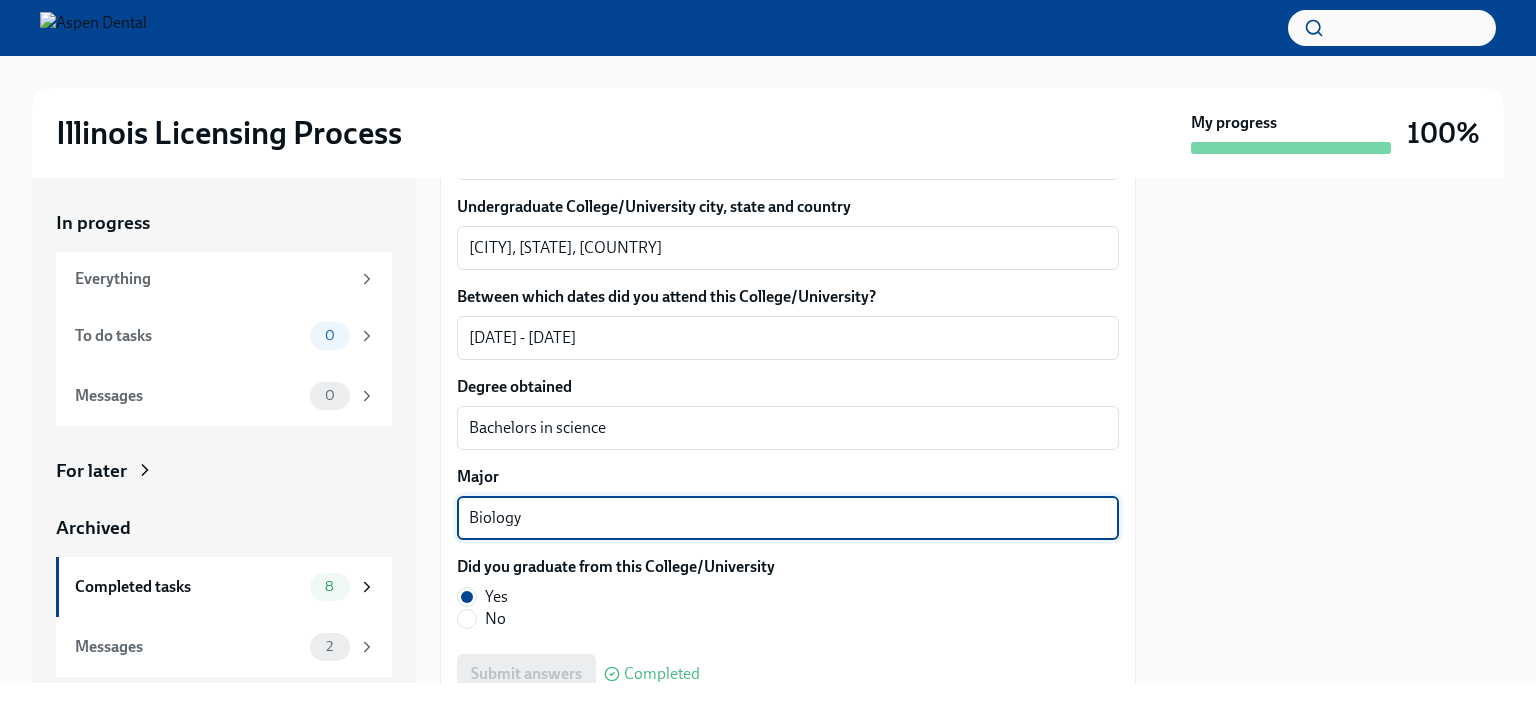 drag, startPoint x: 519, startPoint y: 513, endPoint x: 460, endPoint y: 505, distance: 59.5399 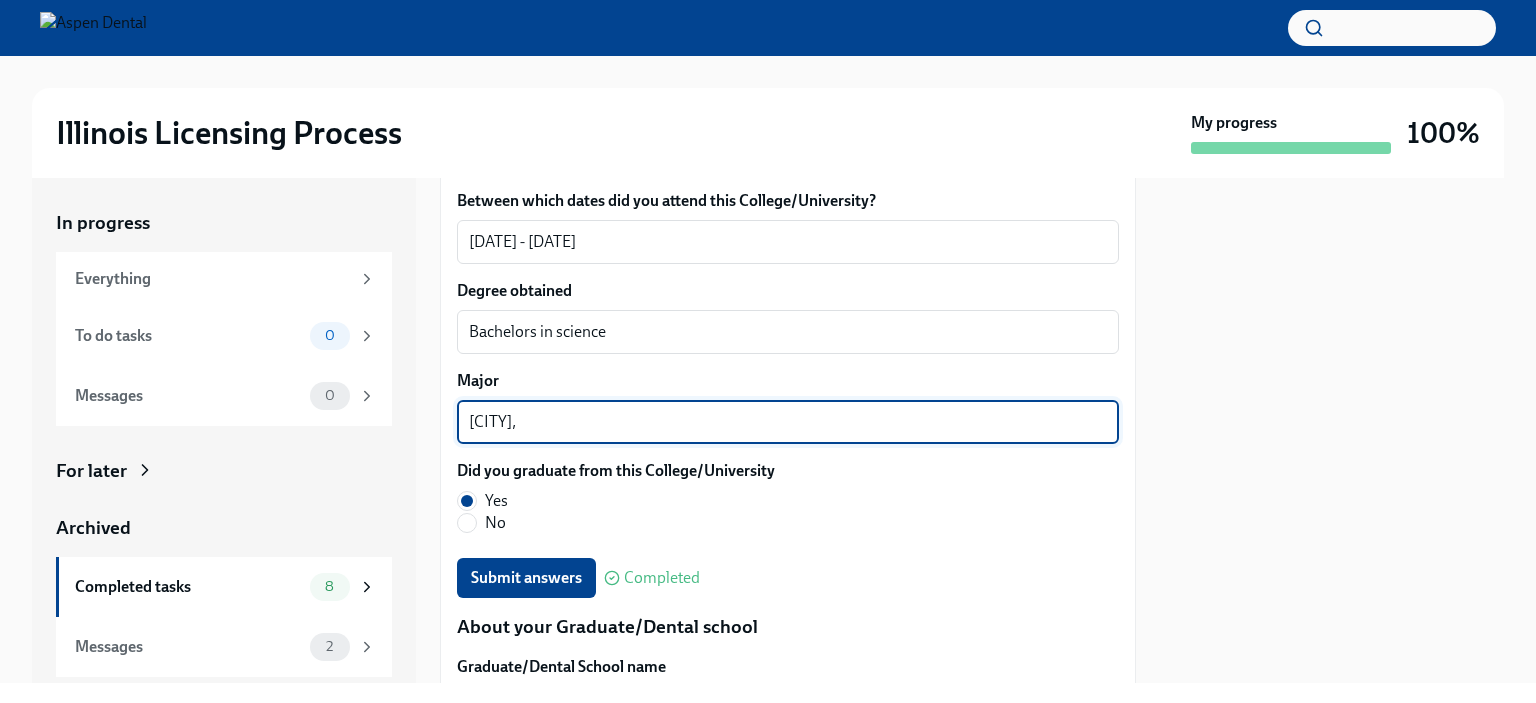 scroll, scrollTop: 2200, scrollLeft: 0, axis: vertical 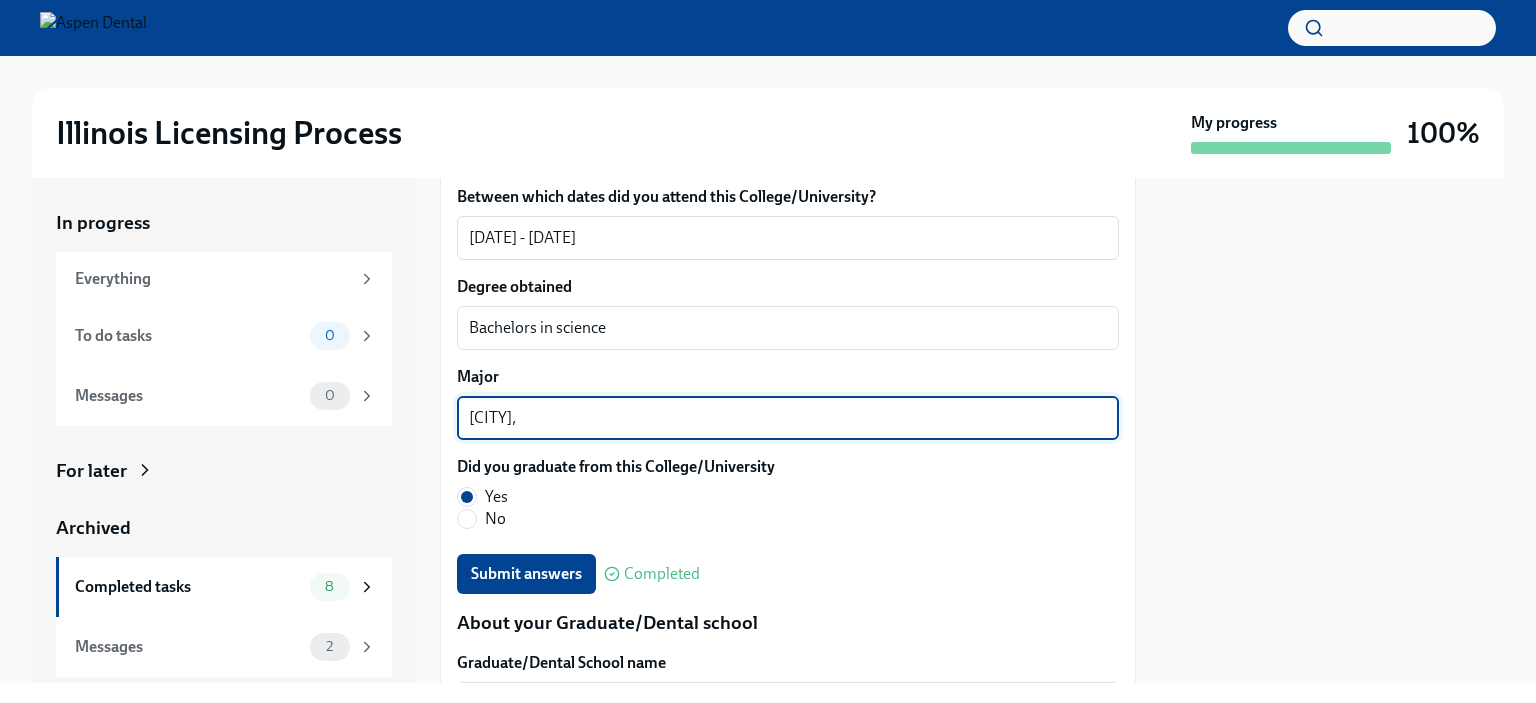 drag, startPoint x: 532, startPoint y: 417, endPoint x: 467, endPoint y: 419, distance: 65.03076 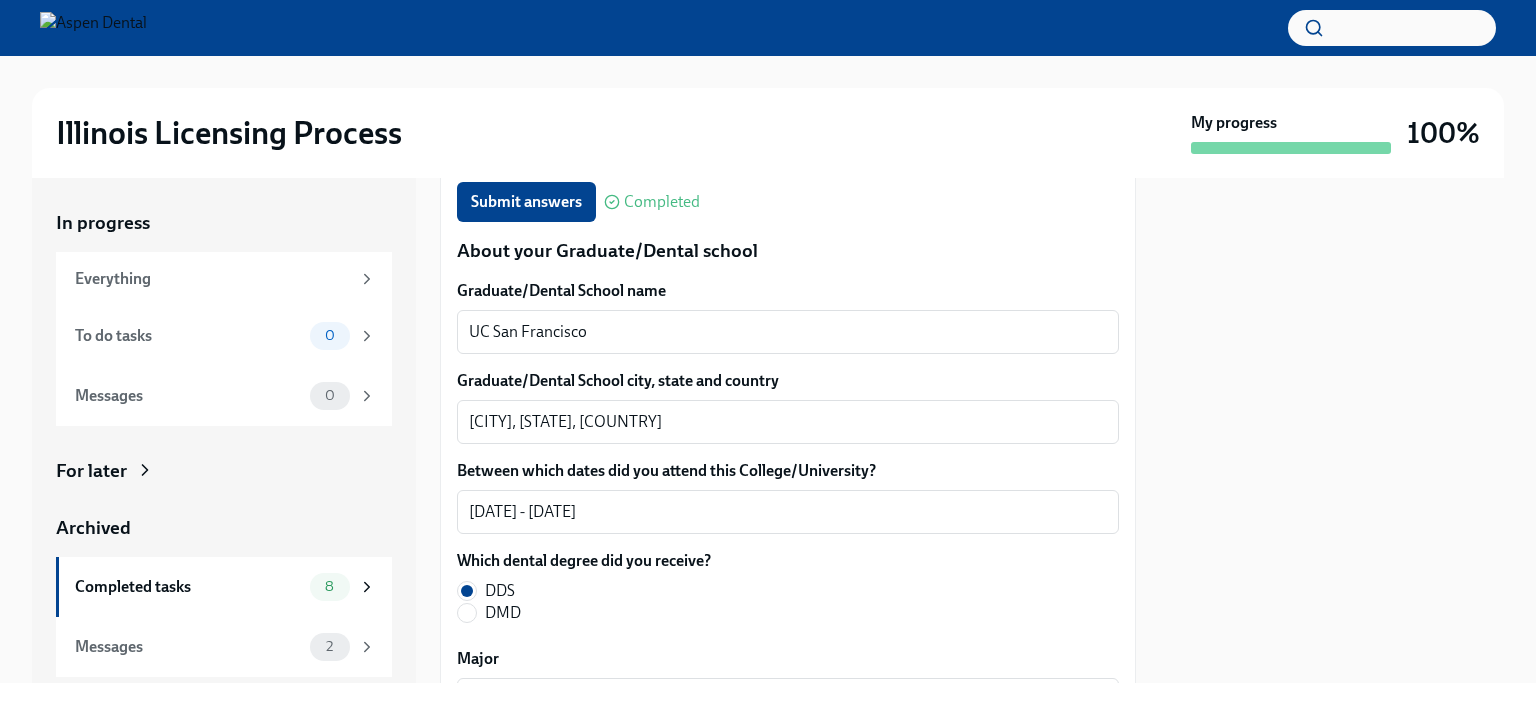 scroll, scrollTop: 2600, scrollLeft: 0, axis: vertical 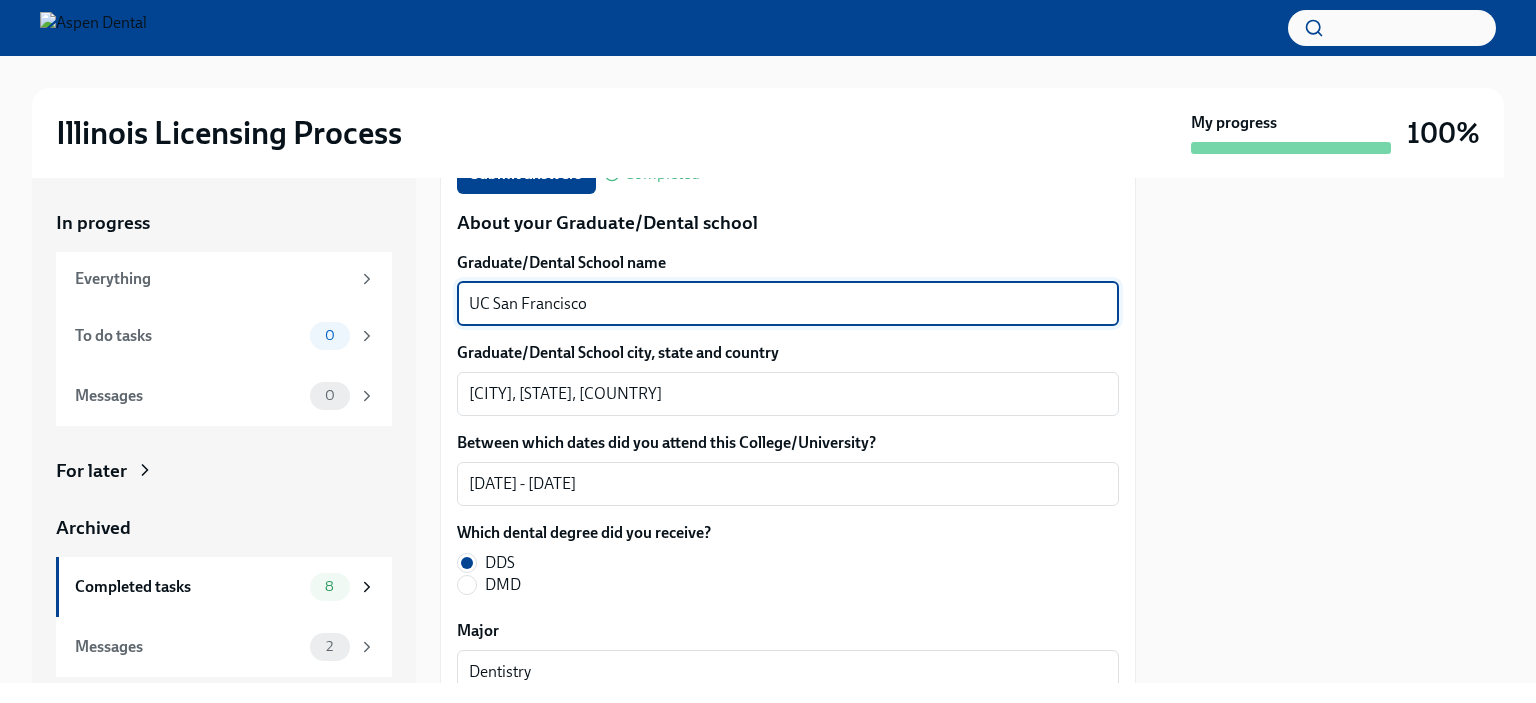 drag, startPoint x: 595, startPoint y: 299, endPoint x: 458, endPoint y: 297, distance: 137.0146 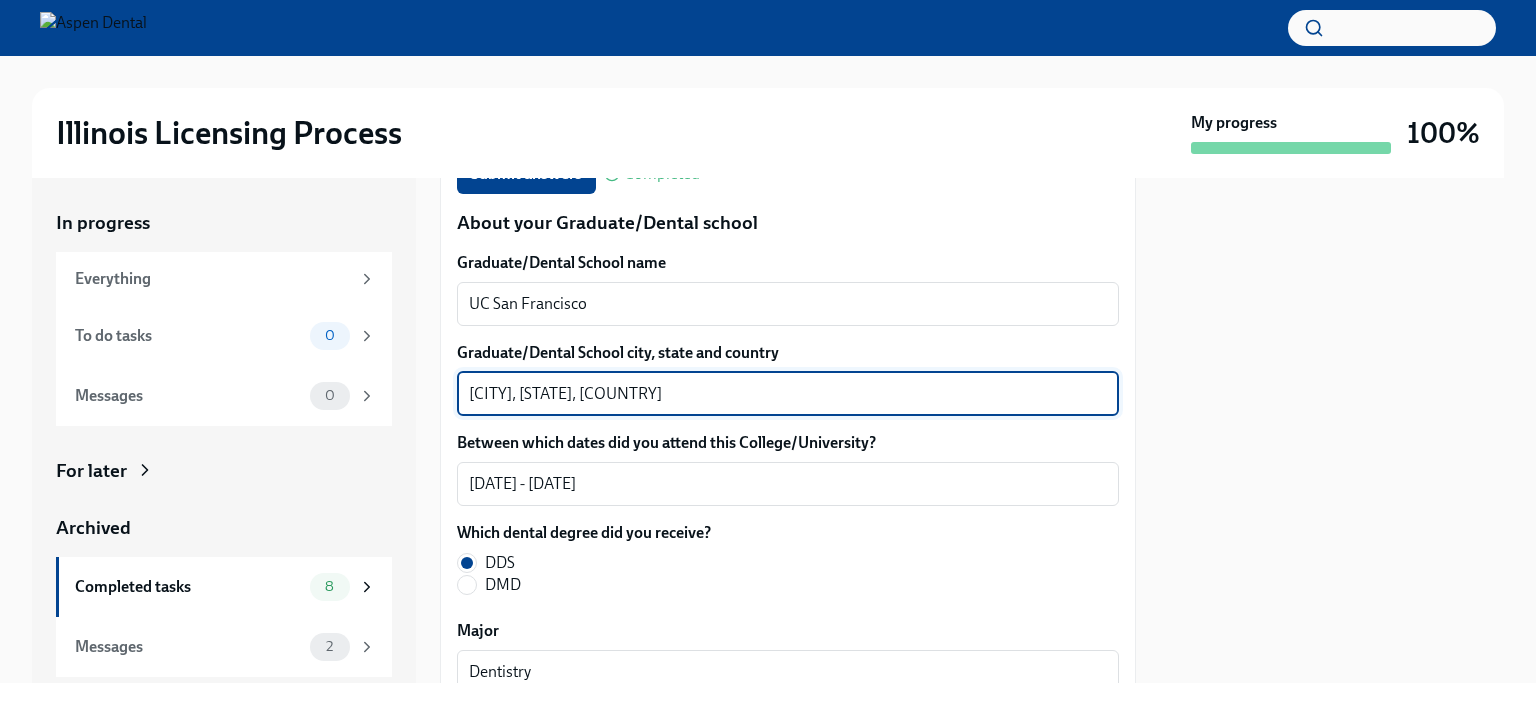 drag, startPoint x: 560, startPoint y: 391, endPoint x: 439, endPoint y: 382, distance: 121.33425 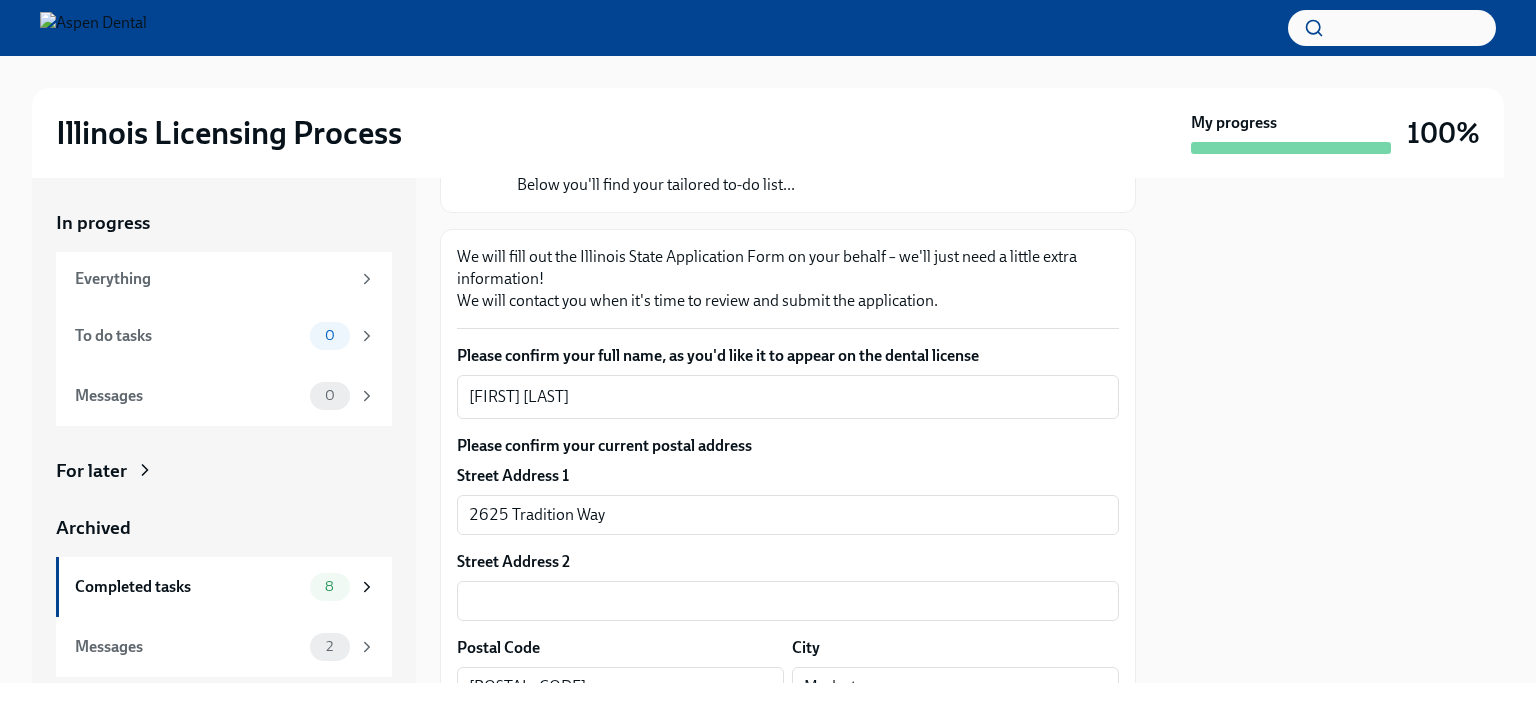 scroll, scrollTop: 300, scrollLeft: 0, axis: vertical 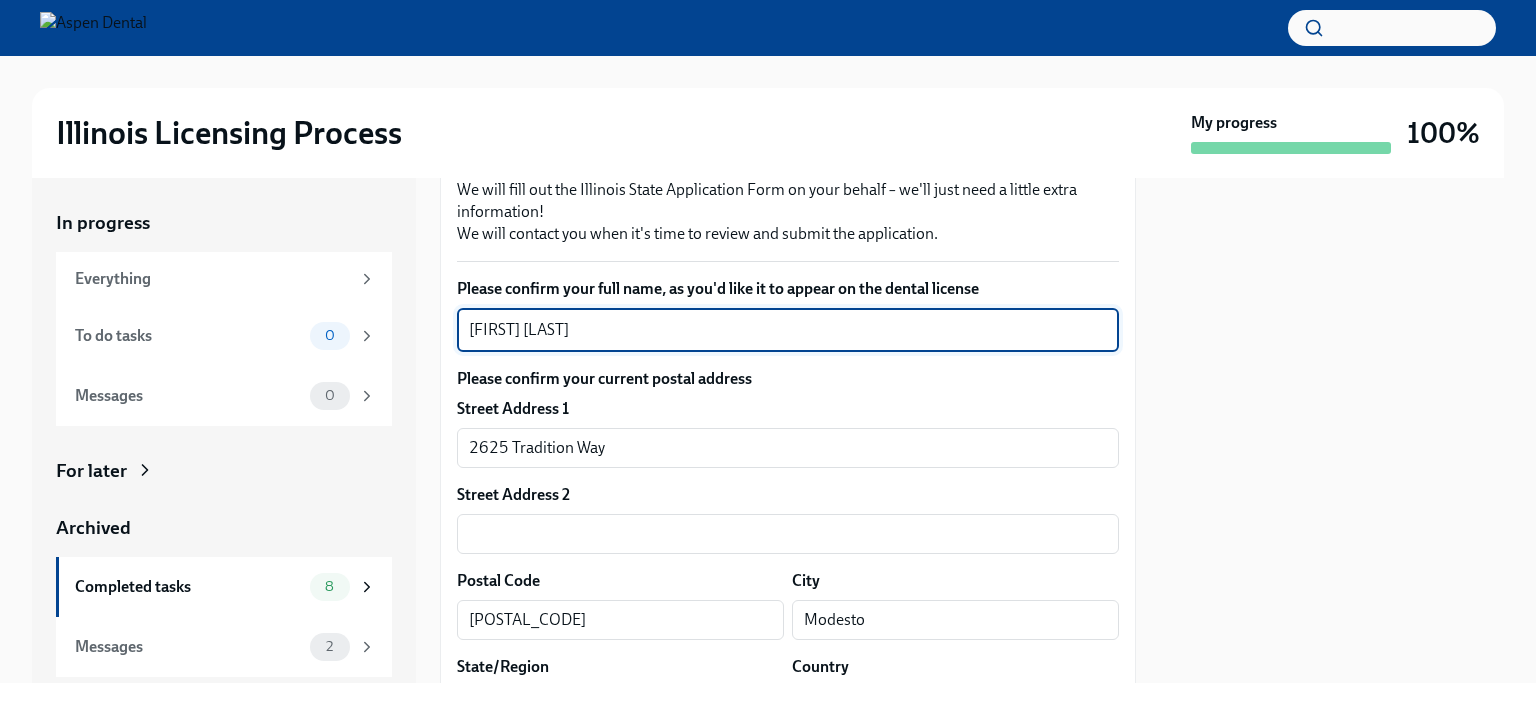 drag, startPoint x: 599, startPoint y: 323, endPoint x: 443, endPoint y: 331, distance: 156.20499 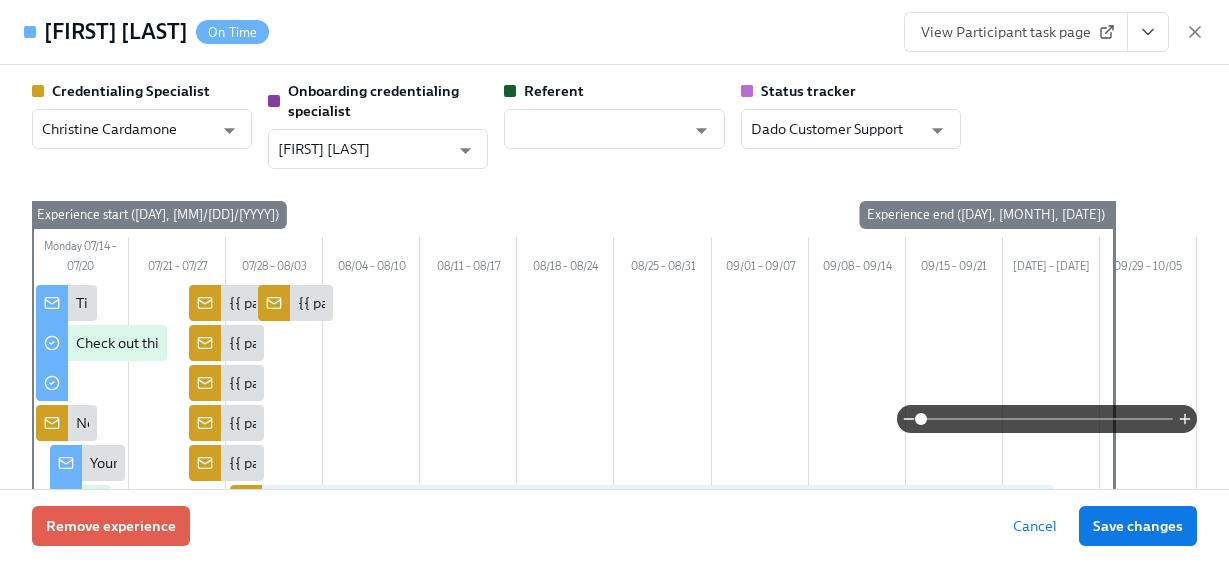 scroll, scrollTop: 25, scrollLeft: 0, axis: vertical 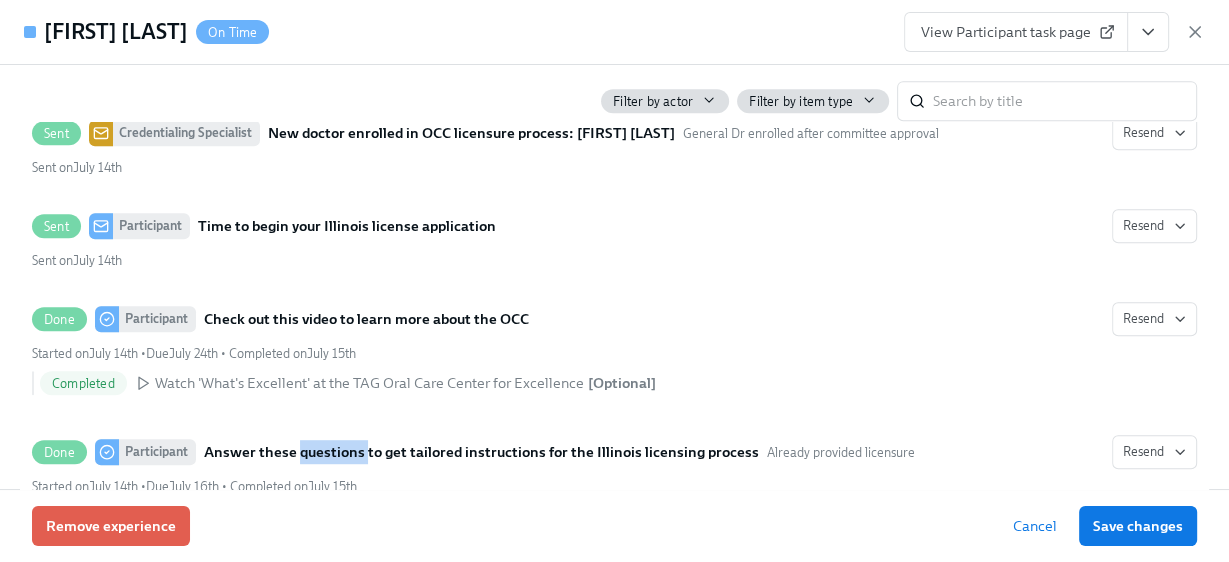 click 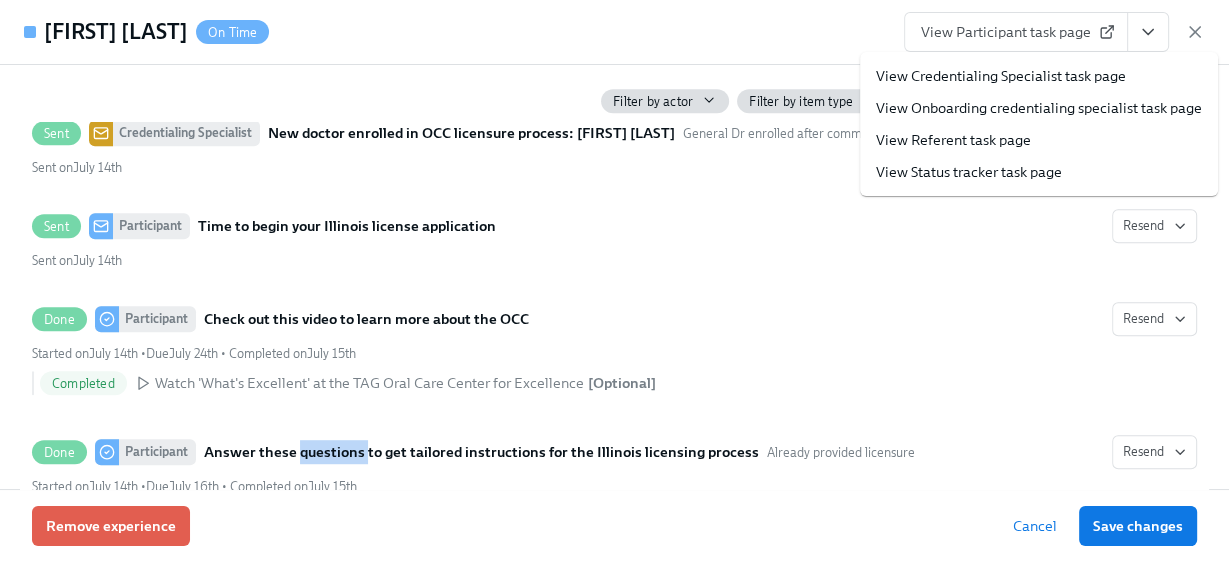 click on "View Credentialing Specialist task page" at bounding box center (1001, 76) 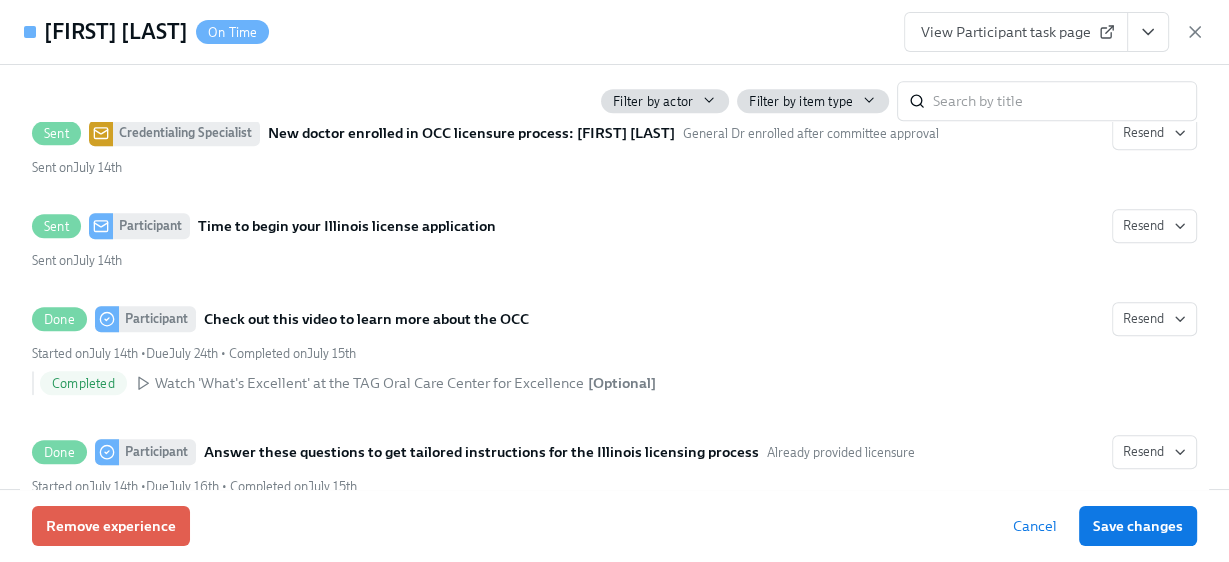 click on "View Participant task page" at bounding box center [1054, 32] 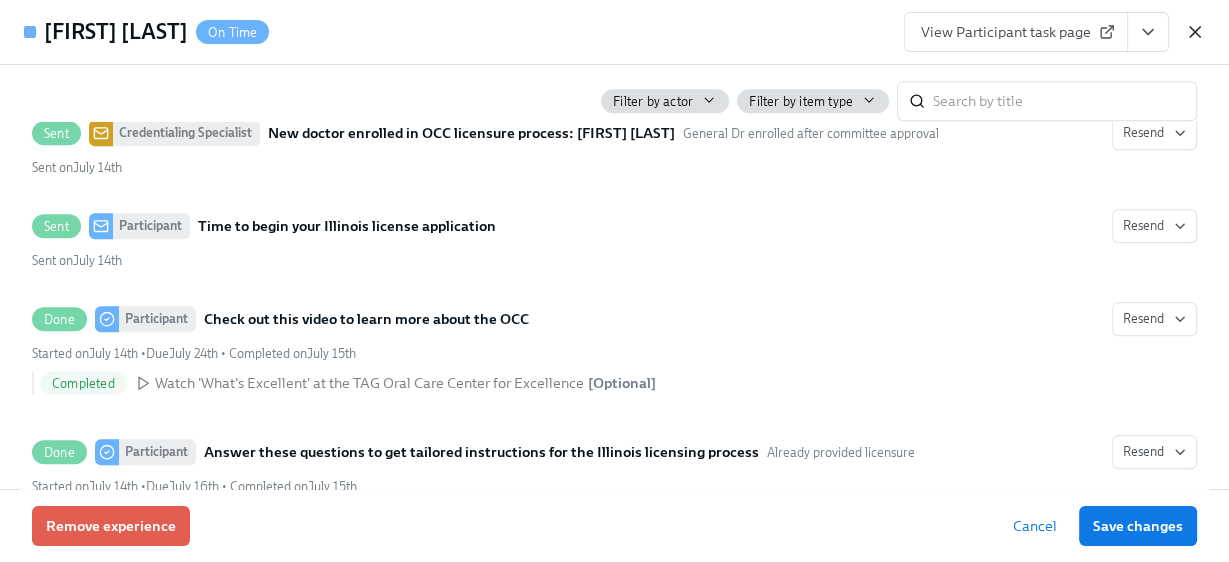 click 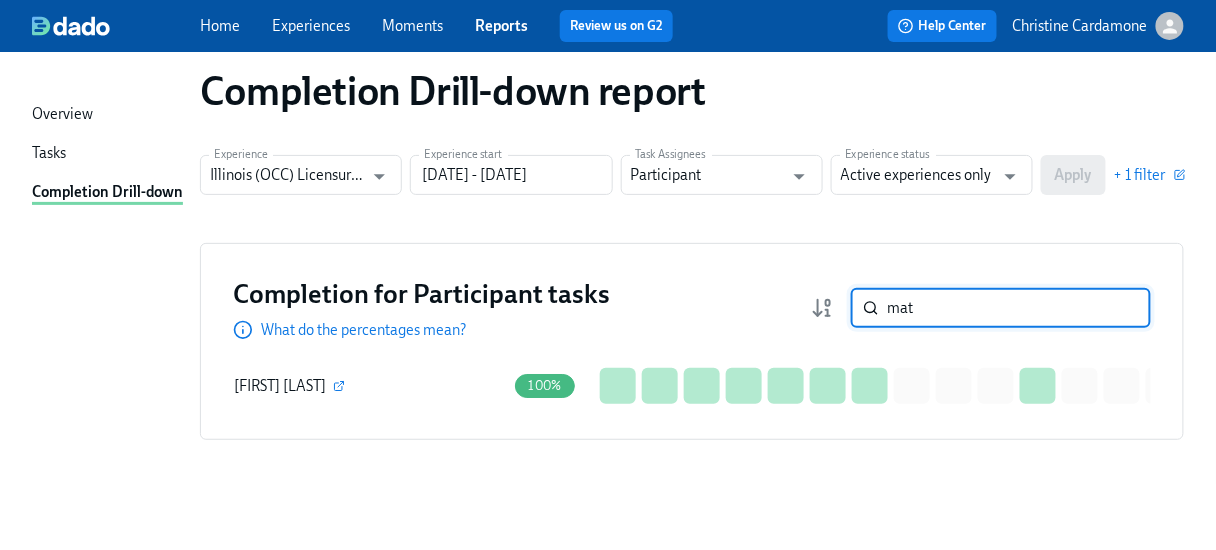 drag, startPoint x: 942, startPoint y: 312, endPoint x: 812, endPoint y: 336, distance: 132.19682 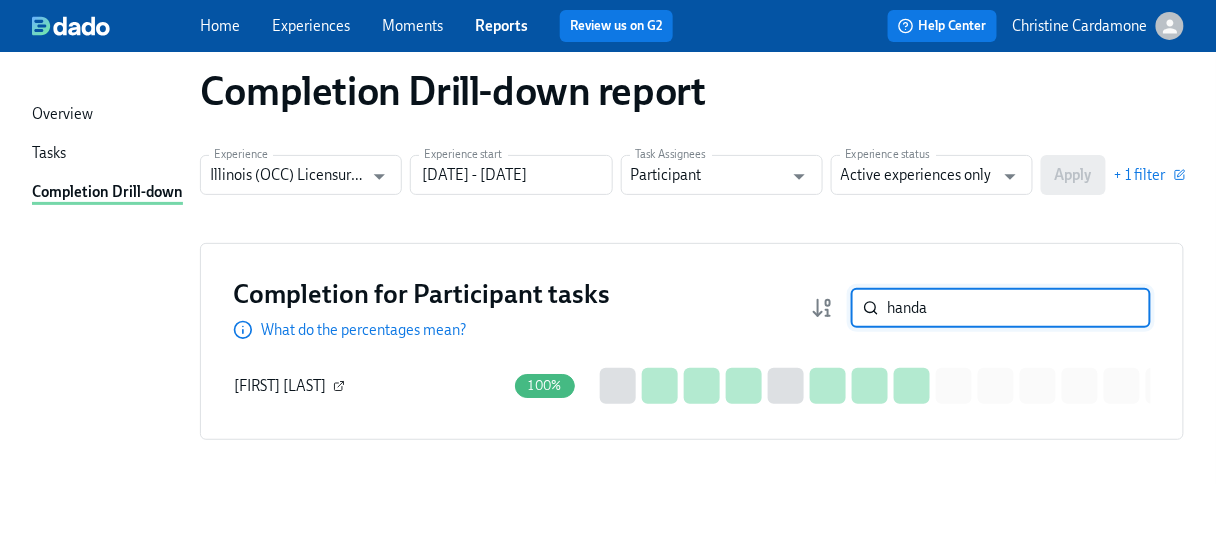 type on "handa" 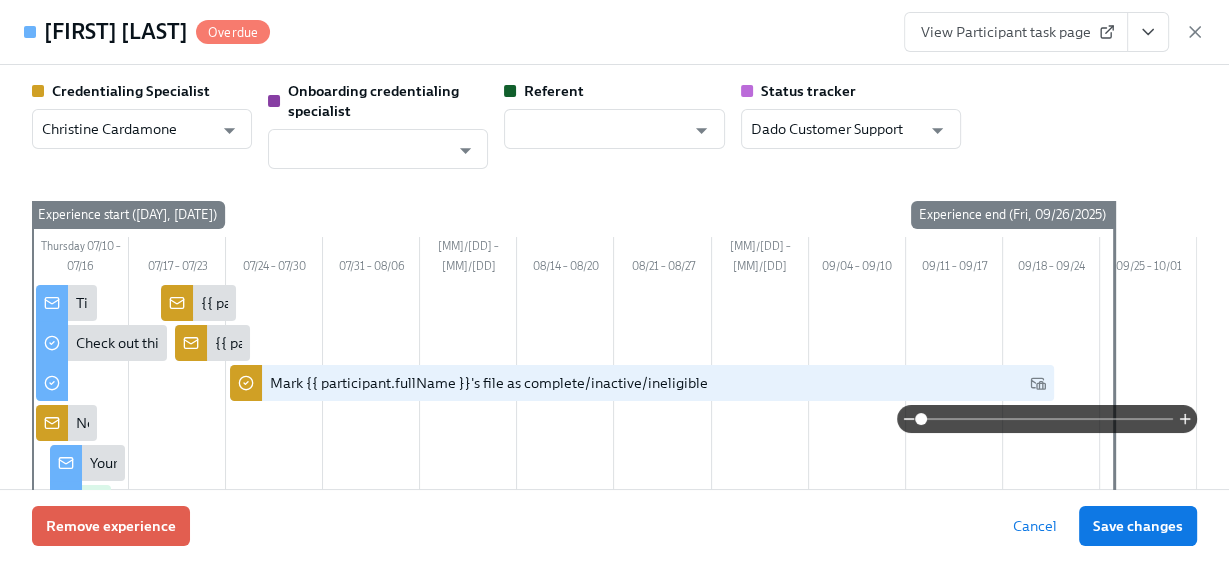 click 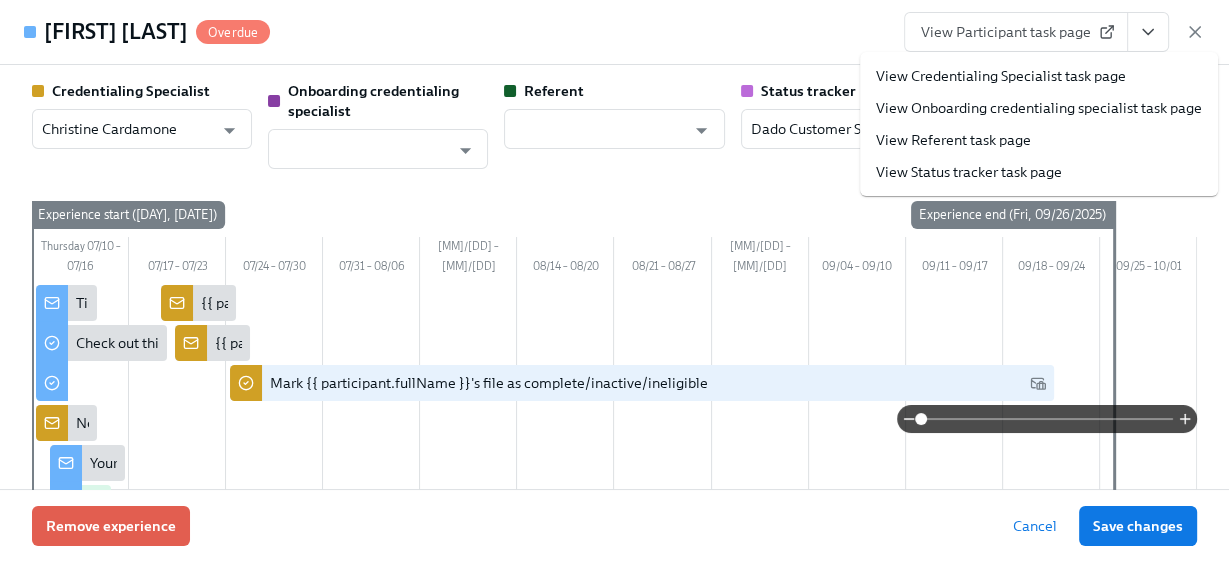 click on "View Credentialing Specialist task page" at bounding box center (1001, 76) 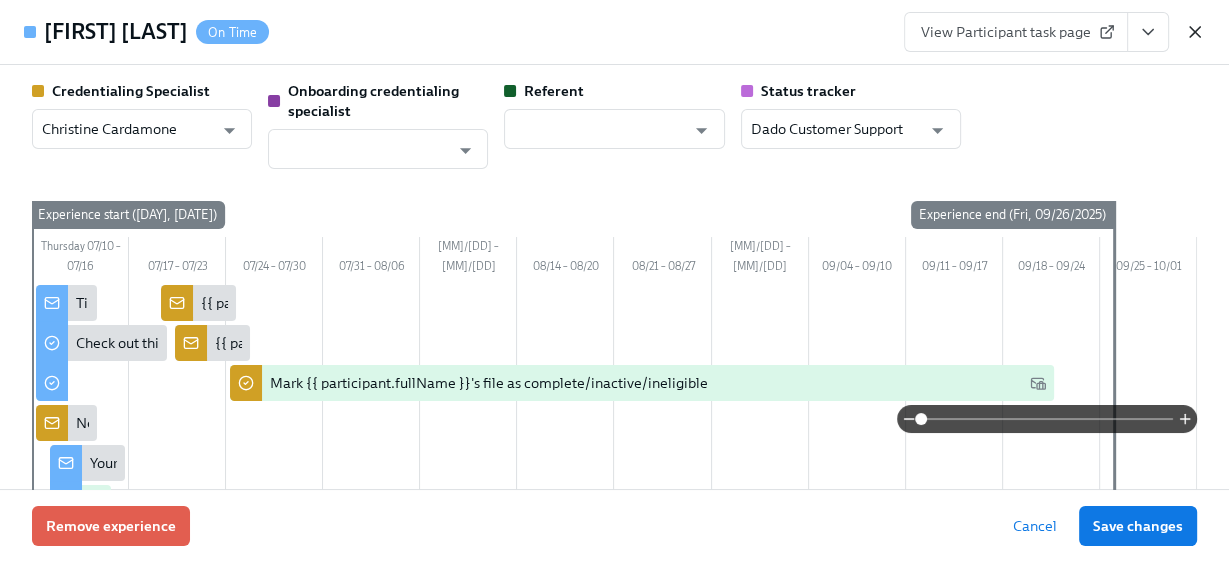 click 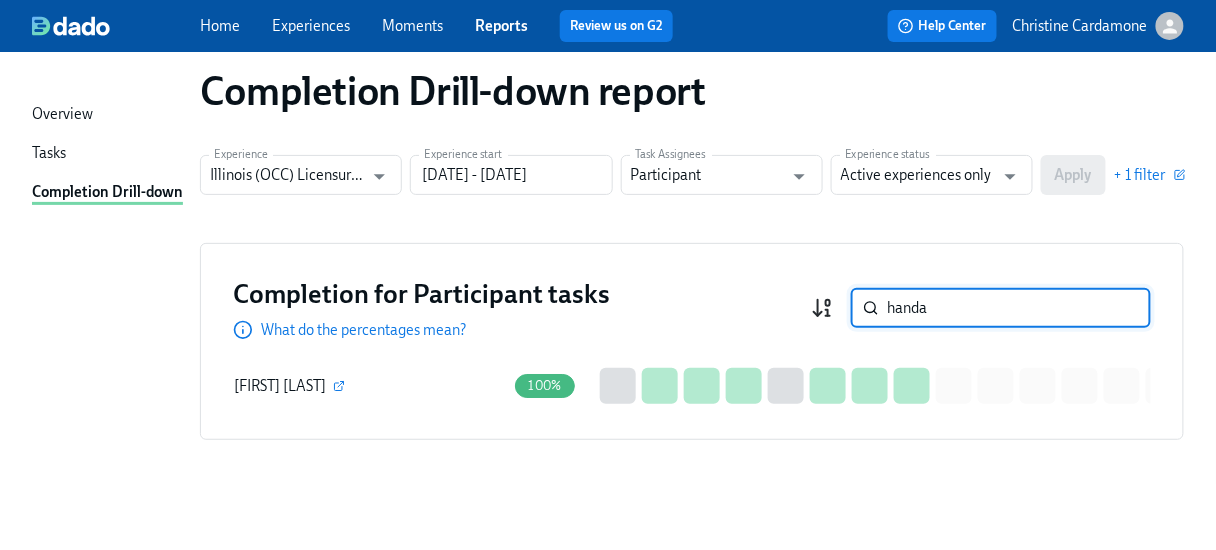 drag, startPoint x: 938, startPoint y: 310, endPoint x: 842, endPoint y: 304, distance: 96.18732 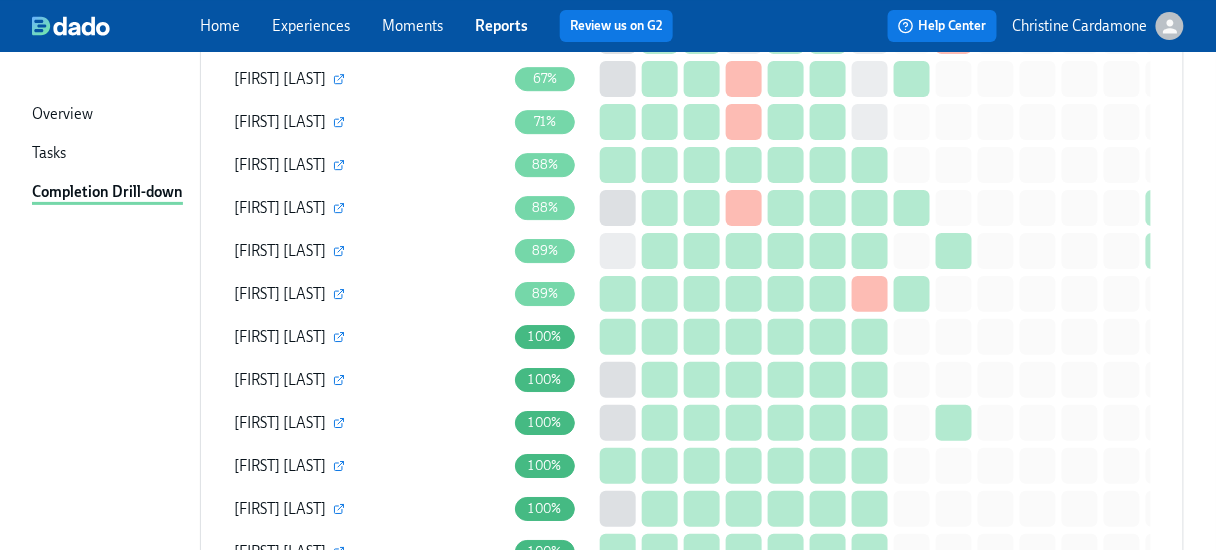 scroll, scrollTop: 1865, scrollLeft: 0, axis: vertical 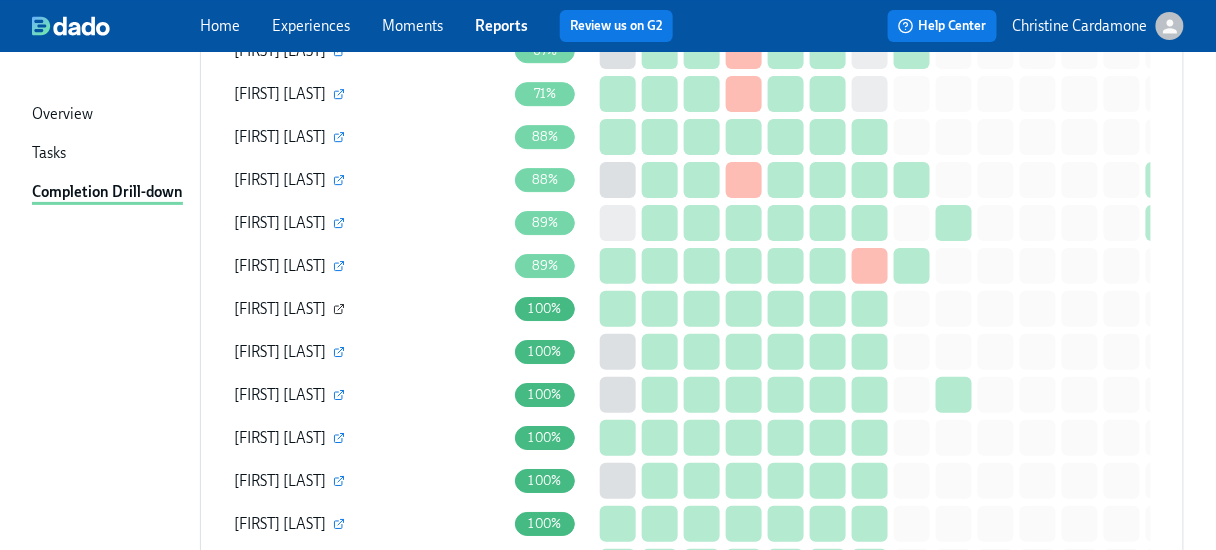 type 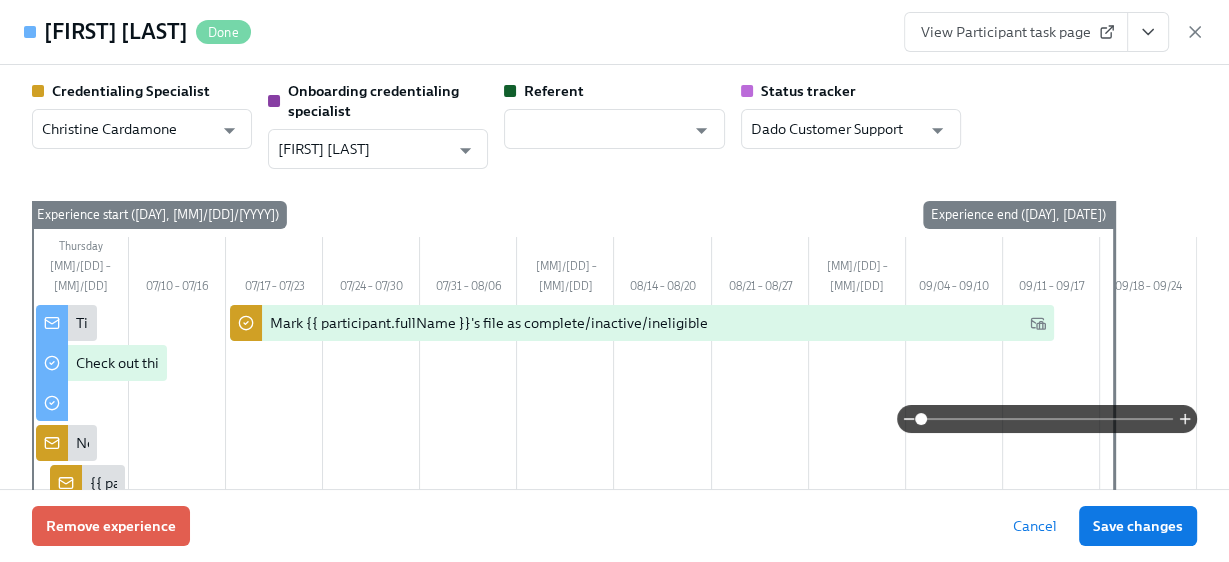 click 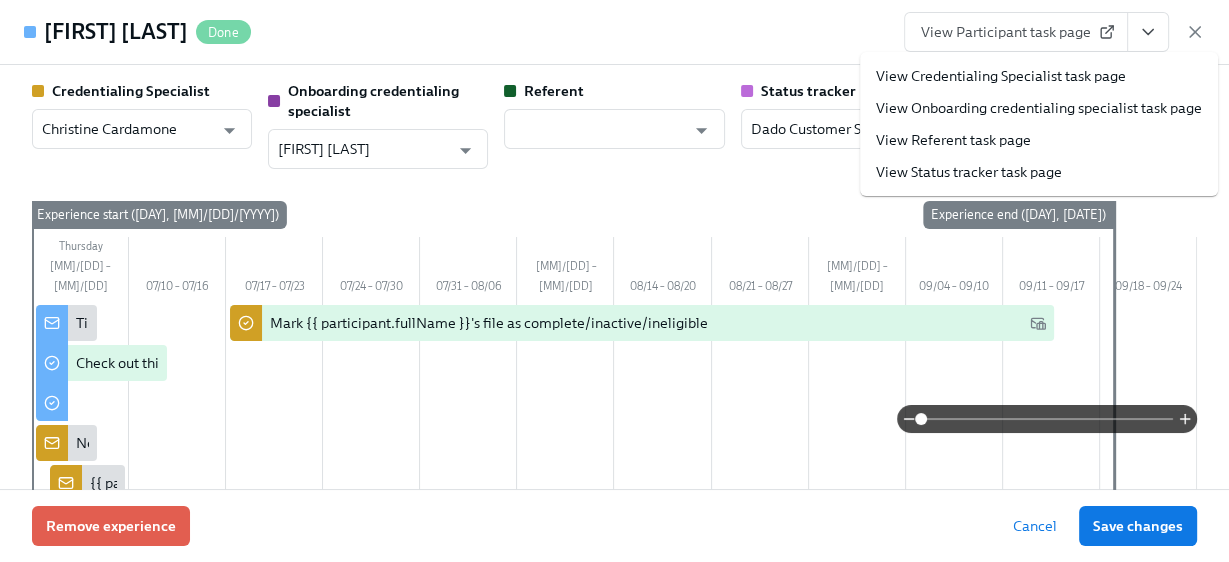 click on "View Credentialing Specialist task page" at bounding box center [1001, 76] 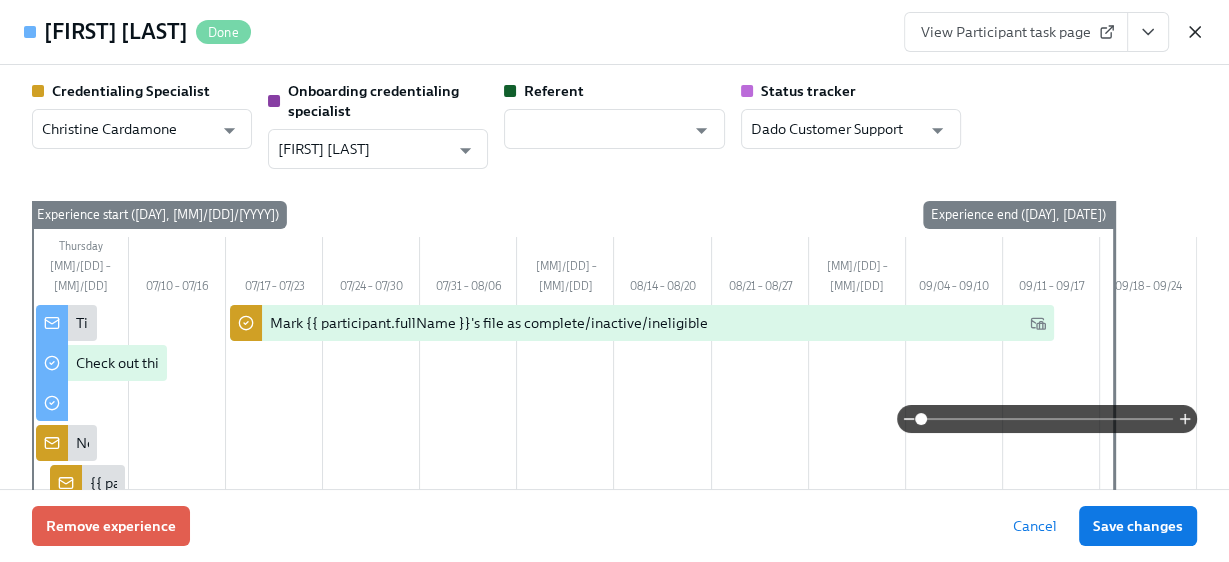 click 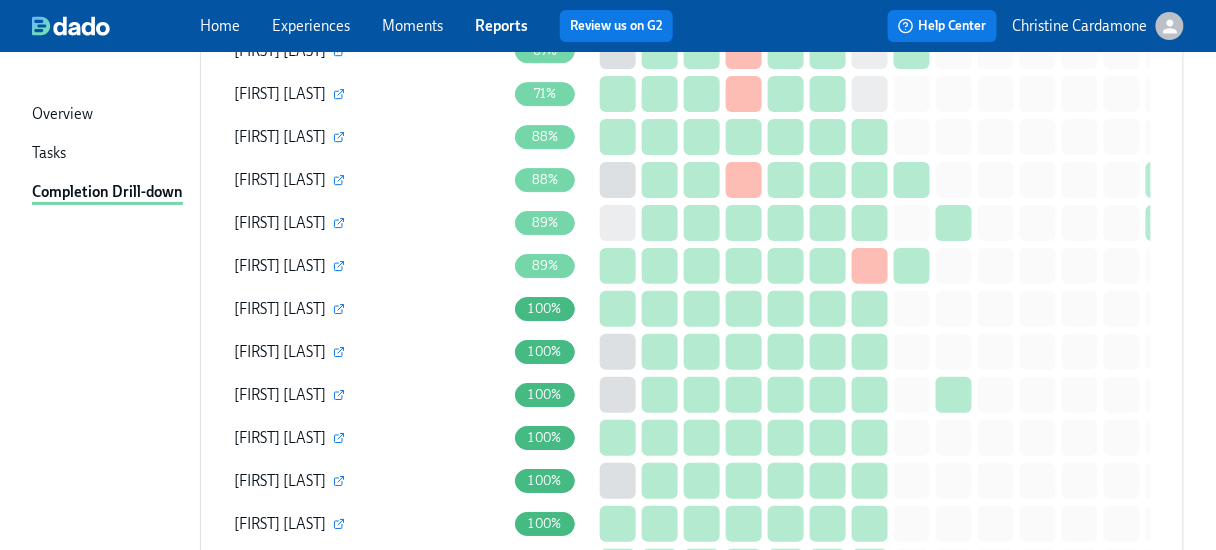 click on "Tasks" at bounding box center [49, 154] 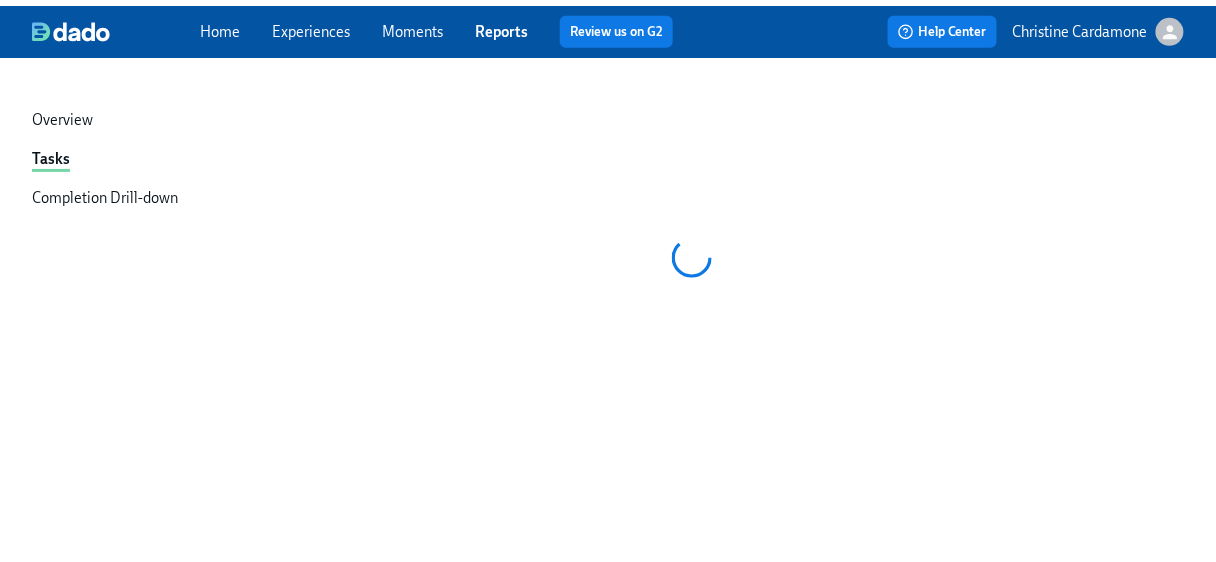 scroll, scrollTop: 0, scrollLeft: 0, axis: both 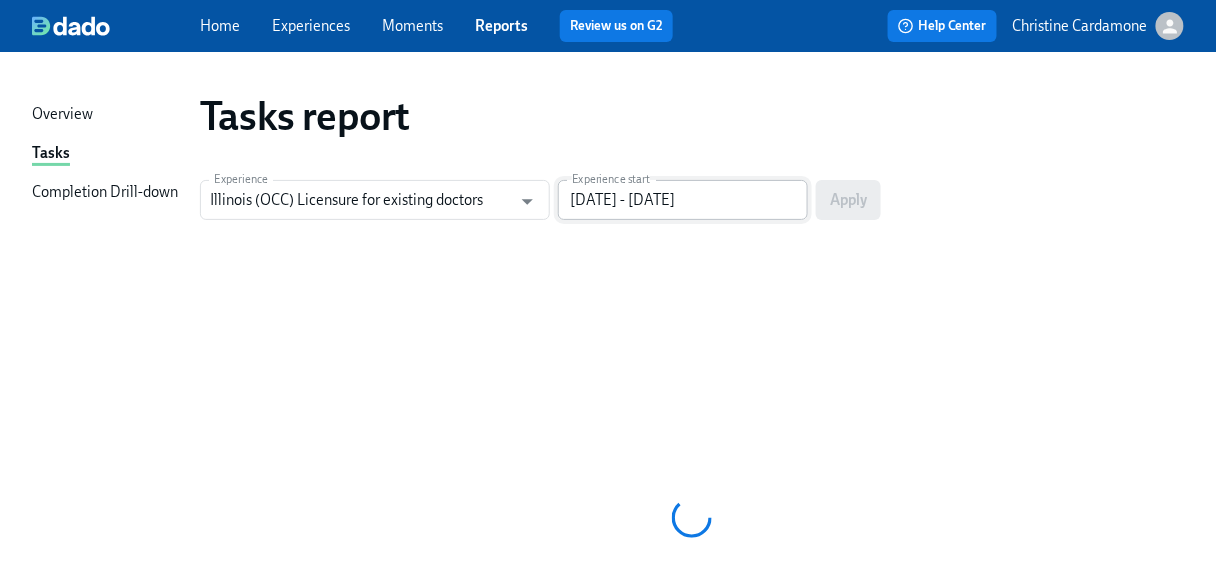 click on "06/30/2024 - 07/31/2025" at bounding box center (683, 200) 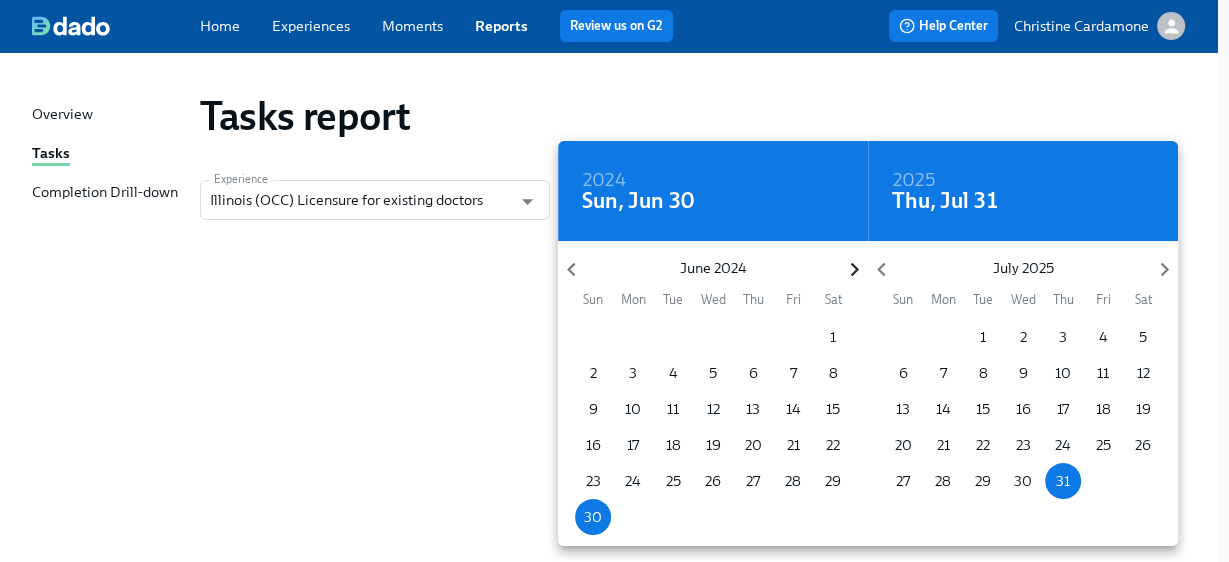 click 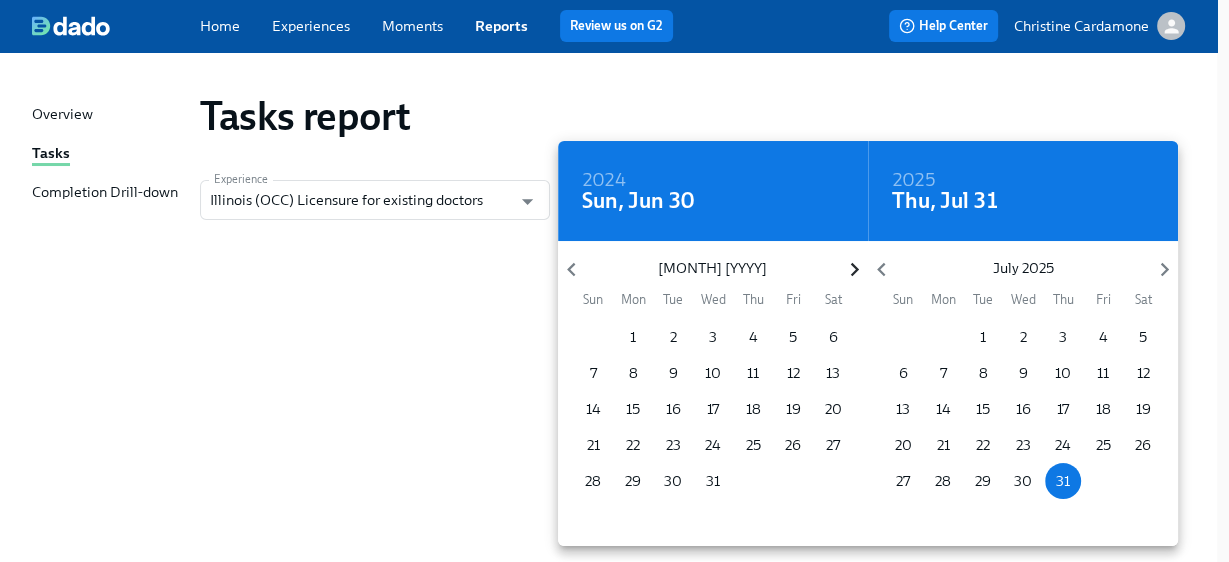 click 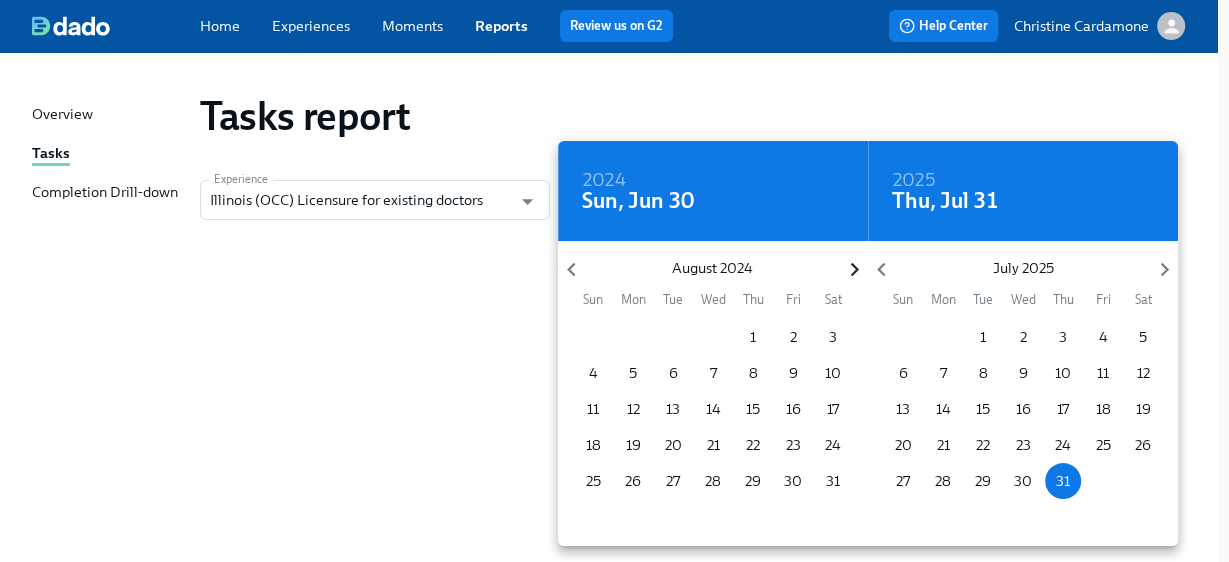 click 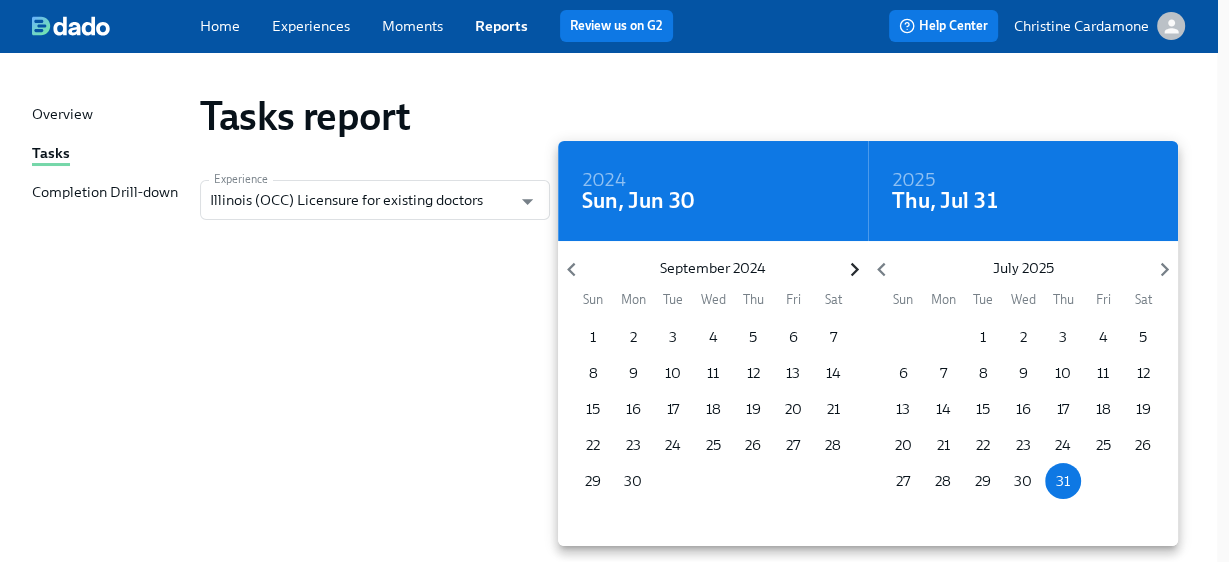 click 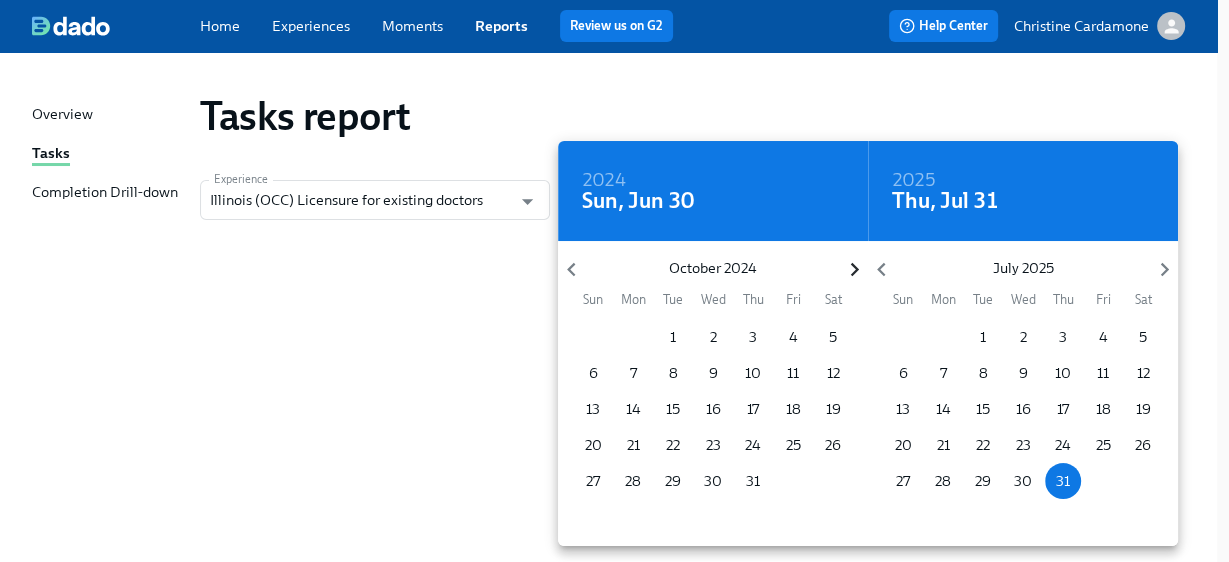 click 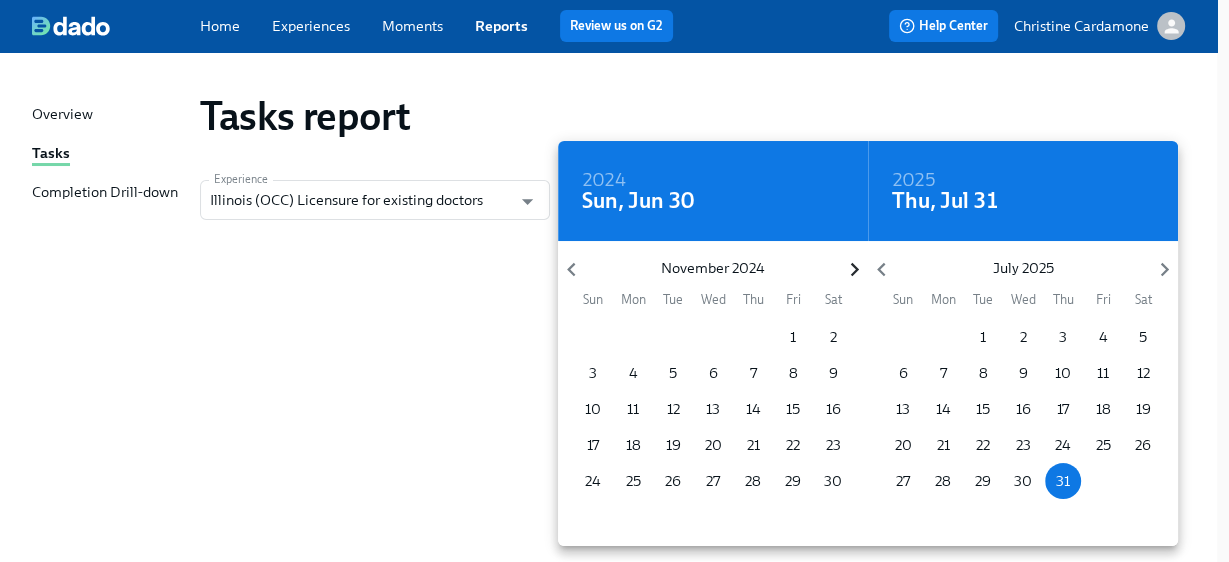 click 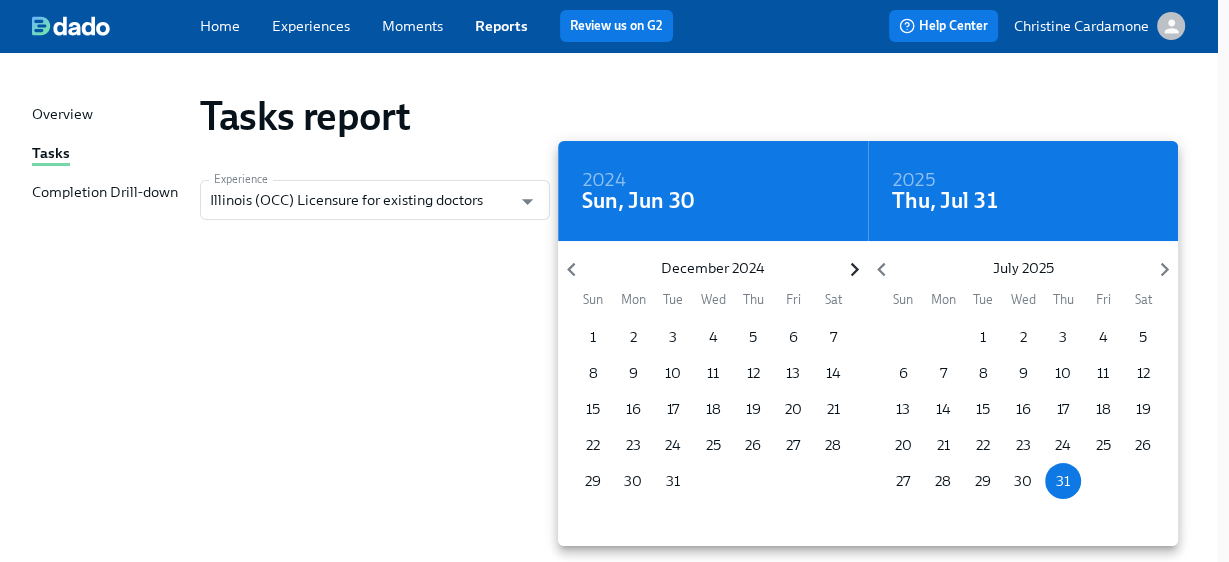 click 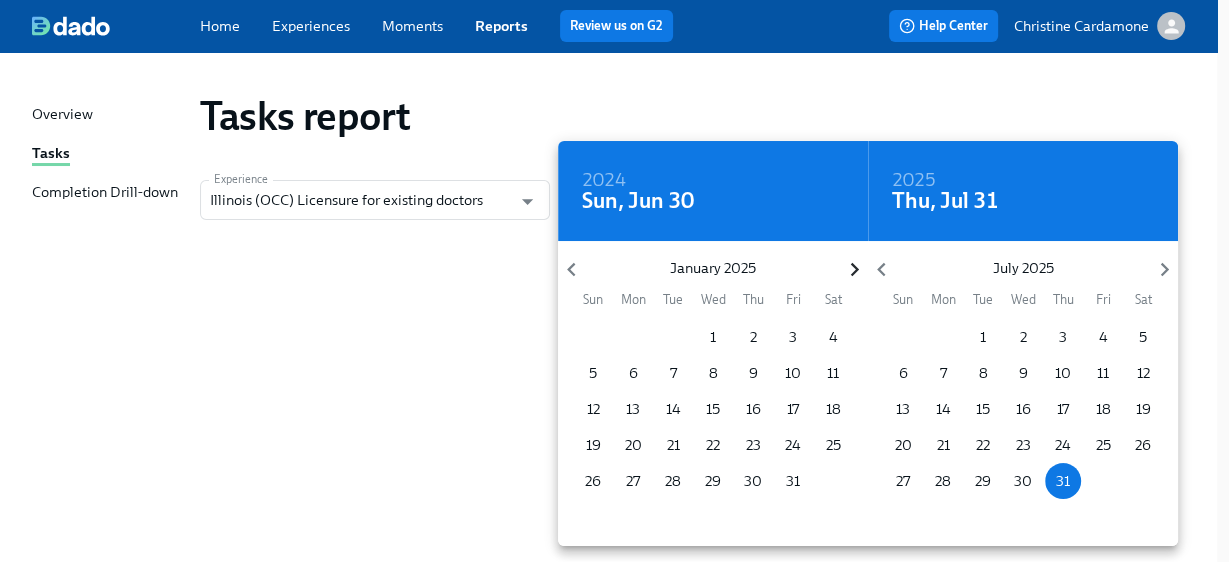 click 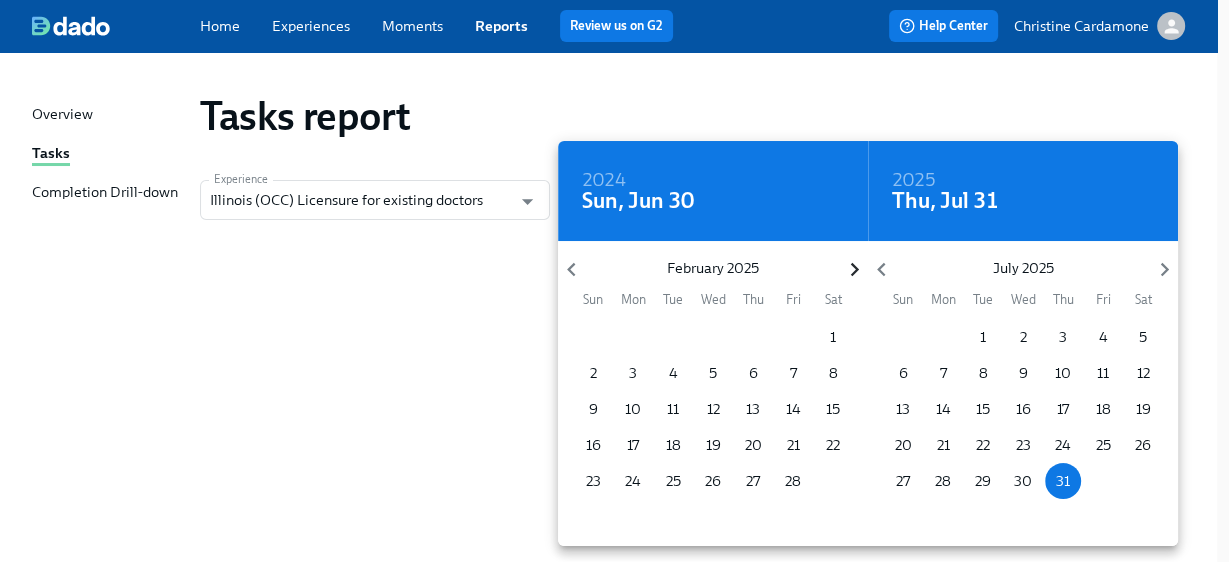 click 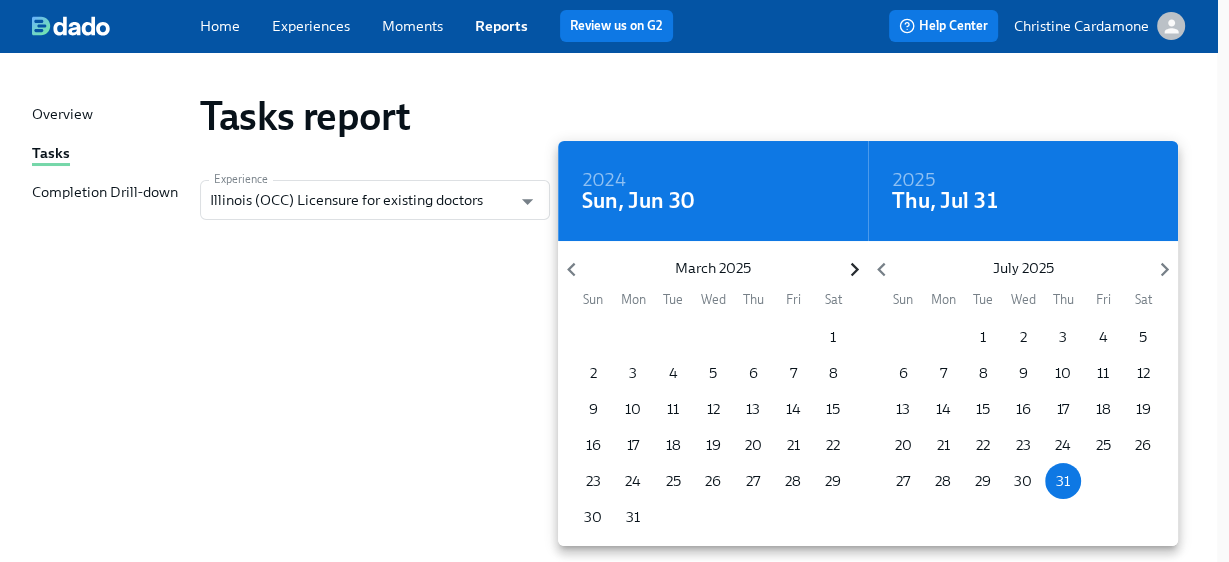 click 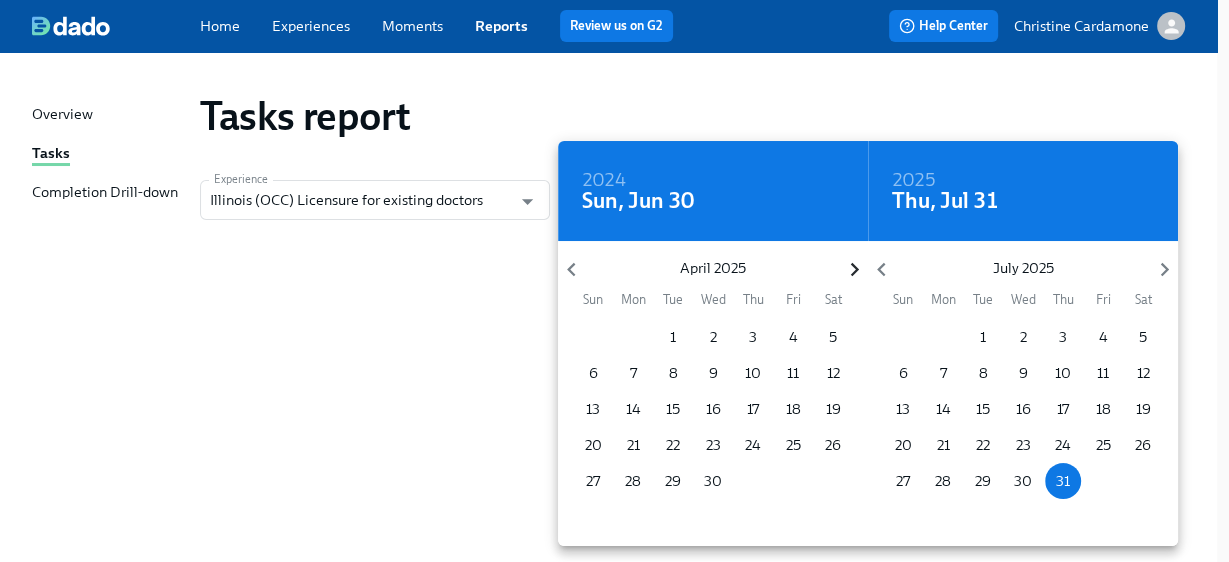 click 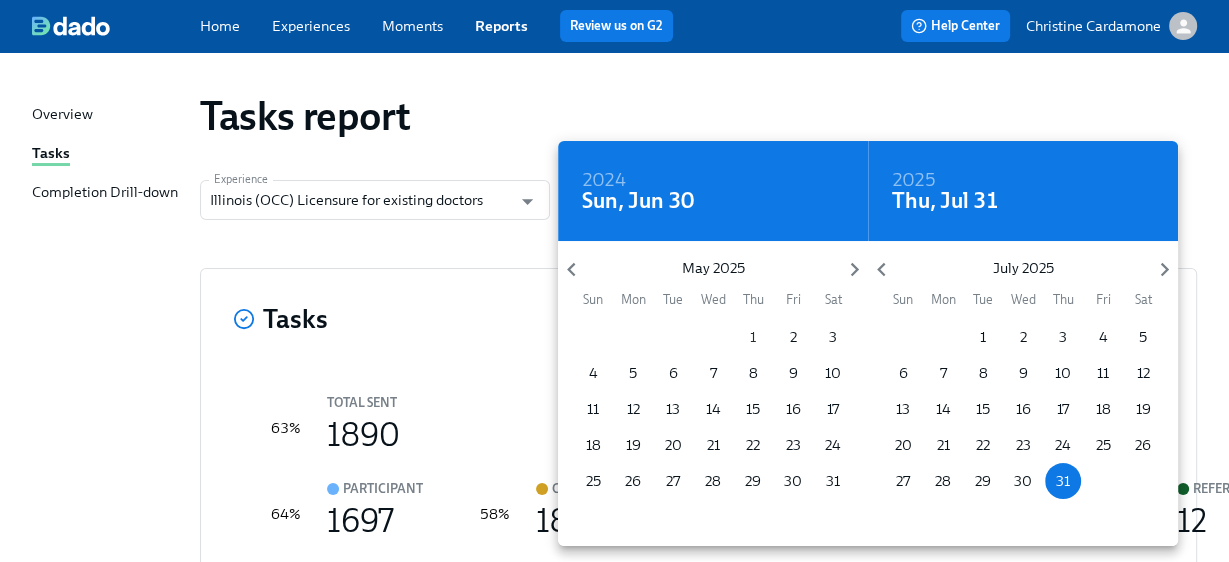 click on "1" at bounding box center [753, 337] 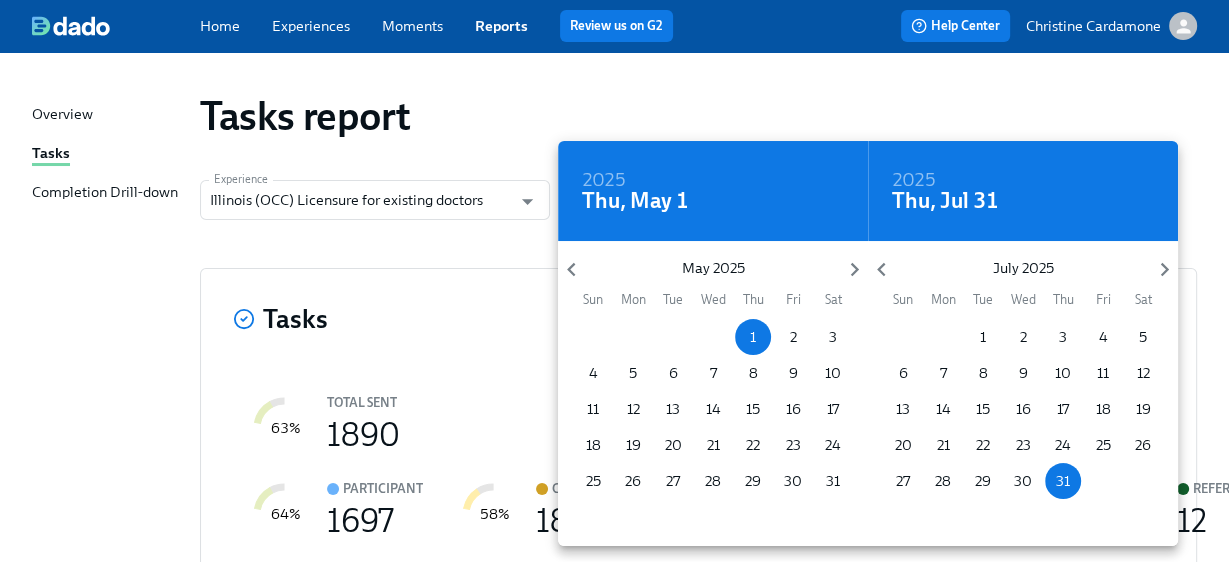 click at bounding box center [614, 281] 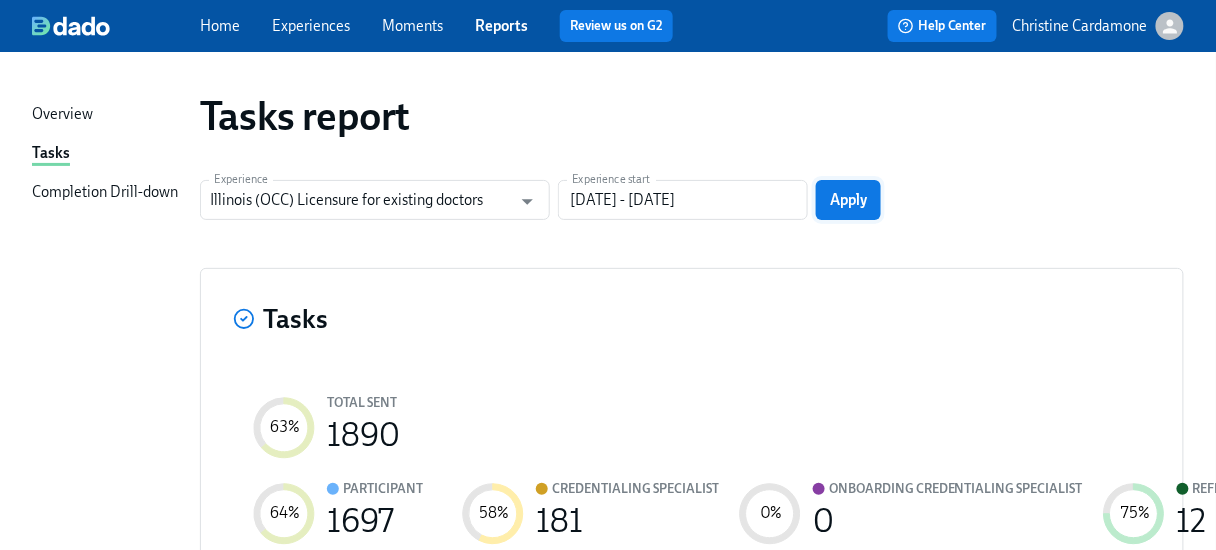 click on "Apply" at bounding box center [848, 200] 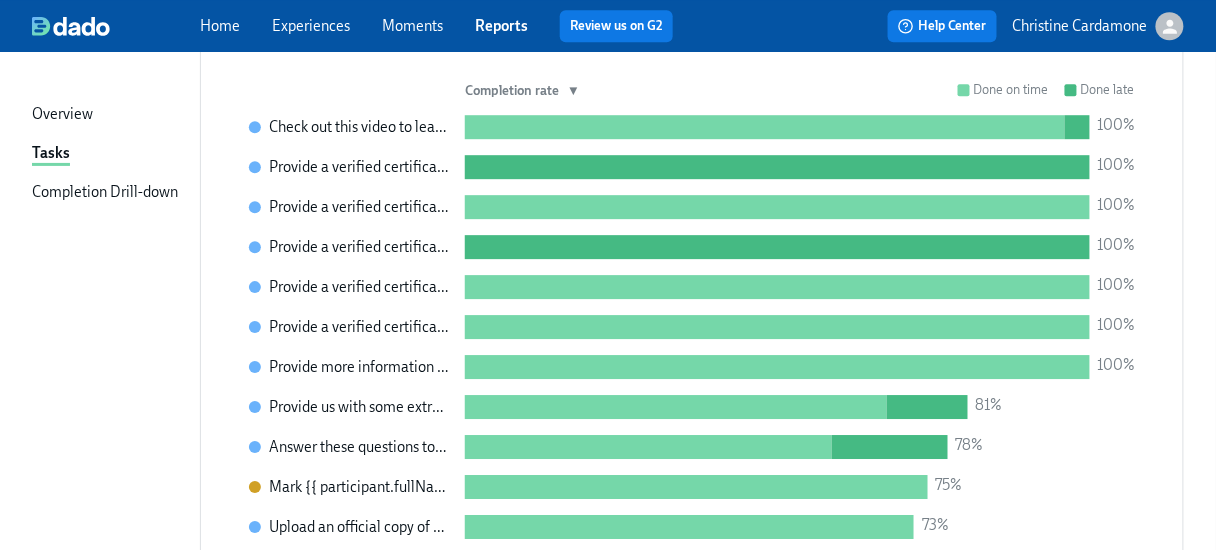 scroll, scrollTop: 1151, scrollLeft: 0, axis: vertical 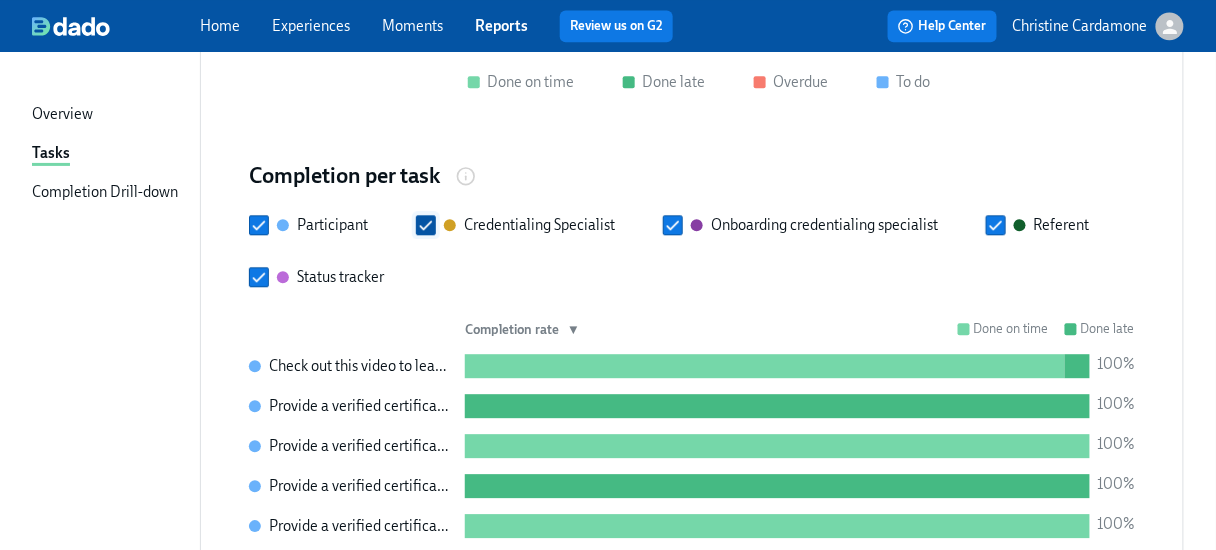 click on "Credentialing Specialist" at bounding box center (539, 225) 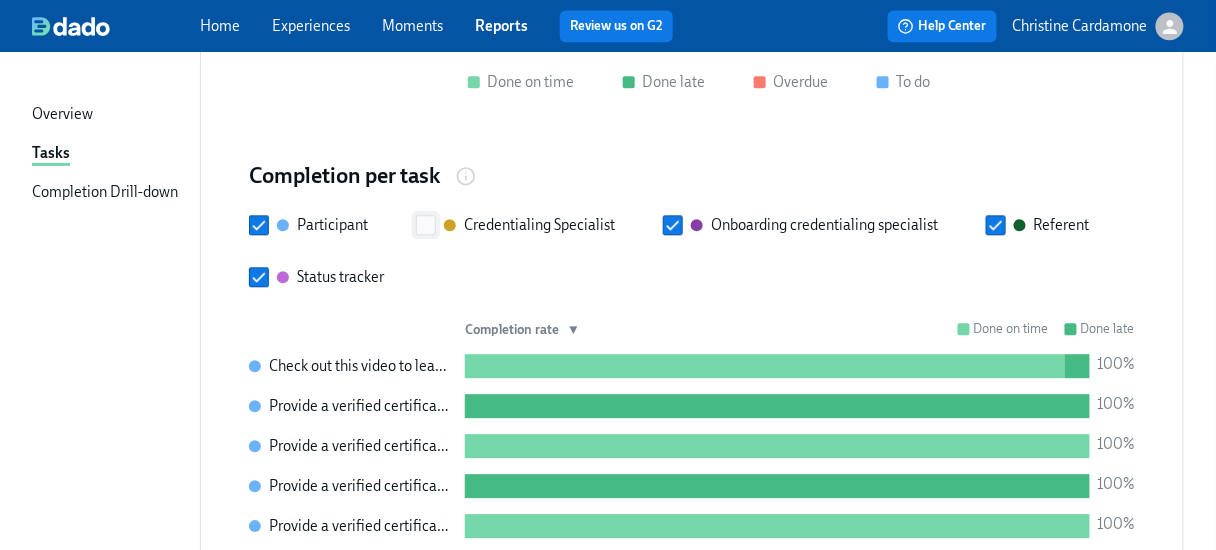 click on "Credentialing Specialist" at bounding box center [426, 225] 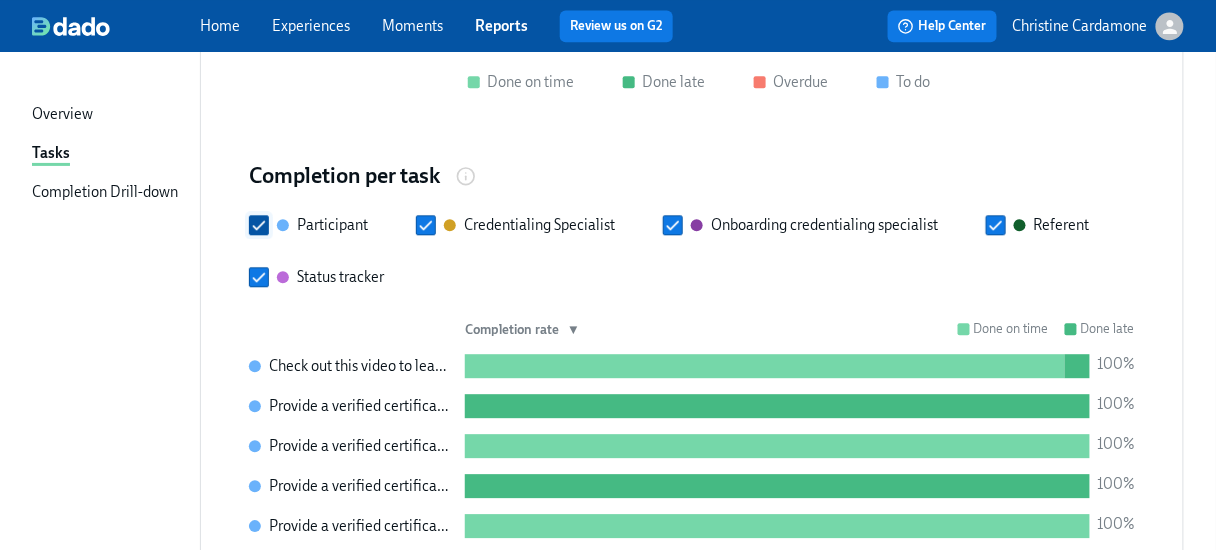 click on "Participant" at bounding box center (259, 225) 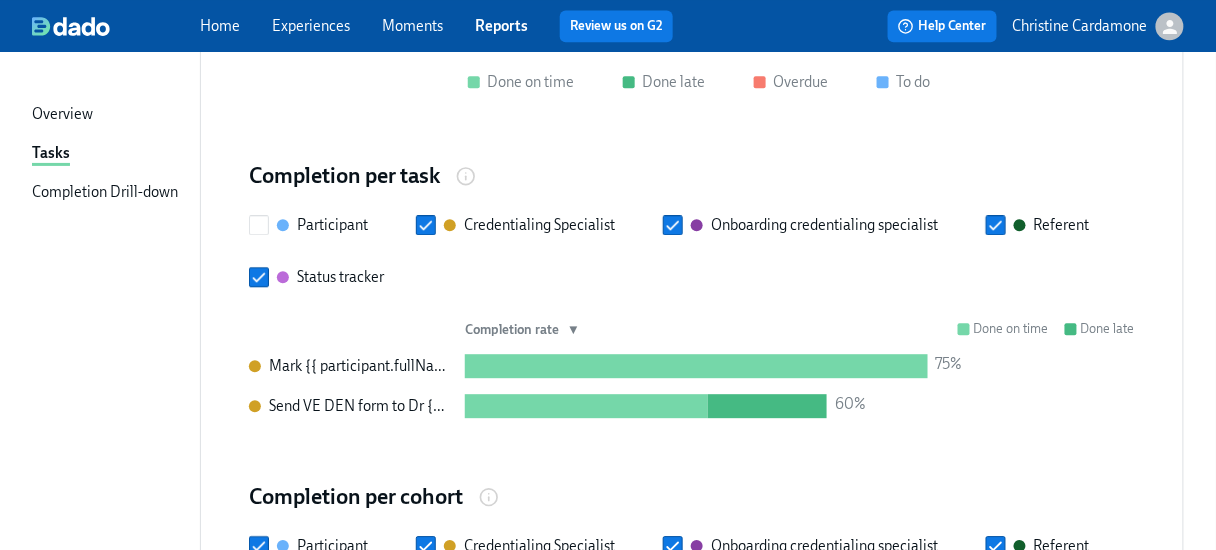 click on "72 % Completion rate of tasks past their deadline TOTAL SENT 611 72 % Completion rate of tasks past their deadline Participant 544 72 % Completion rate of tasks past their deadline Credentialing Specialist 67 0 % Completion rate of tasks past their deadline Onboarding credentialing specialist 0 0 % Completion rate of tasks past their deadline Referent 0 0 % Completion rate of tasks past their deadline Status tracker 0 Total tasks Cohorts Weeks Months Participant Credentialing Specialist Onboarding credentialing specialist Referent Status tracker 13 May 01 Jun 09 Jun 15 Jun 17 Jun 25 Jun 08 Jul 13 Jul 16 Jul 21 Jul 25 Jul 30 Jul 0 25 50 75 100 Done on time Done late Overdue To do Completion per task Participant Credentialing Specialist Onboarding credentialing specialist Referent Status tracker Completion rate ▼ Done on time Done late Mark {{ participant.fullName }}'s file as complete/inactive/ineligible 75% Send VE DEN form to Dr {{ participant.fullName }}'s referent 60% Completion per cohort Participant 1" at bounding box center (692, 274) 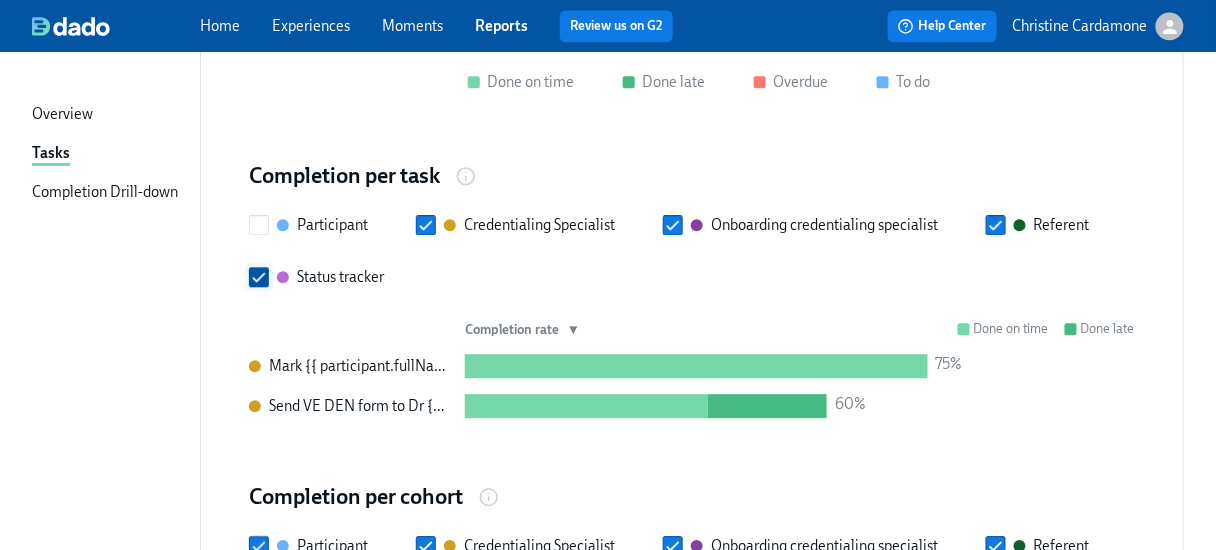 click on "Status tracker" at bounding box center [259, 277] 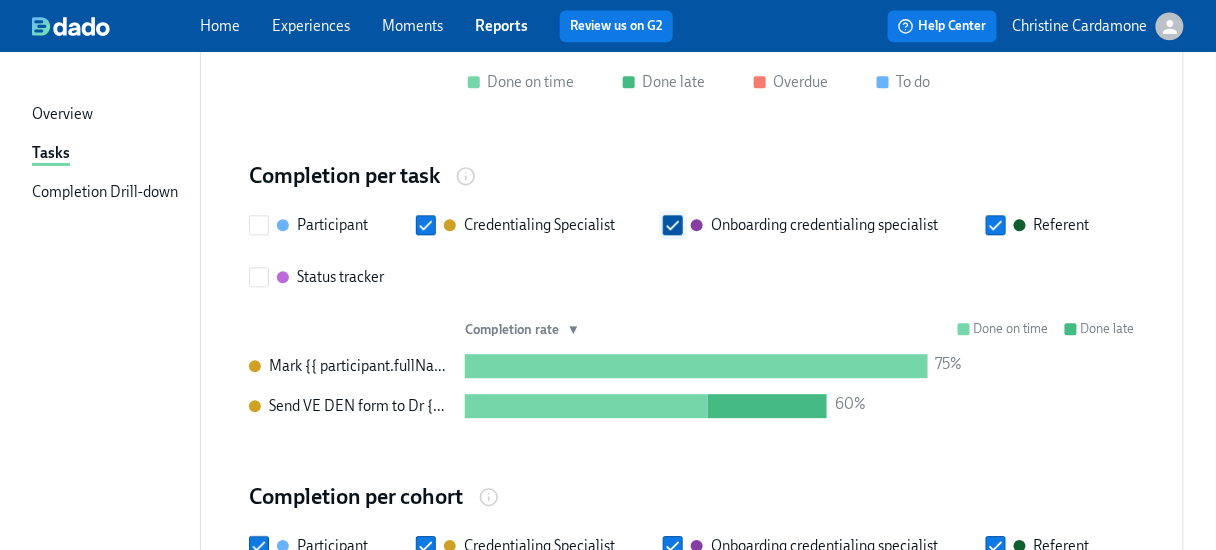 click on "Onboarding credentialing specialist" at bounding box center [673, 225] 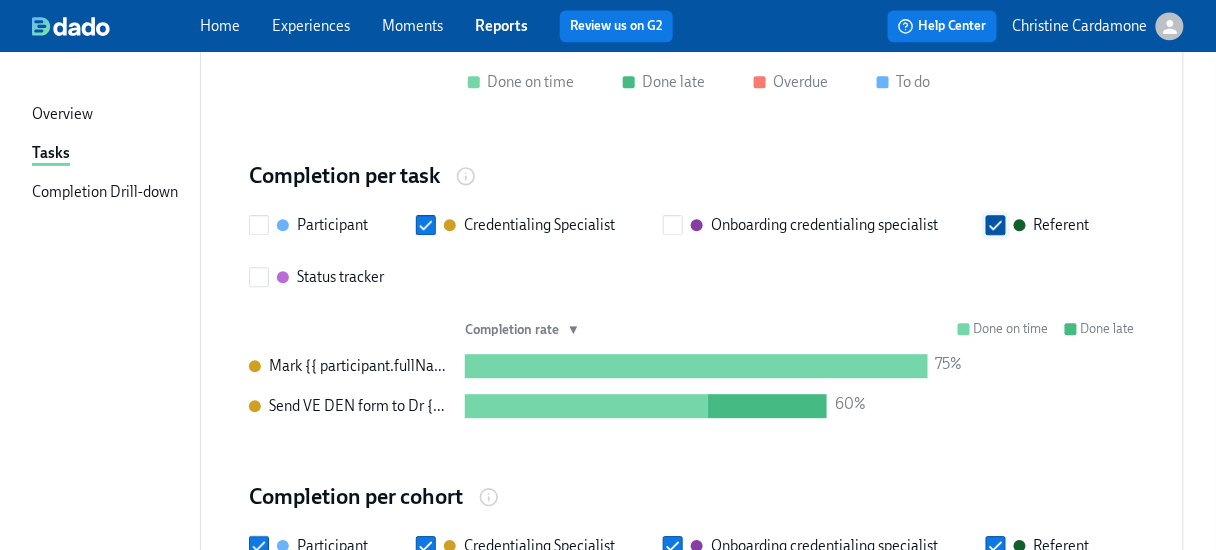 click on "Referent" at bounding box center [996, 225] 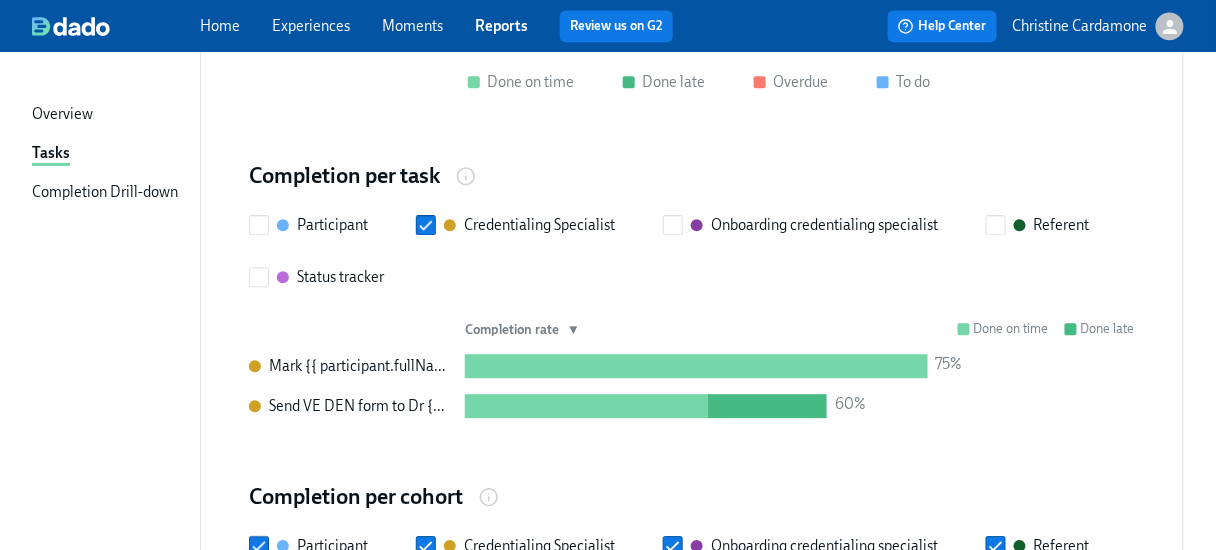 click on "Participant Credentialing Specialist Onboarding credentialing specialist Referent Status tracker" at bounding box center (692, 251) 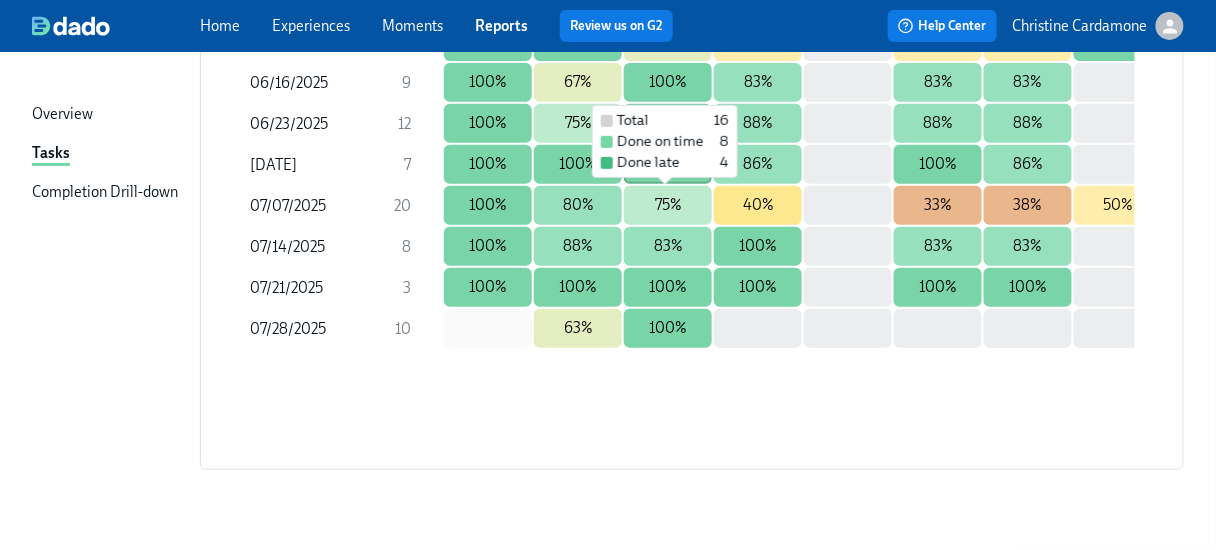 scroll, scrollTop: 1567, scrollLeft: 0, axis: vertical 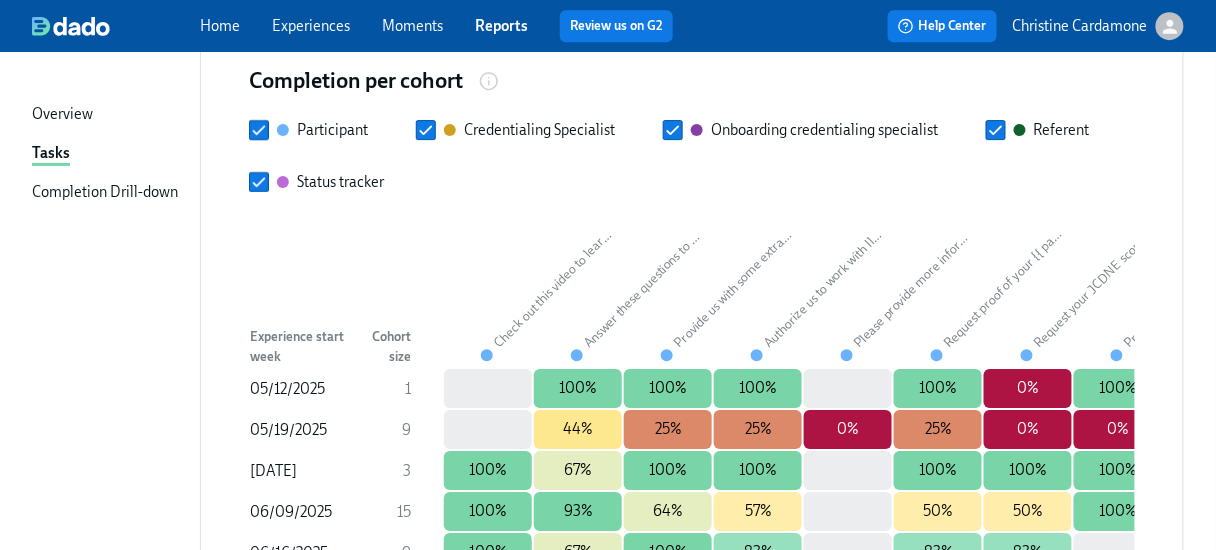 click on "Overview" at bounding box center [62, 115] 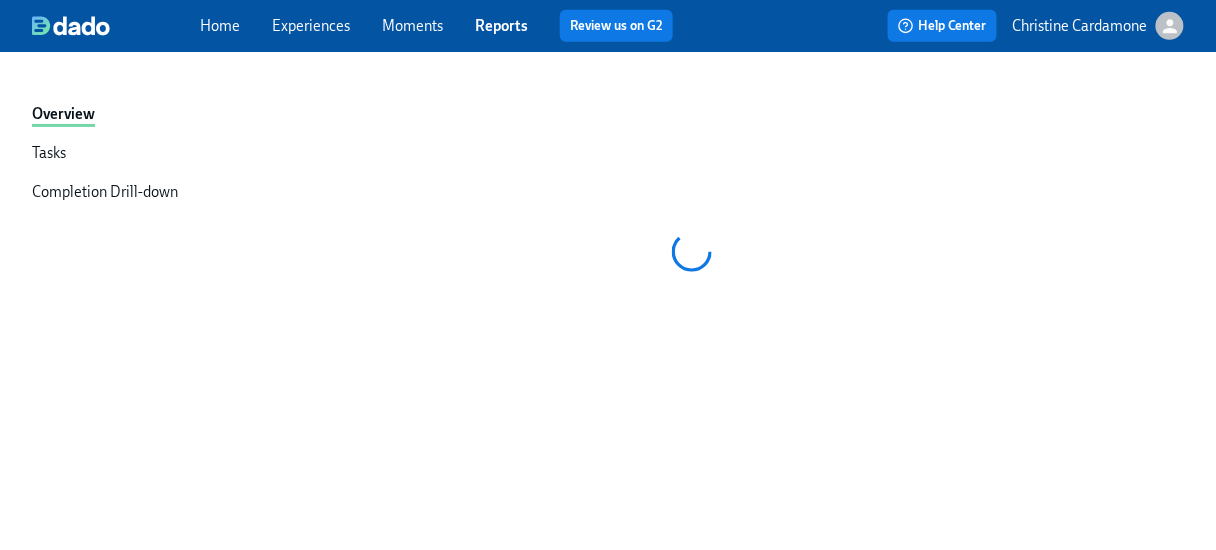 scroll, scrollTop: 0, scrollLeft: 0, axis: both 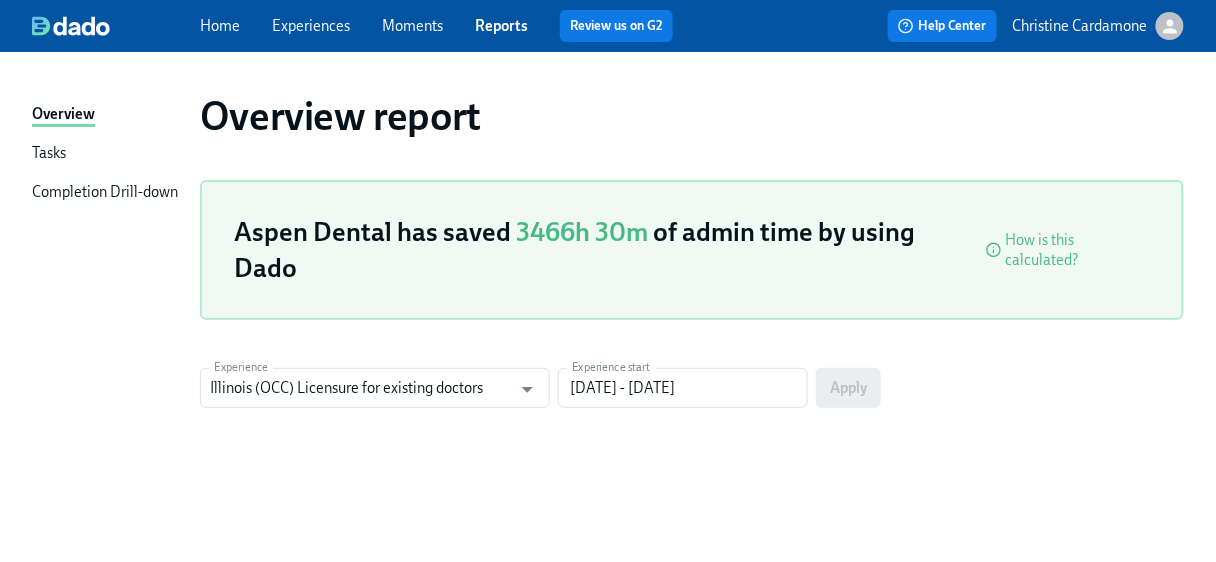 click on "Completion Drill-down" at bounding box center [105, 193] 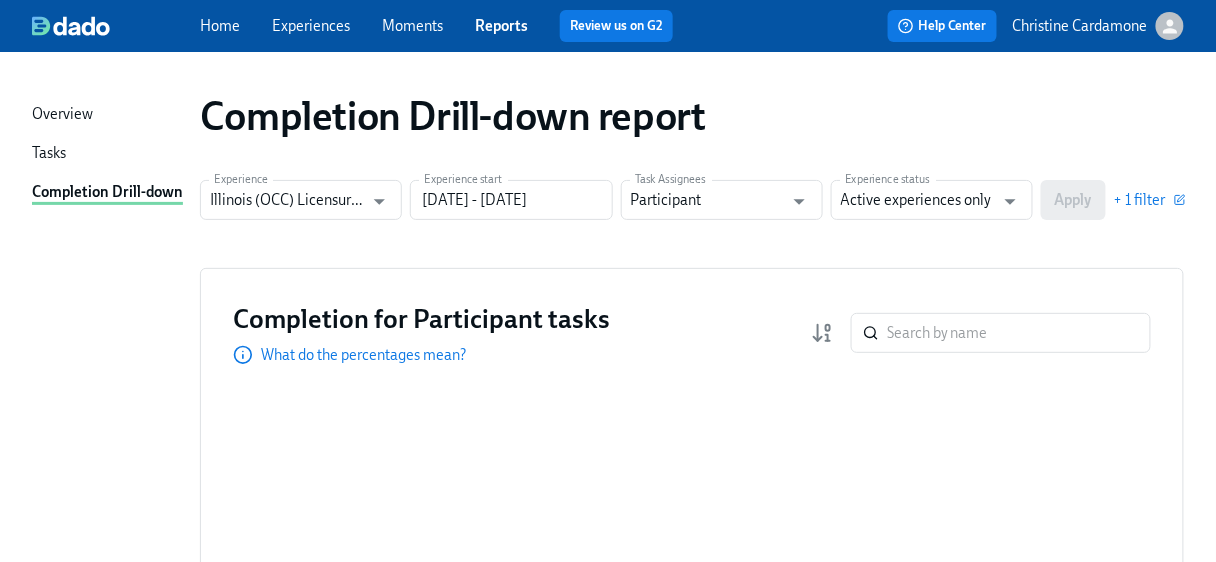 click on "Experience Illinois (OCC) Licensure for existing doctors Experience Experience start 05/01/2025 - 07/31/2025 Experience start Task Assignees Participant Task Assignees Experience status Active experiences only Experience status Apply + 1 filter" at bounding box center [692, 200] 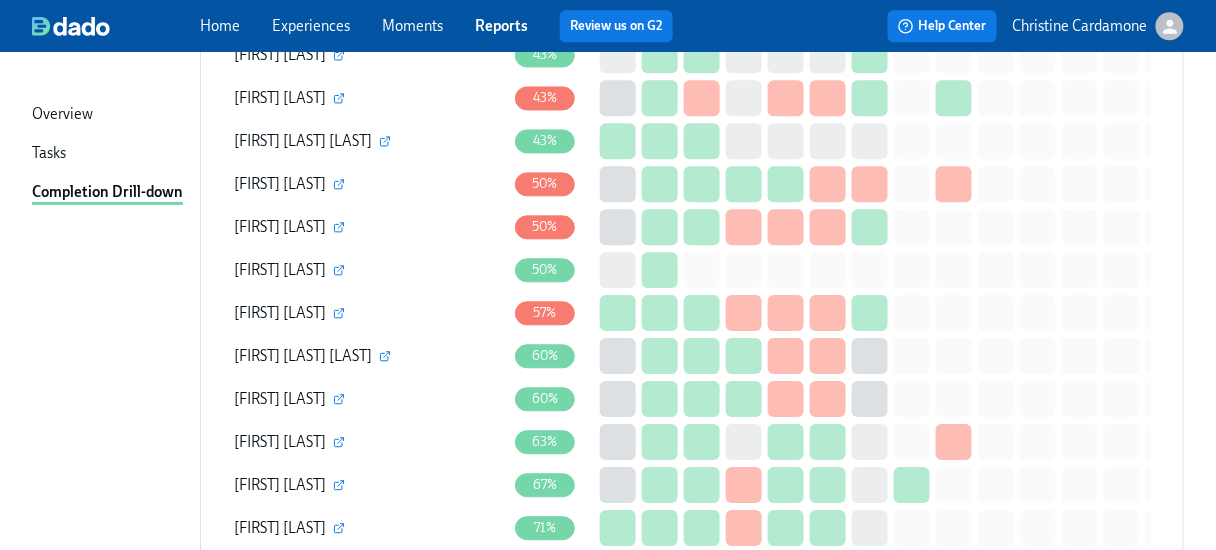 scroll, scrollTop: 1920, scrollLeft: 0, axis: vertical 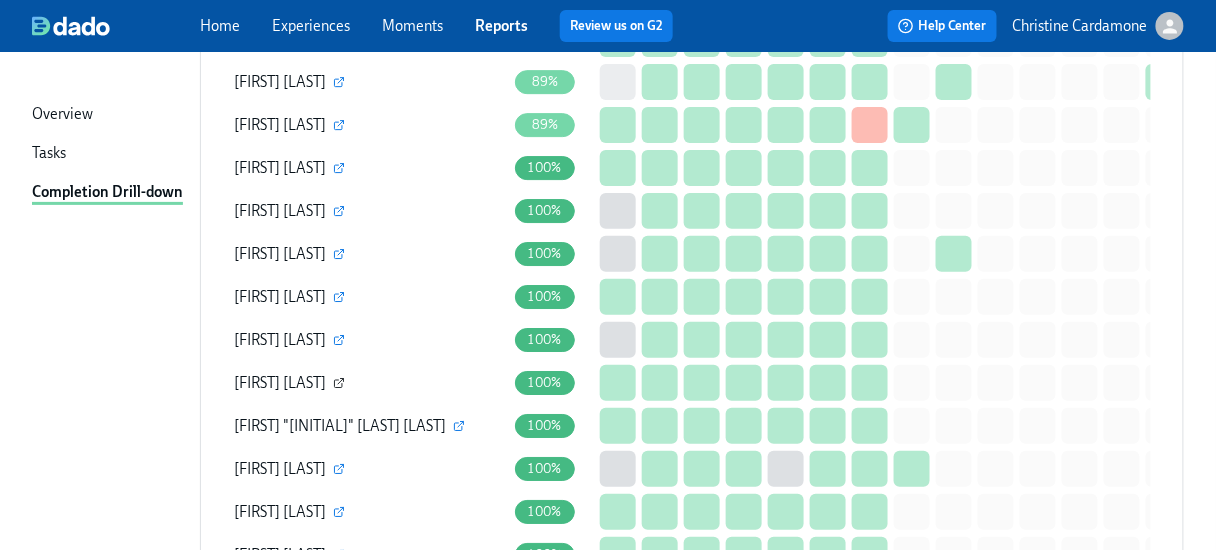 click 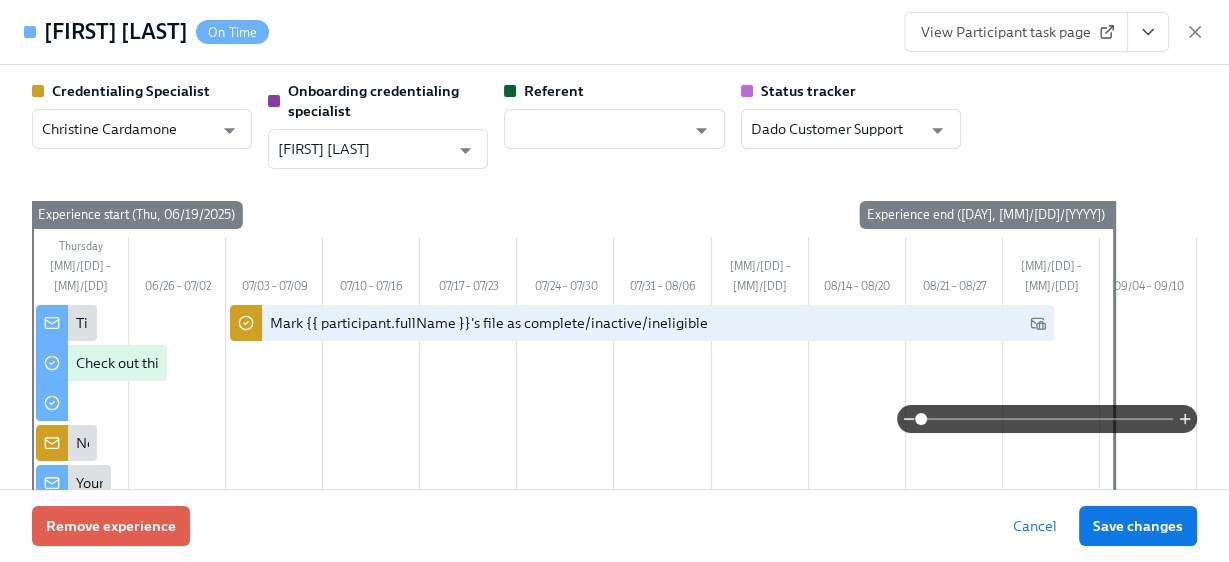 click 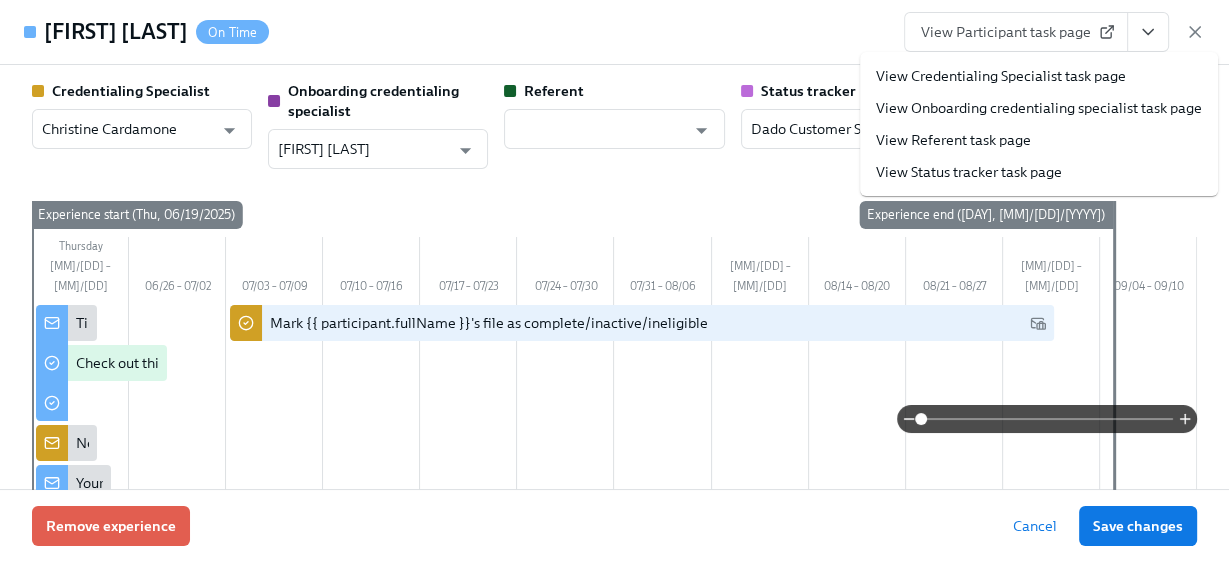 click on "View Credentialing Specialist task page" at bounding box center [1001, 76] 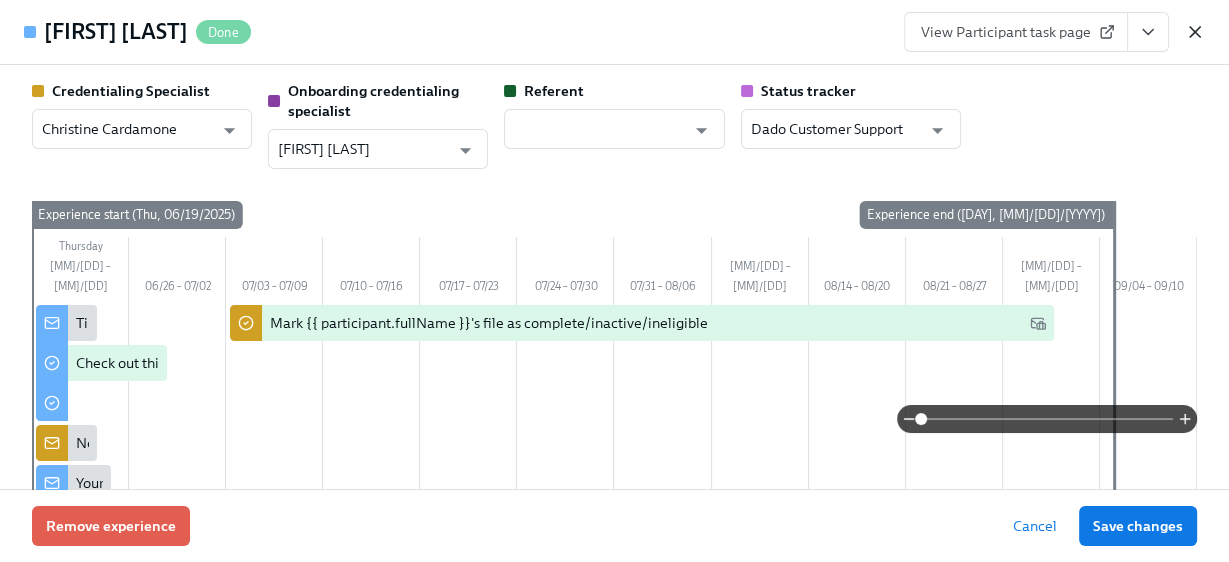 click 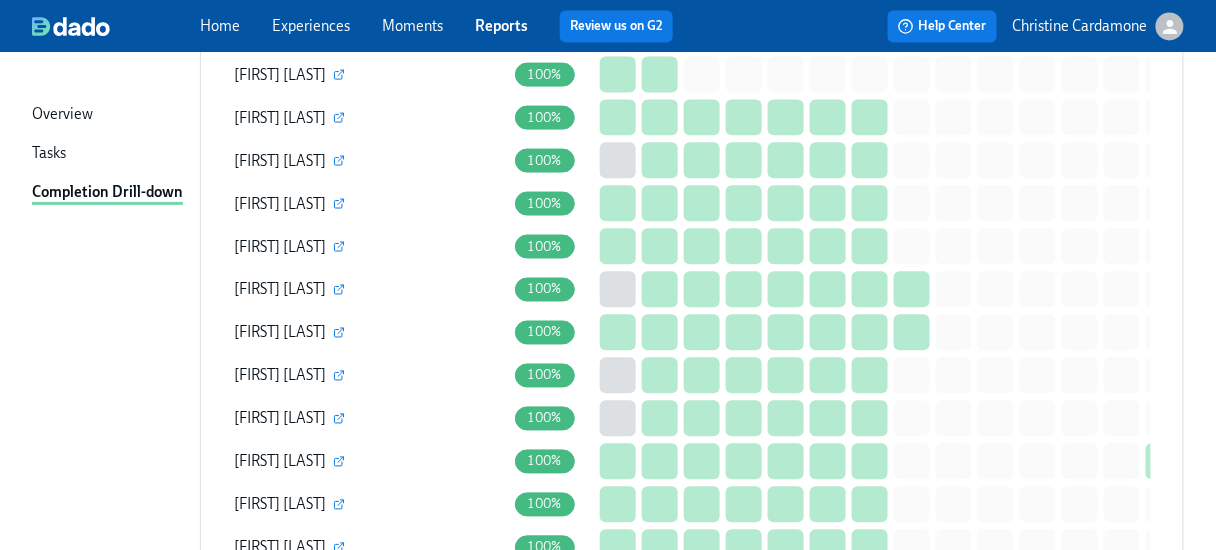scroll, scrollTop: 2800, scrollLeft: 0, axis: vertical 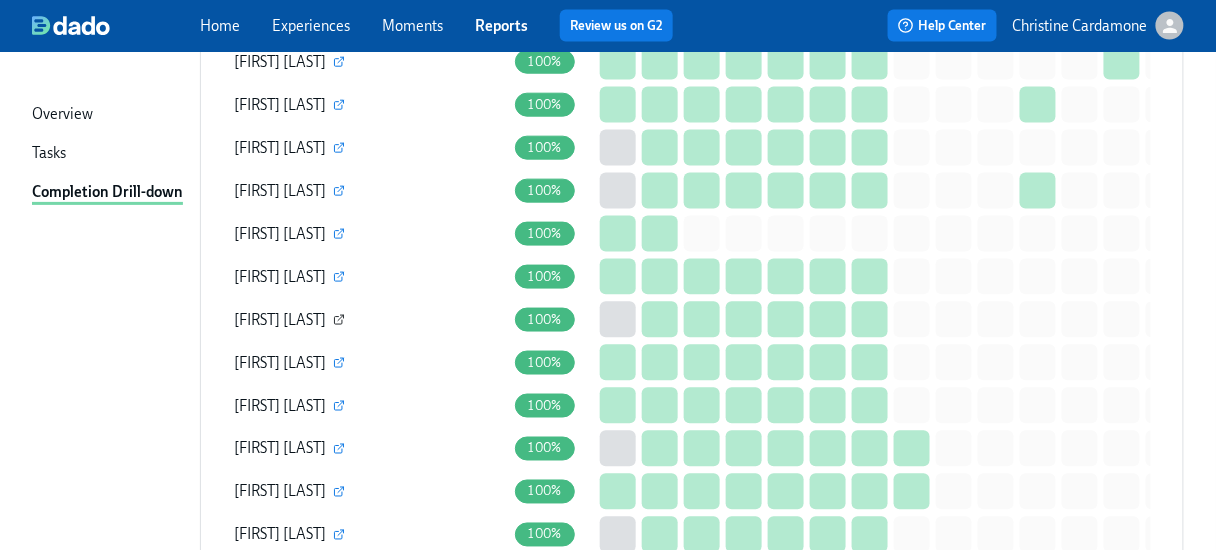 click 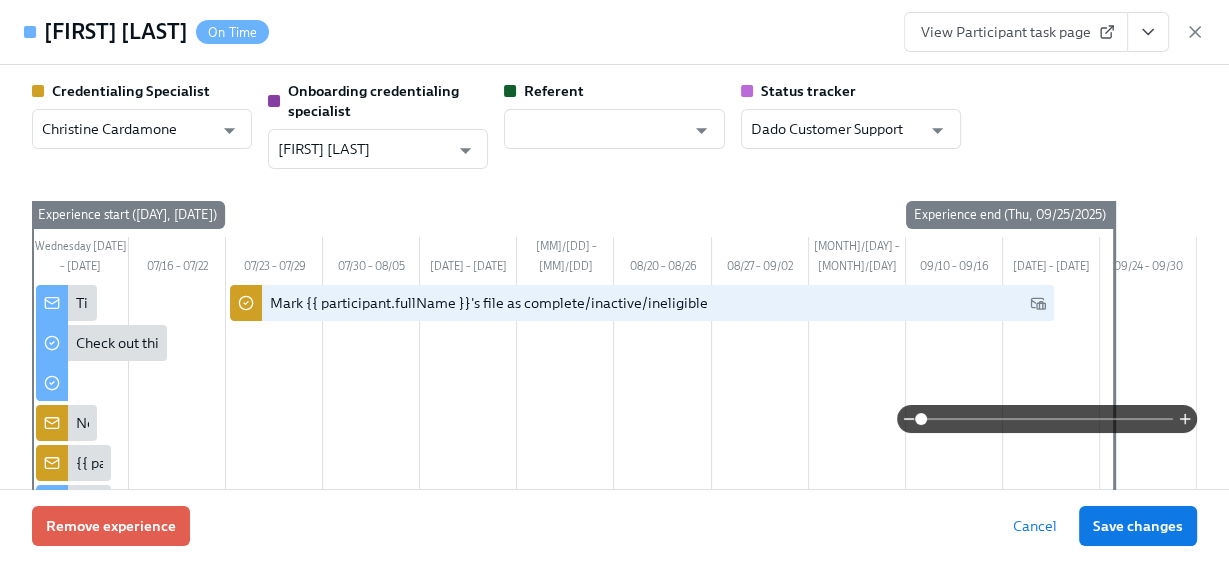 click 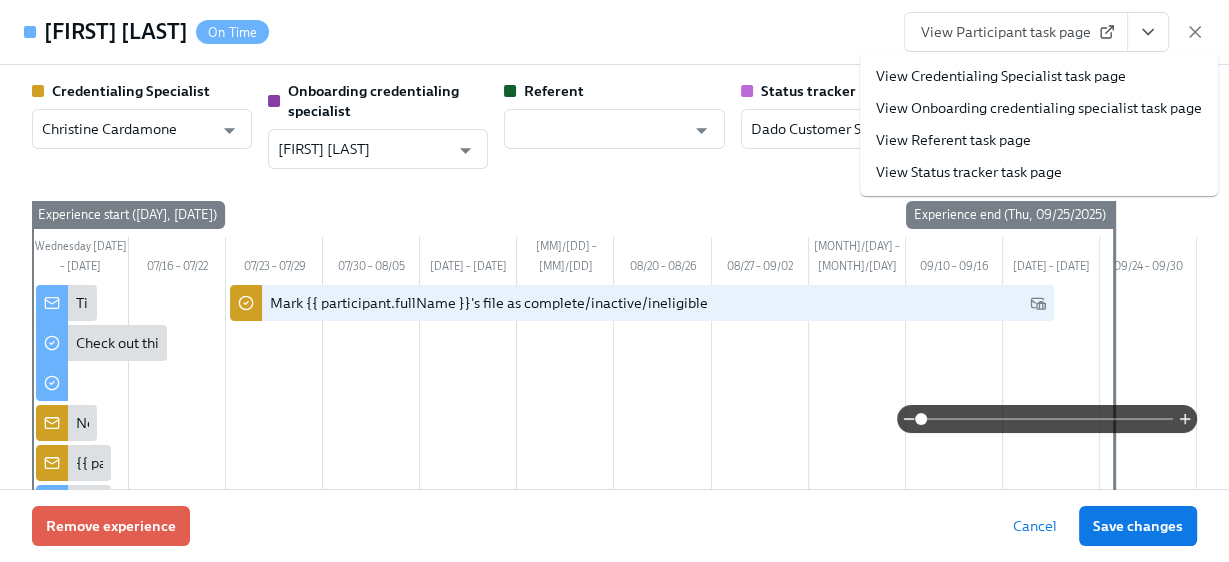 click on "View Credentialing Specialist task page" at bounding box center [1001, 76] 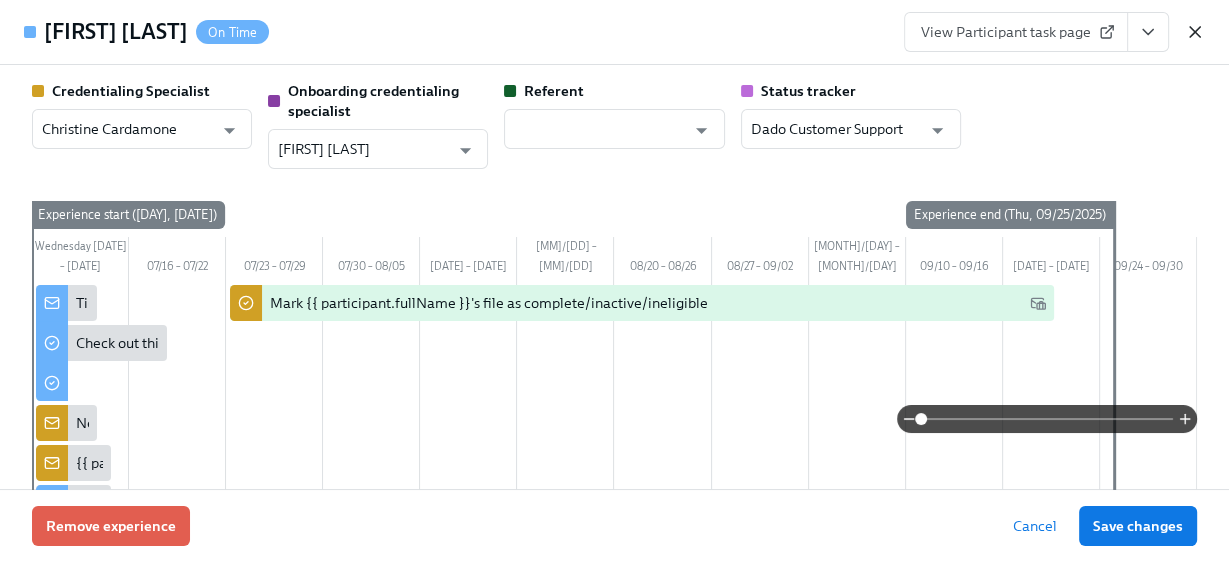 click 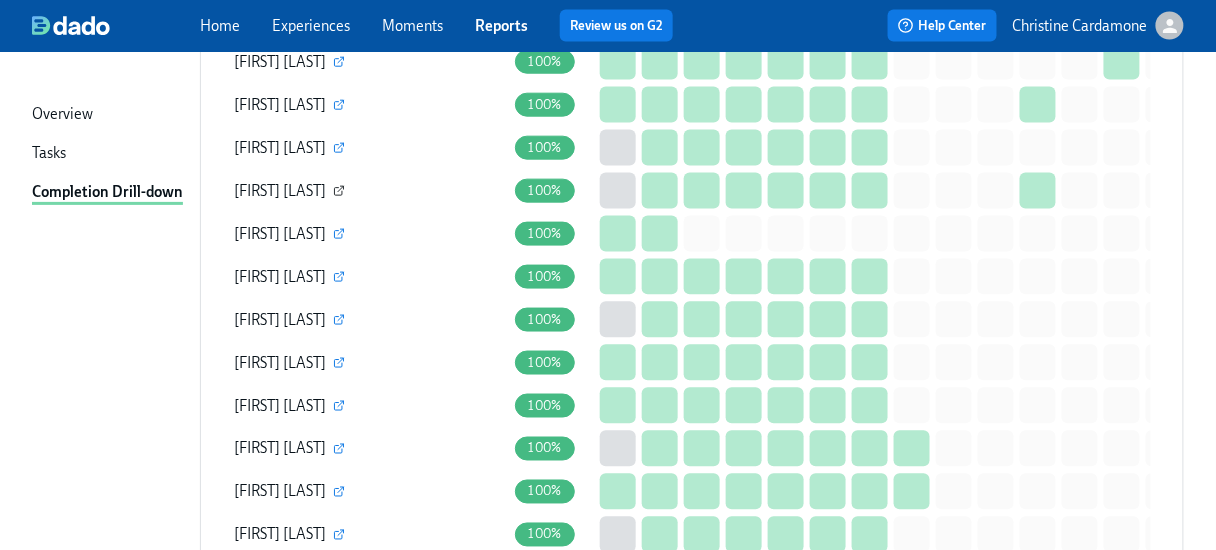 click 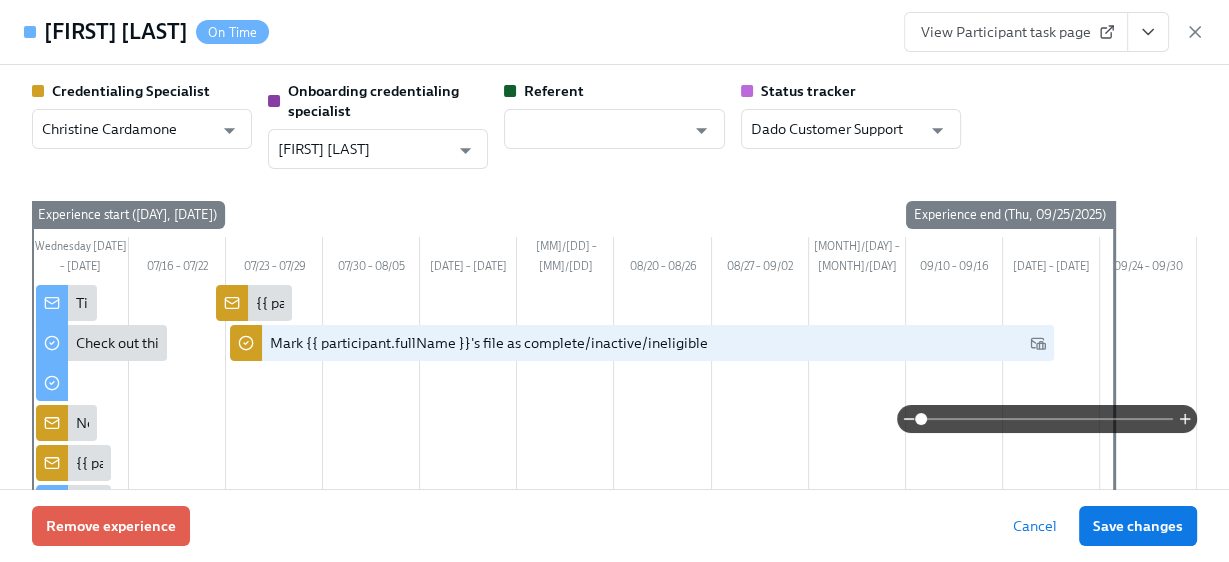 click 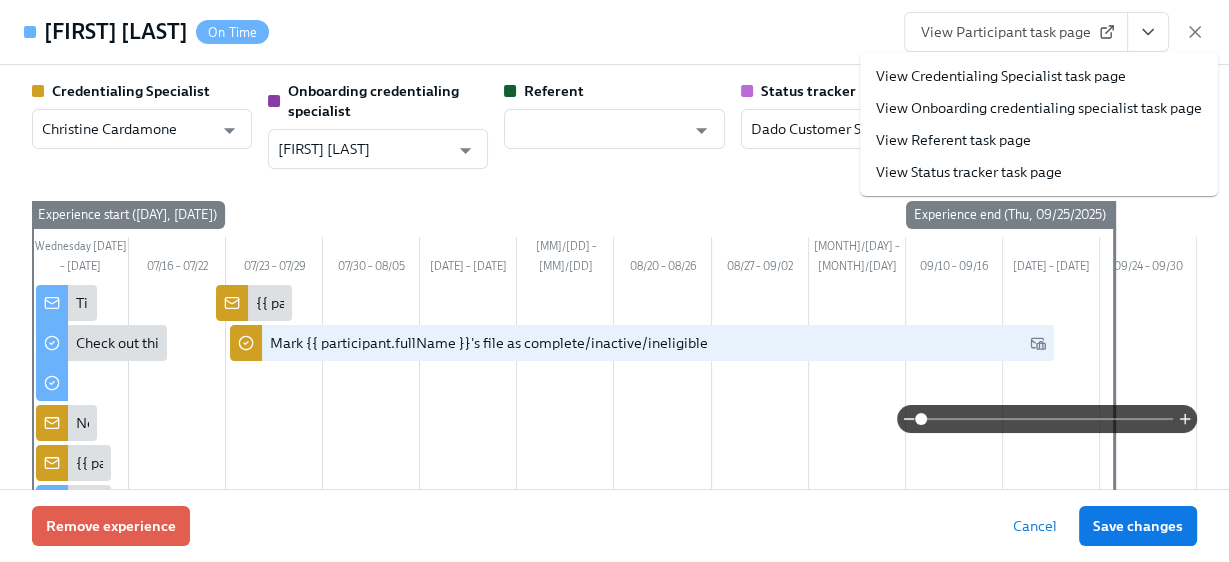 click on "View Credentialing Specialist task page" at bounding box center (1001, 76) 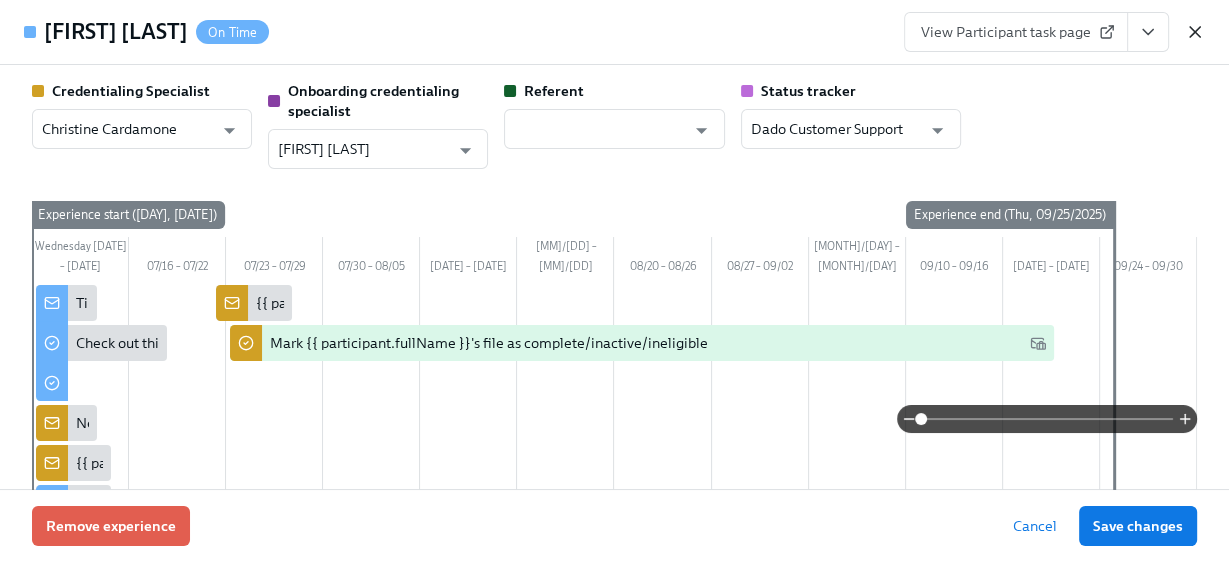 click 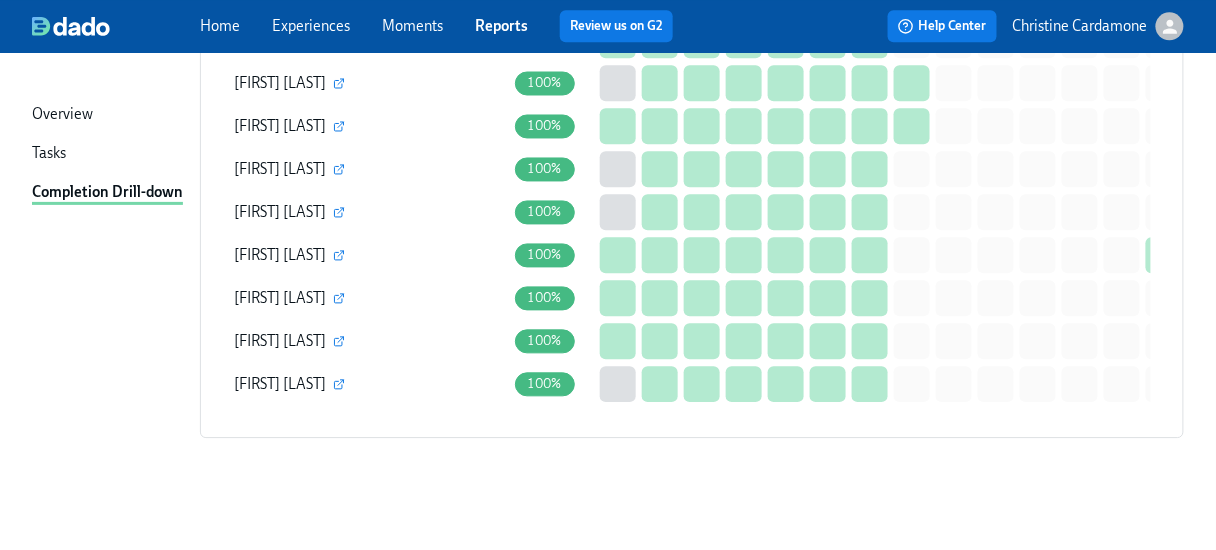 scroll, scrollTop: 3176, scrollLeft: 0, axis: vertical 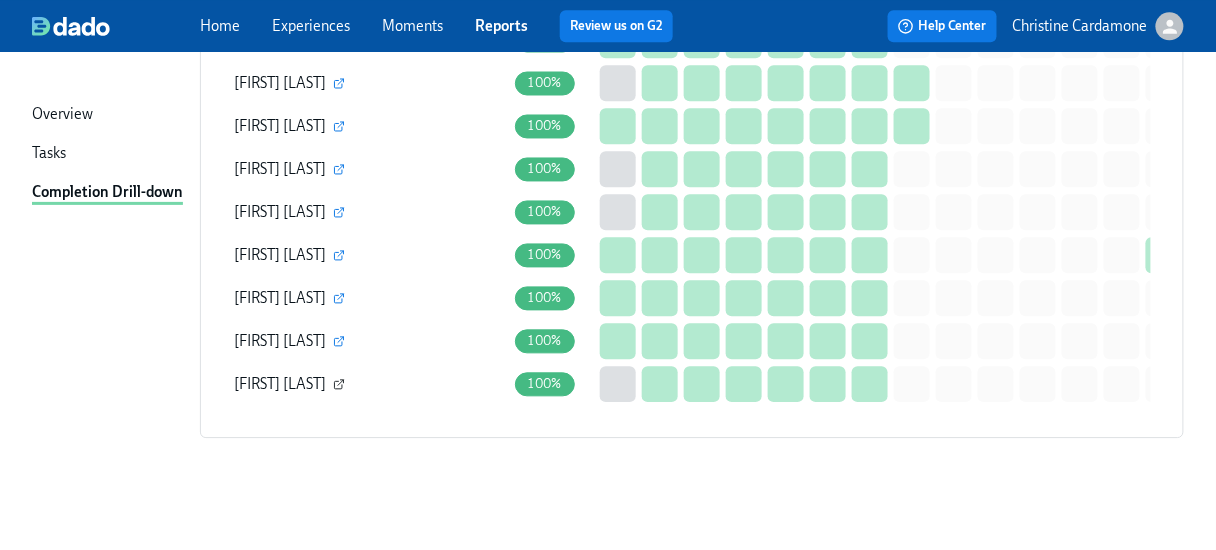 click 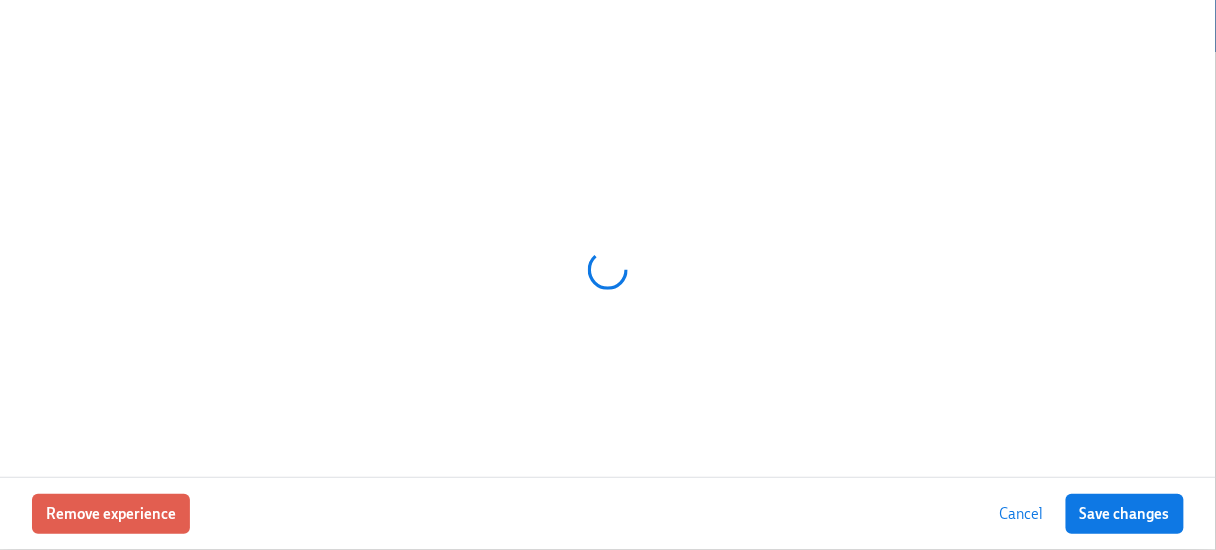 scroll, scrollTop: 3164, scrollLeft: 0, axis: vertical 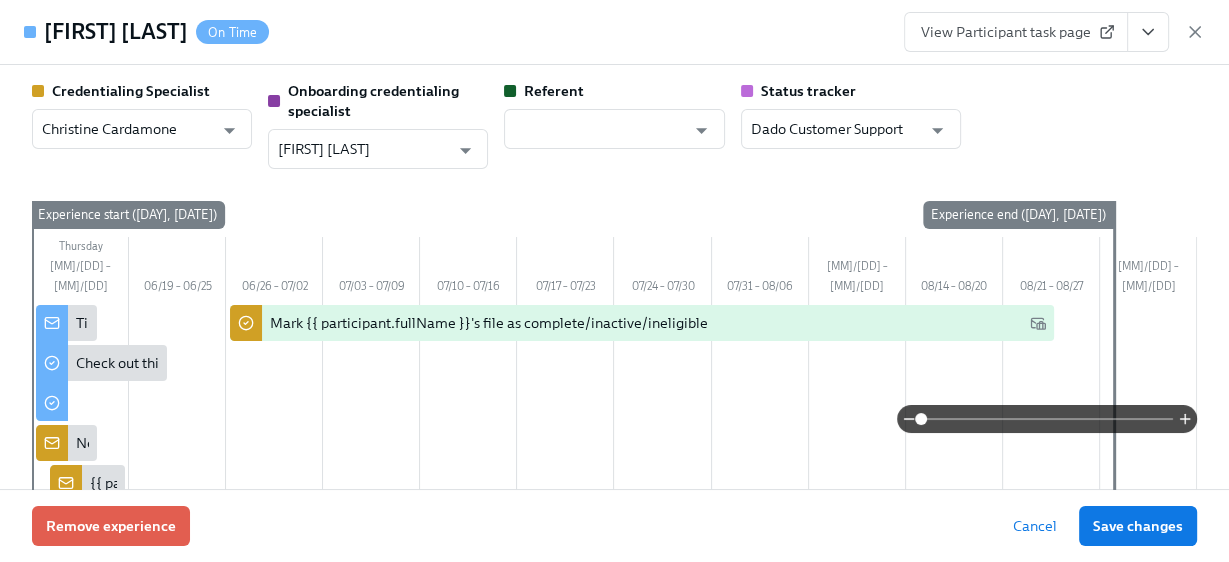 drag, startPoint x: 1135, startPoint y: 24, endPoint x: 1114, endPoint y: 35, distance: 23.70654 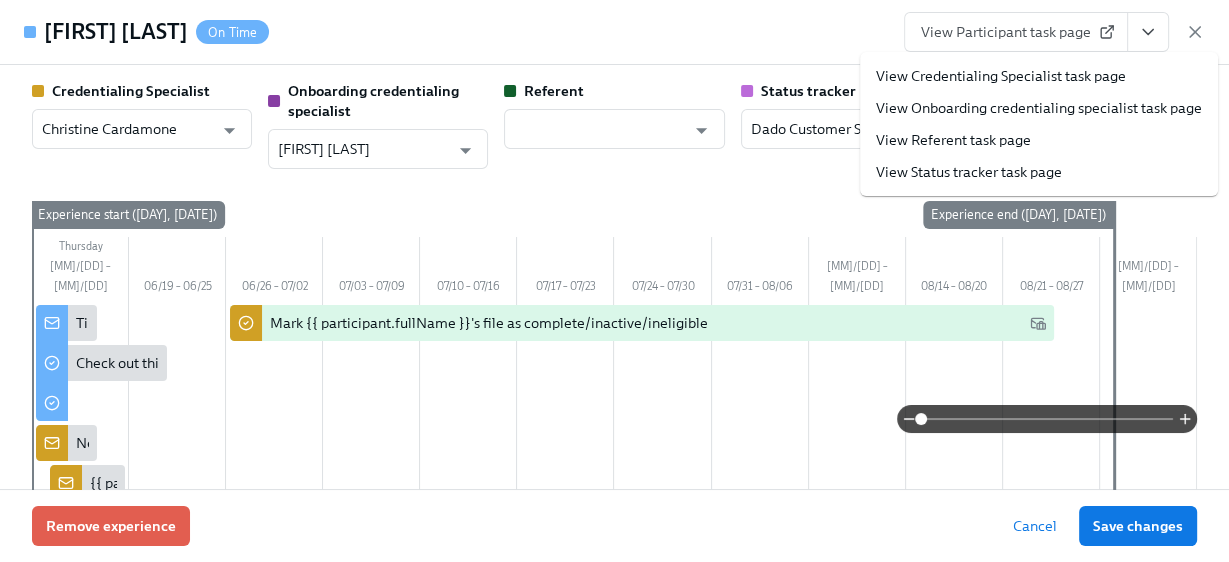 click on "View Credentialing Specialist task page" at bounding box center (1001, 76) 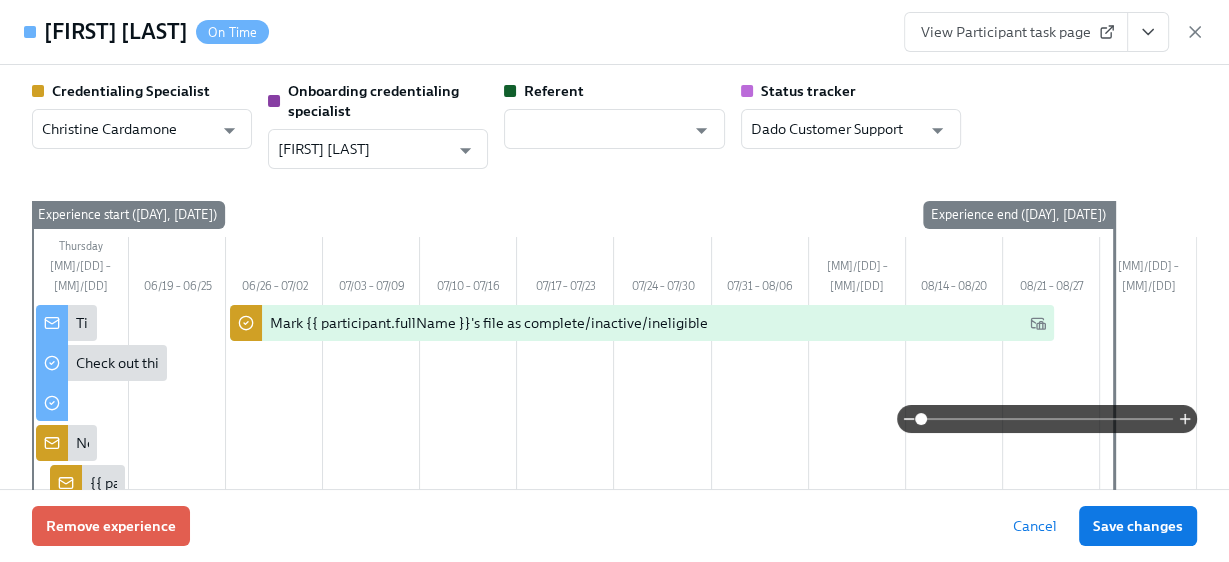click 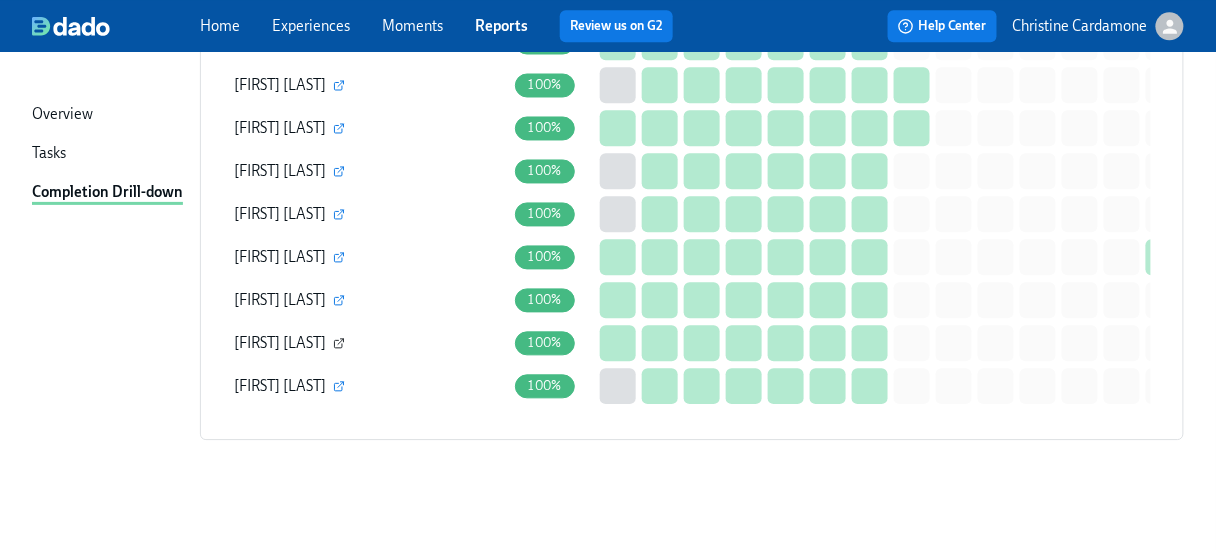click 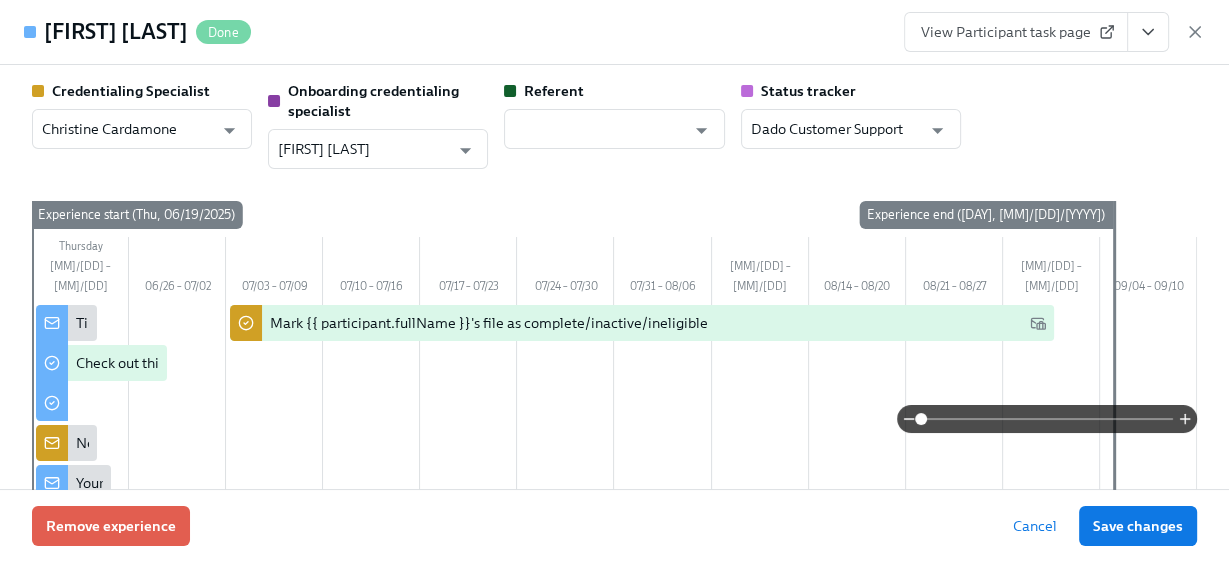 click 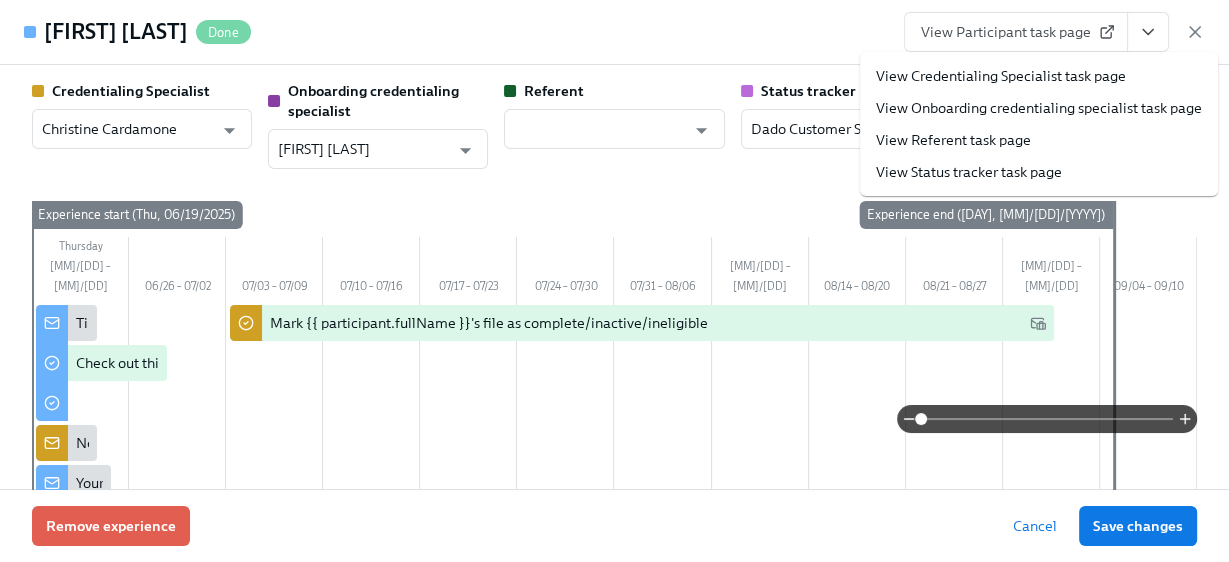 click on "View Credentialing Specialist task page" at bounding box center (1001, 76) 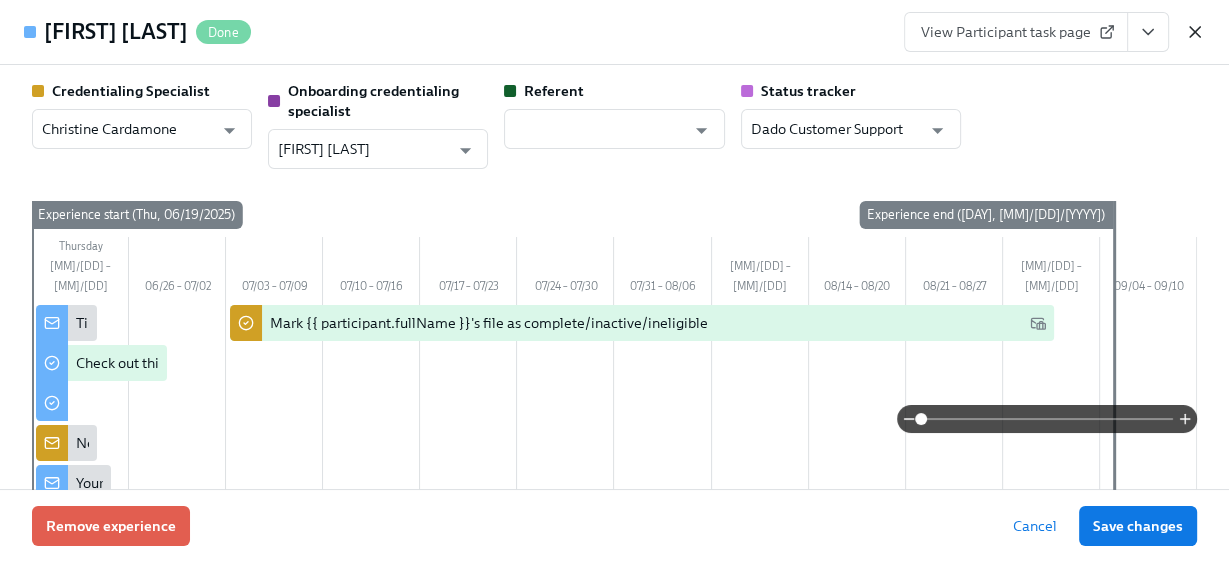 click 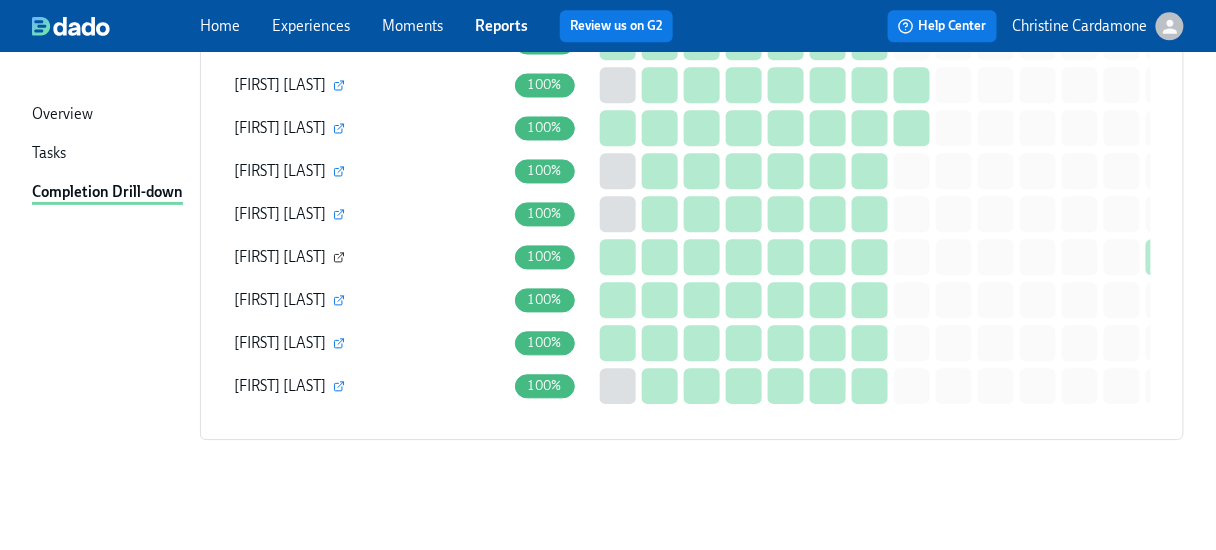 click 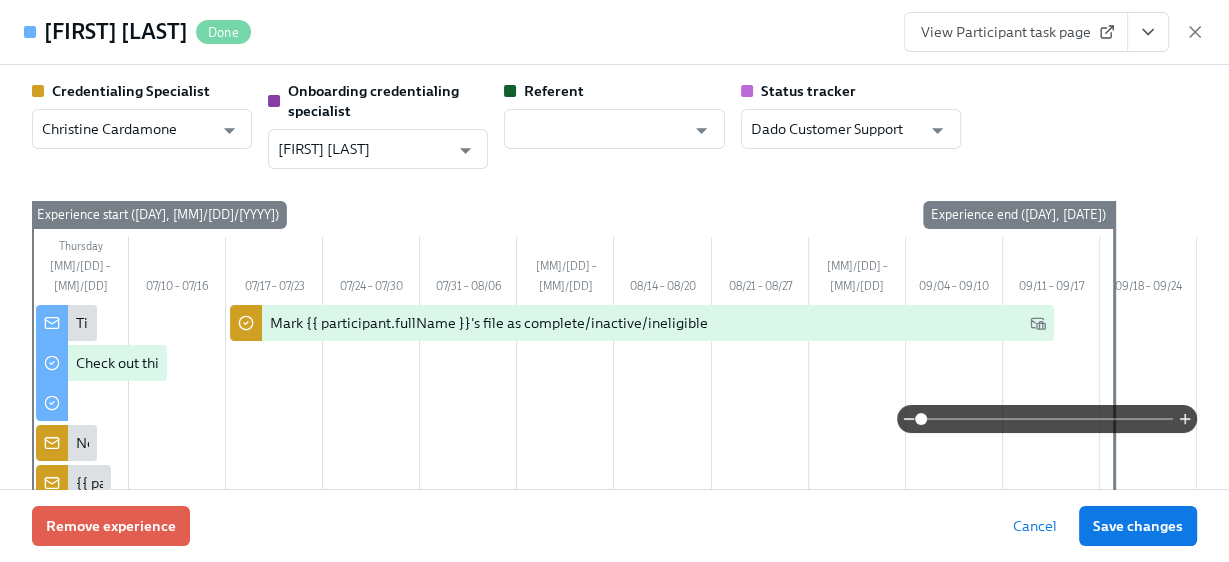 click 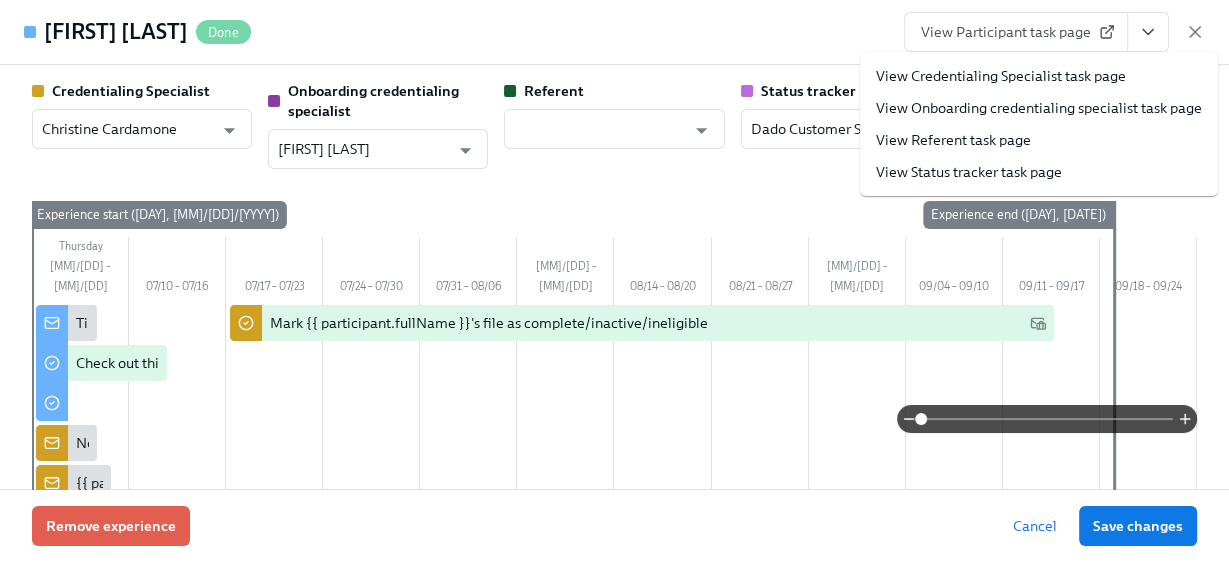 click on "View Credentialing Specialist task page" at bounding box center [1001, 76] 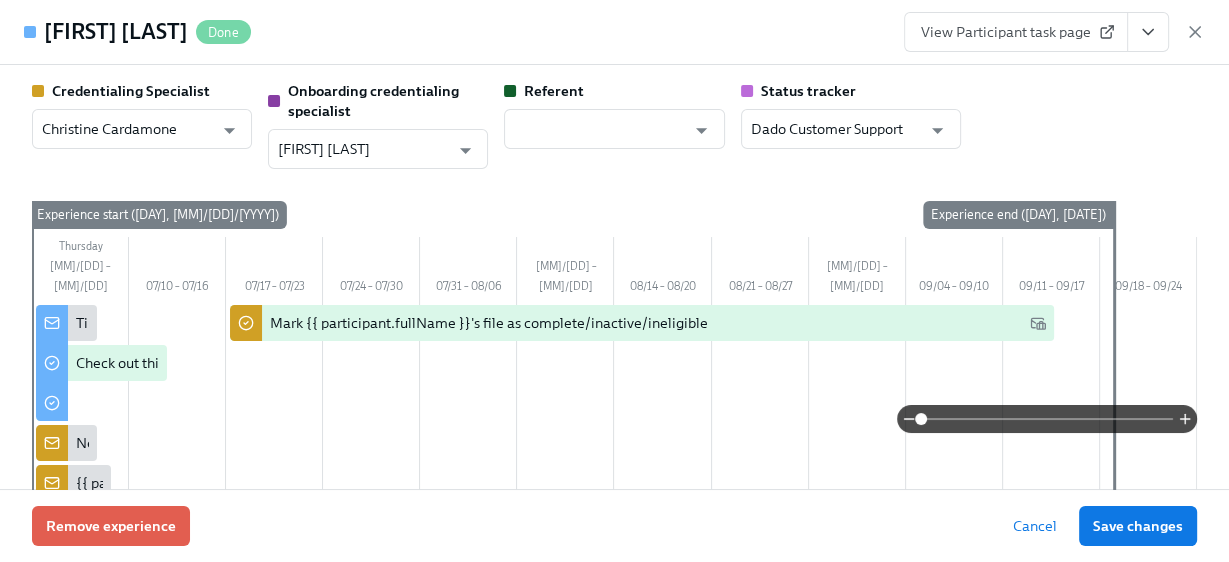 click 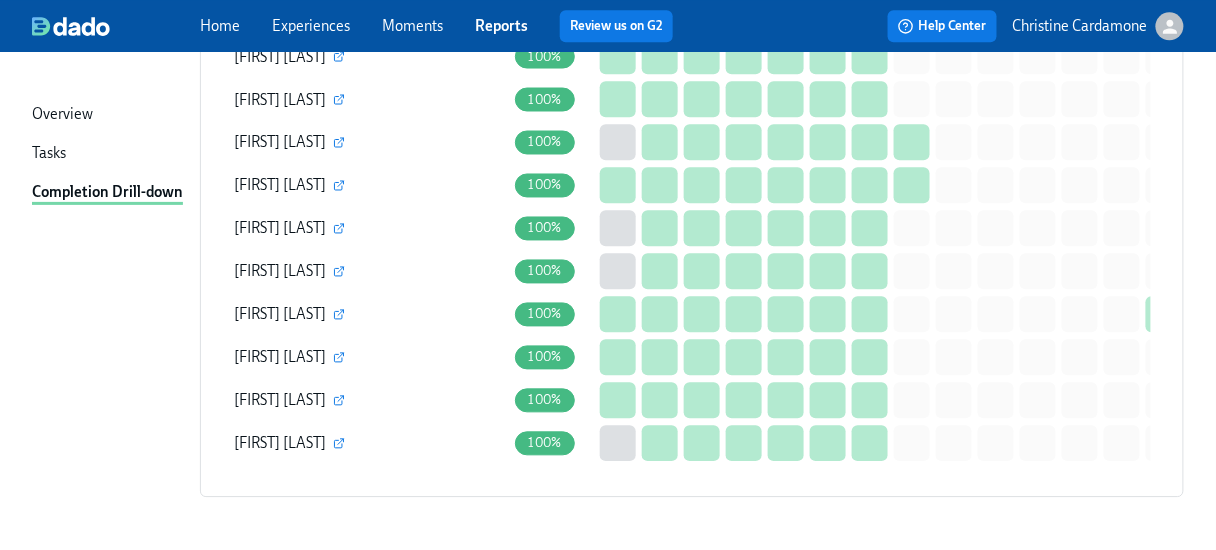 scroll, scrollTop: 3084, scrollLeft: 0, axis: vertical 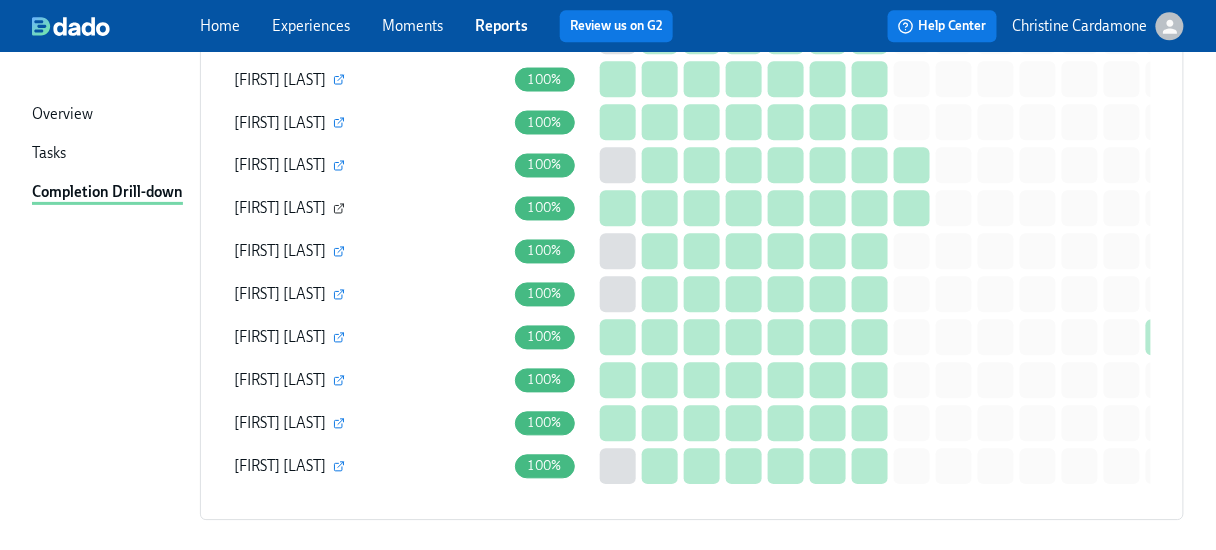 click 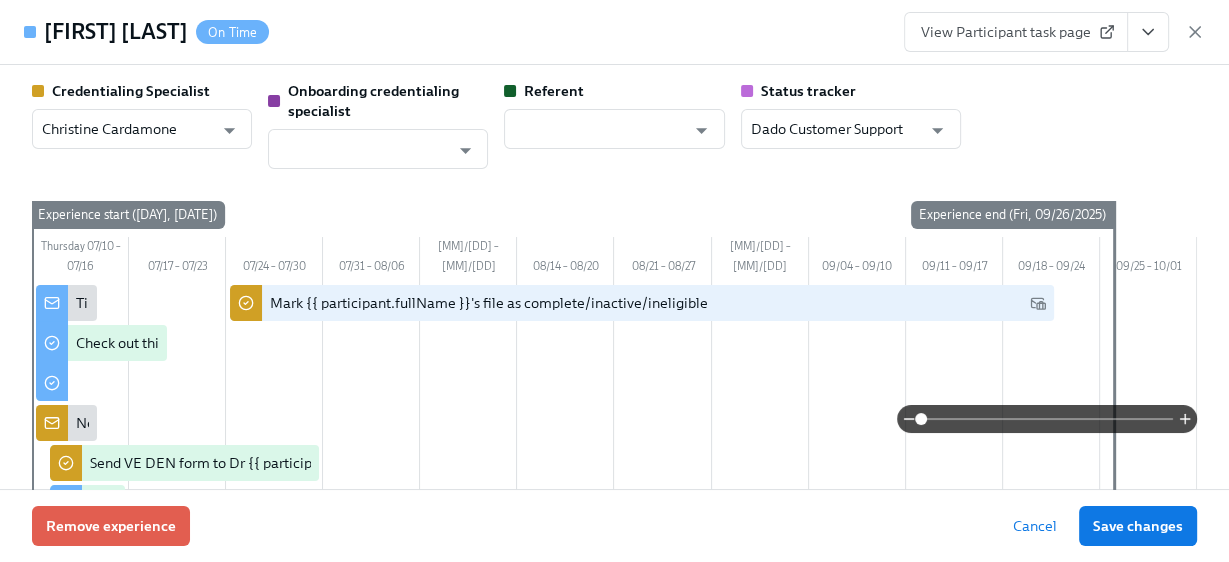 click 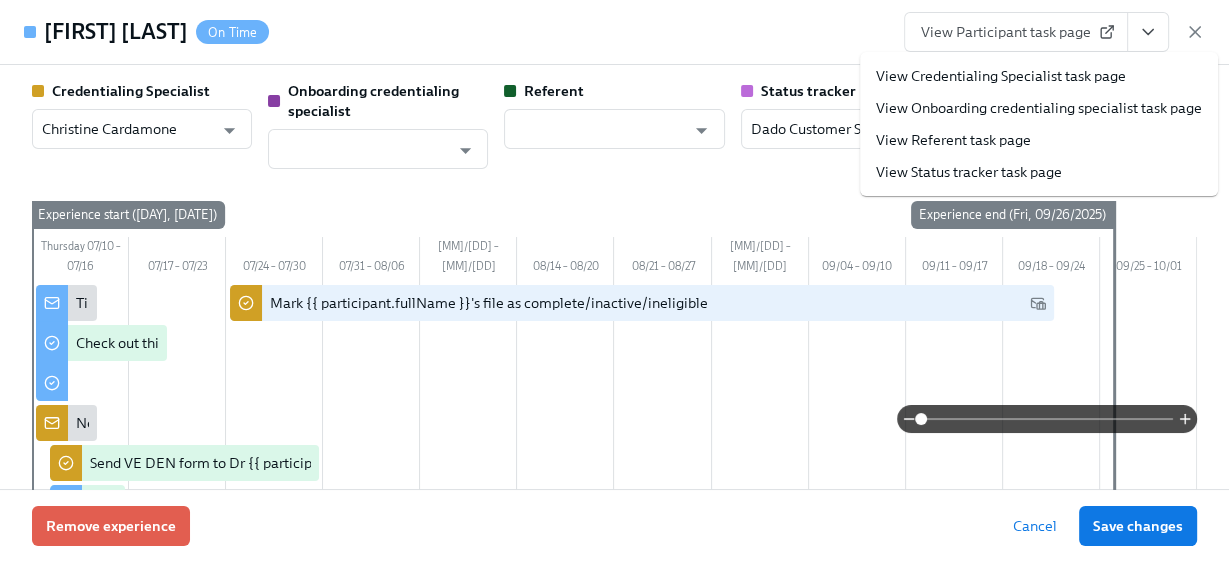 click on "View Credentialing Specialist task page" at bounding box center (1001, 76) 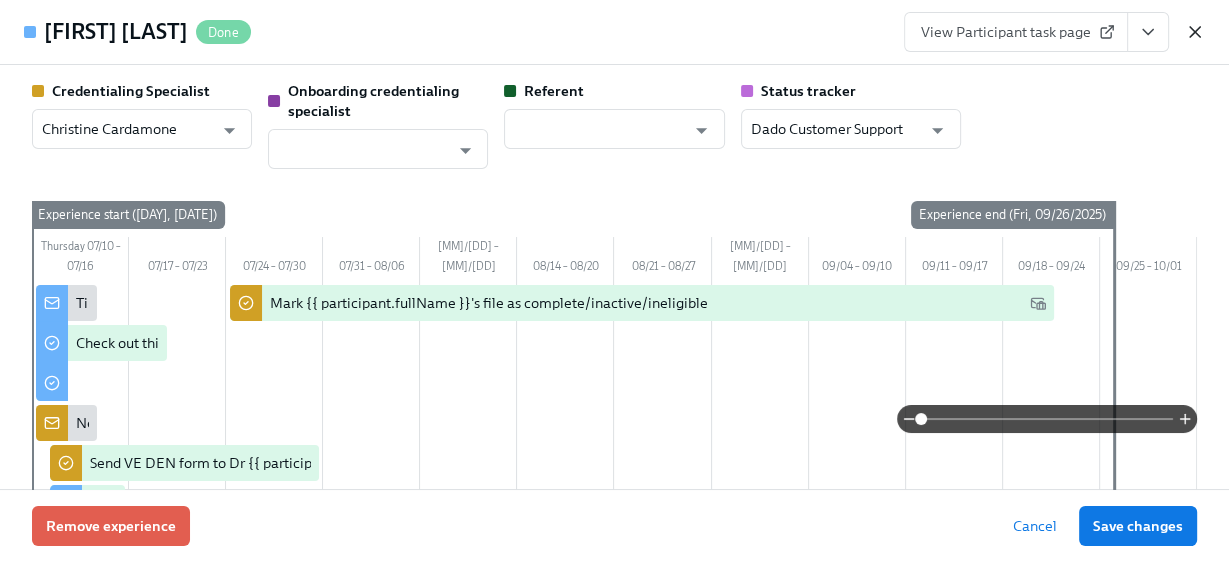 click 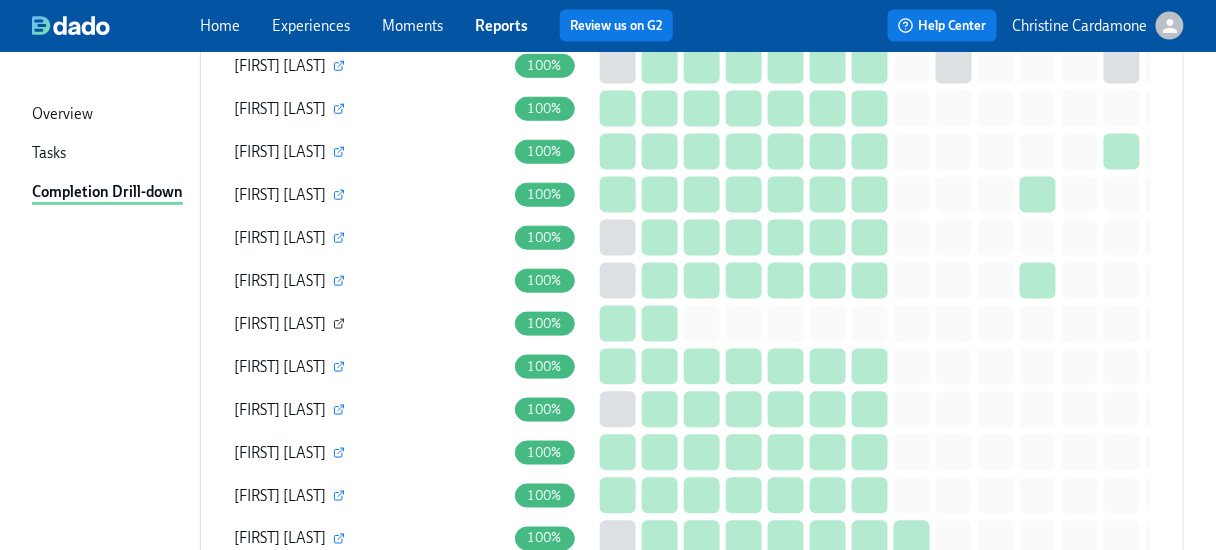 scroll, scrollTop: 2684, scrollLeft: 0, axis: vertical 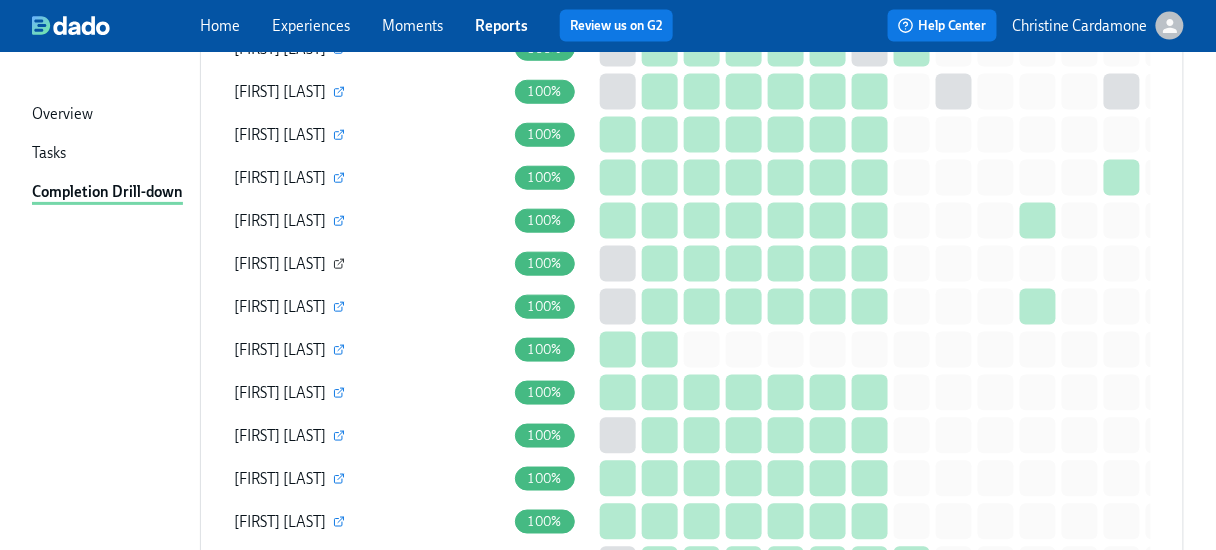 click 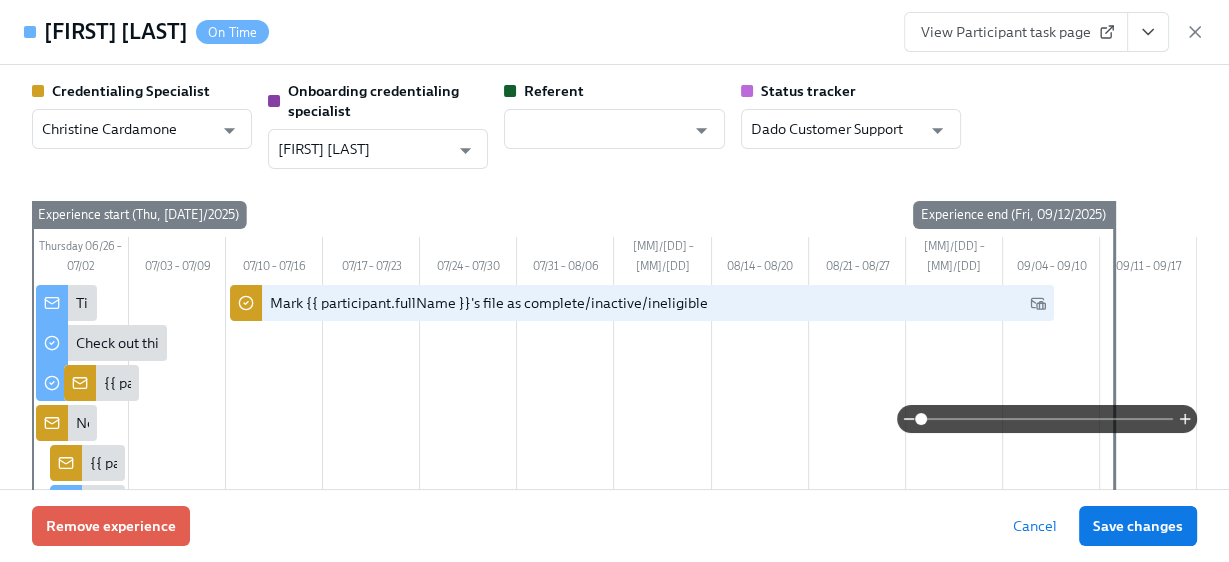 drag, startPoint x: 1137, startPoint y: 25, endPoint x: 1075, endPoint y: 37, distance: 63.15061 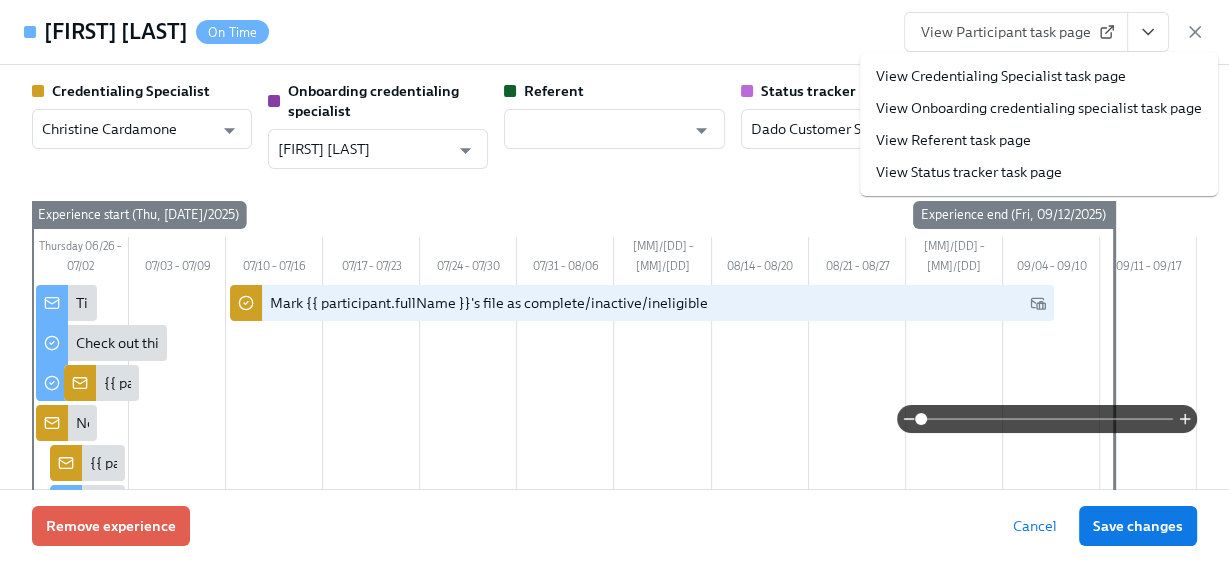 click on "View Credentialing Specialist task page" at bounding box center (1001, 76) 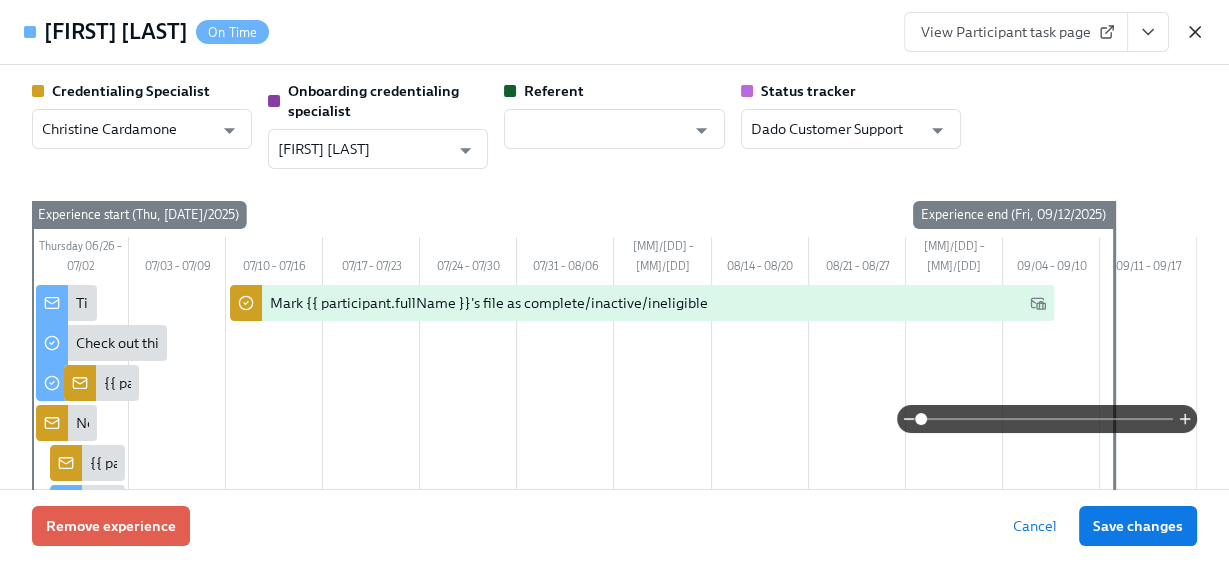 click 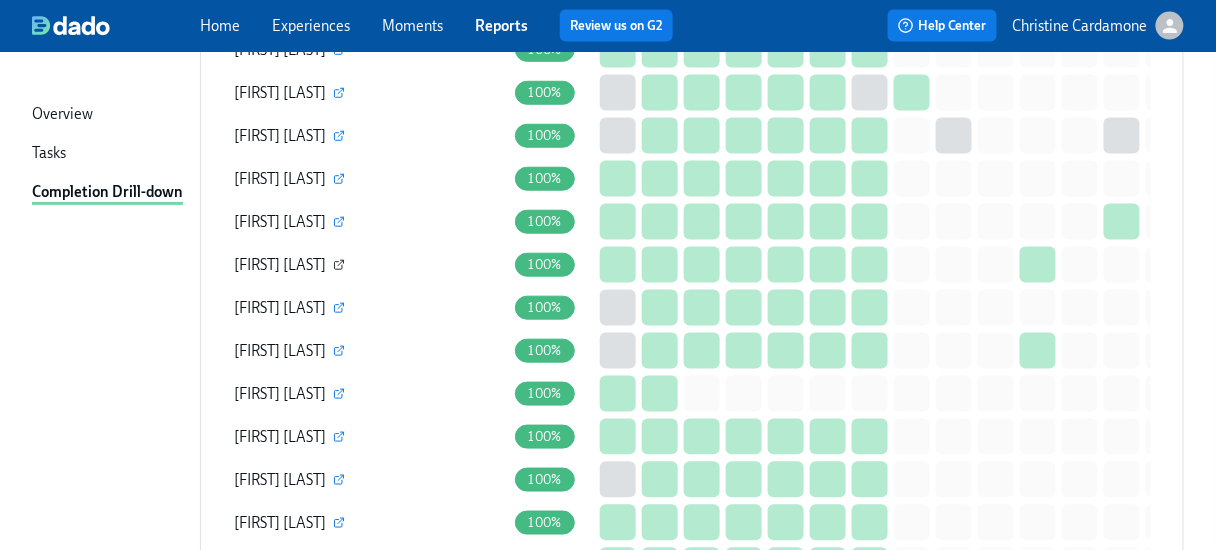 scroll, scrollTop: 2604, scrollLeft: 0, axis: vertical 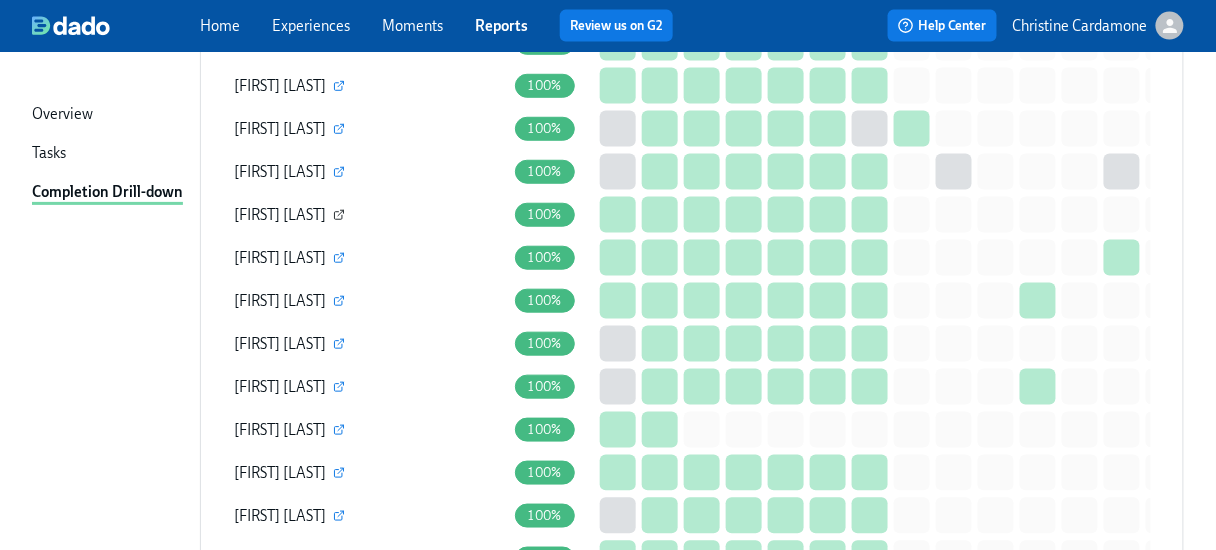 click 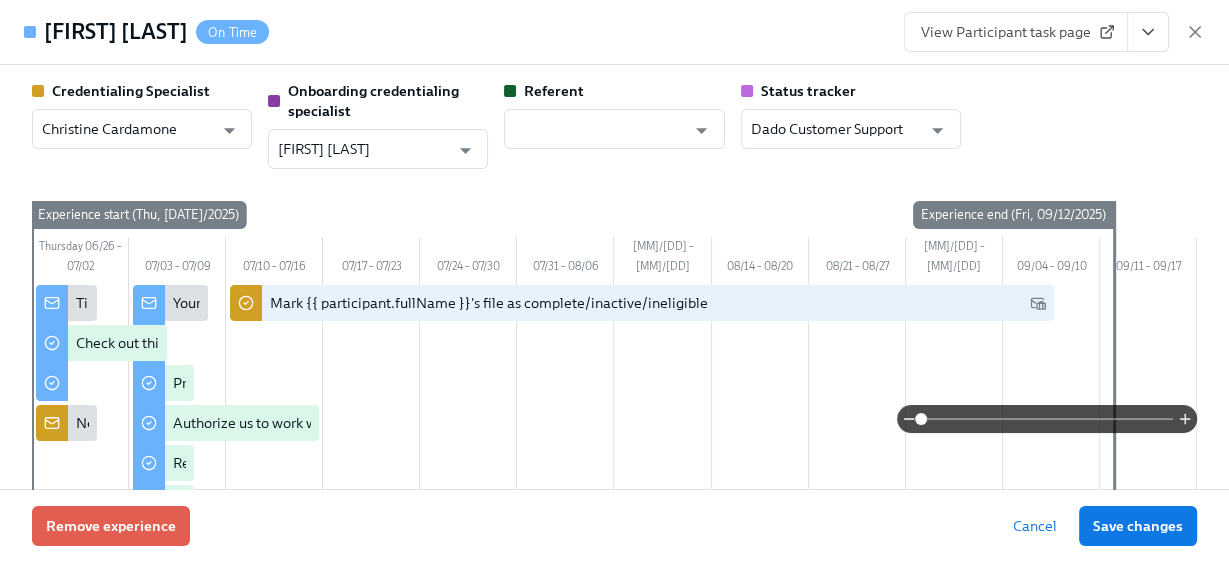 click 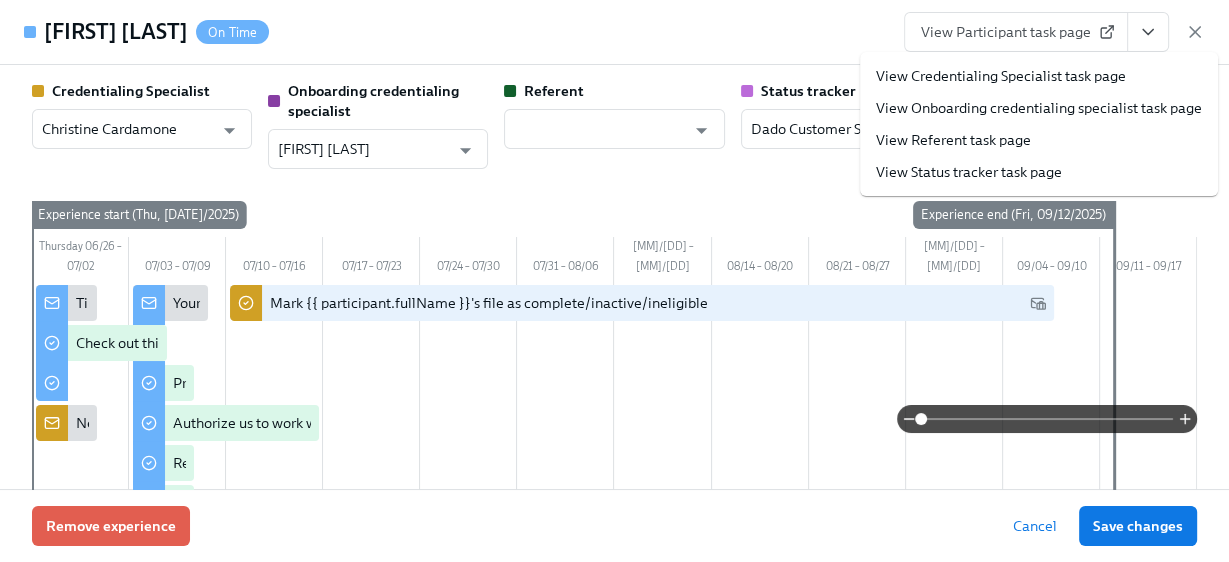 click on "View Credentialing Specialist task page" at bounding box center [1001, 76] 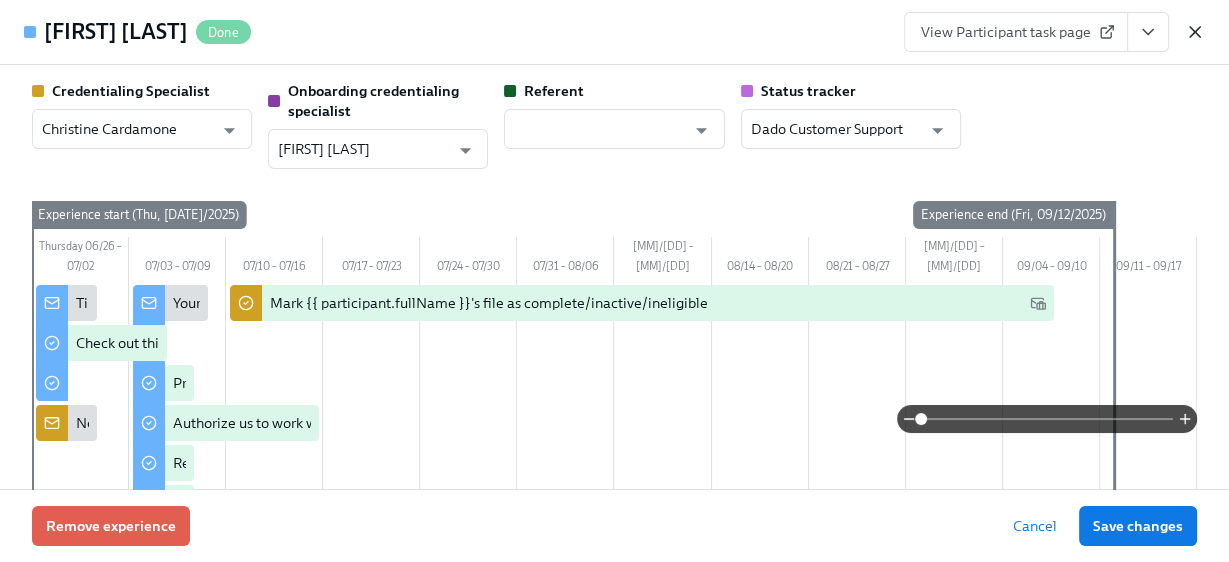 click 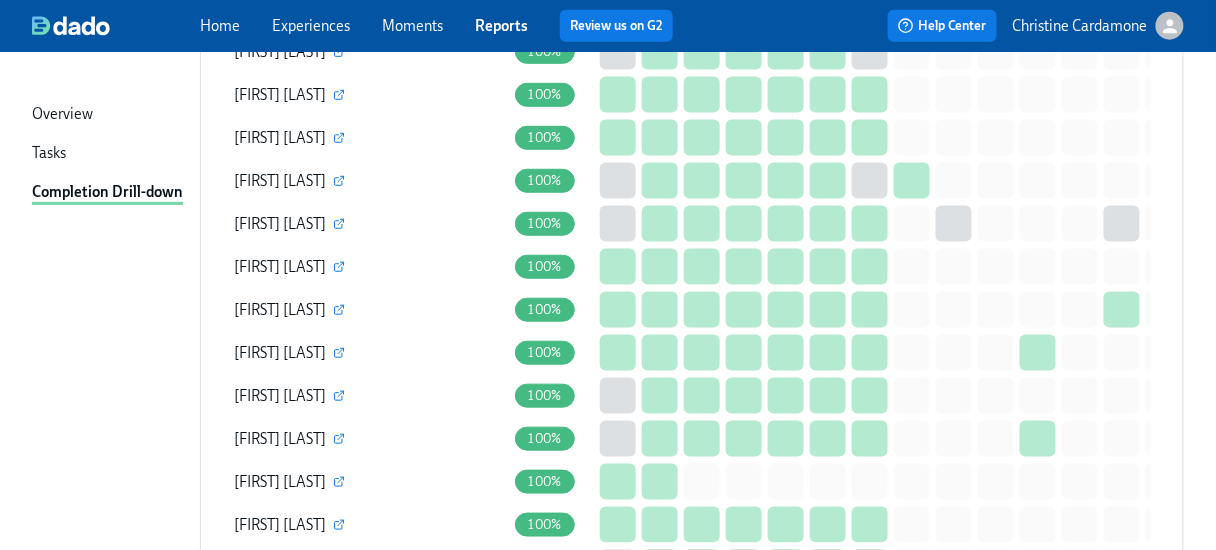 scroll, scrollTop: 2524, scrollLeft: 0, axis: vertical 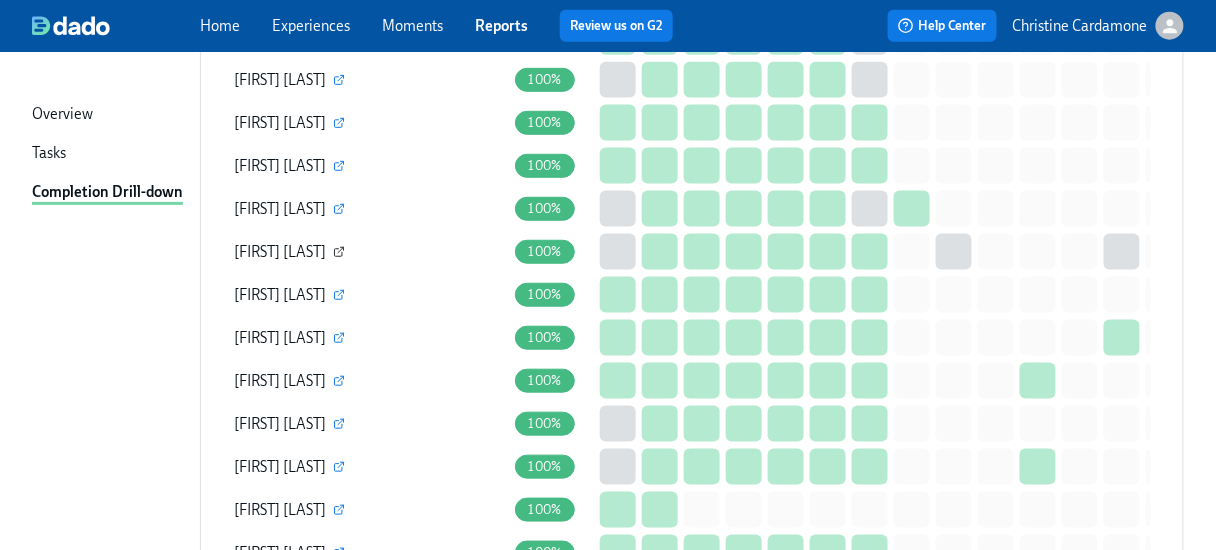 click at bounding box center [339, 252] 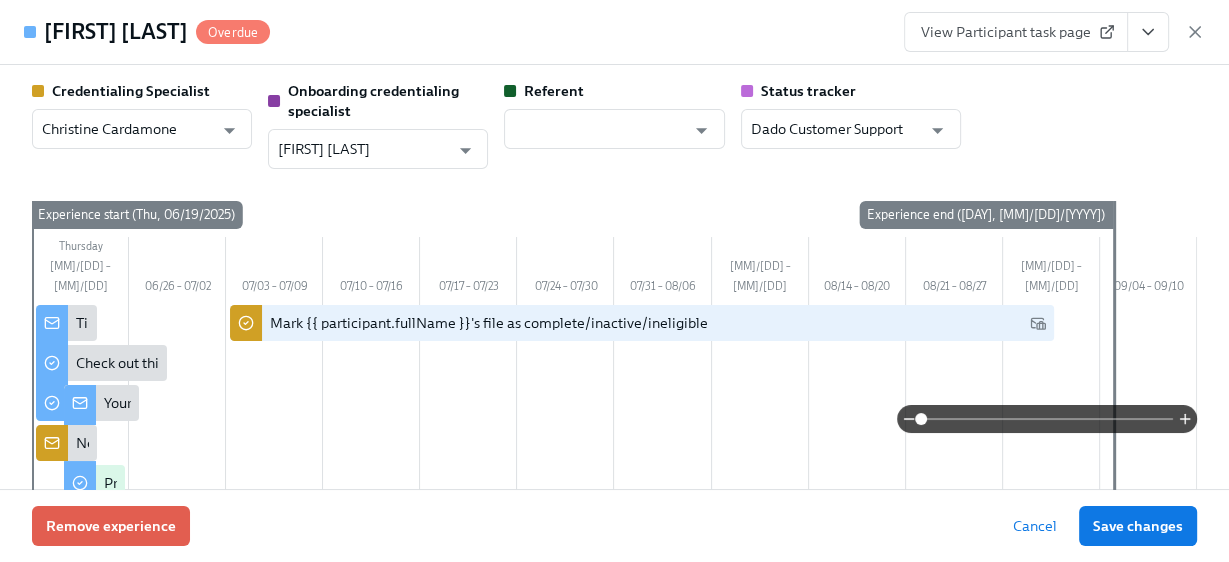 click 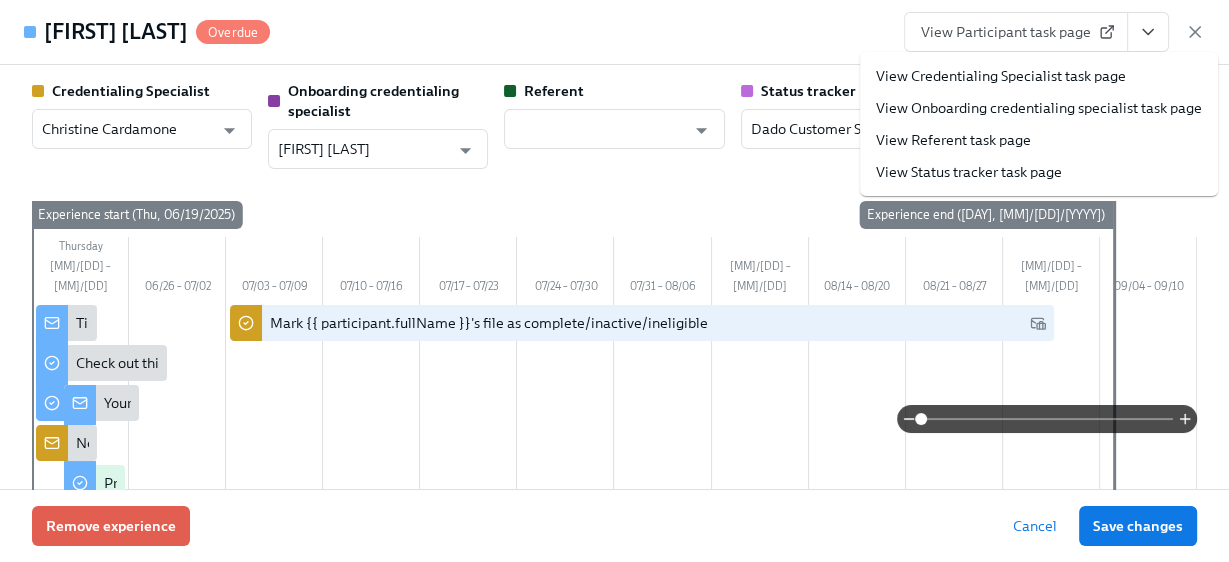 click on "View Credentialing Specialist task page" at bounding box center [1001, 76] 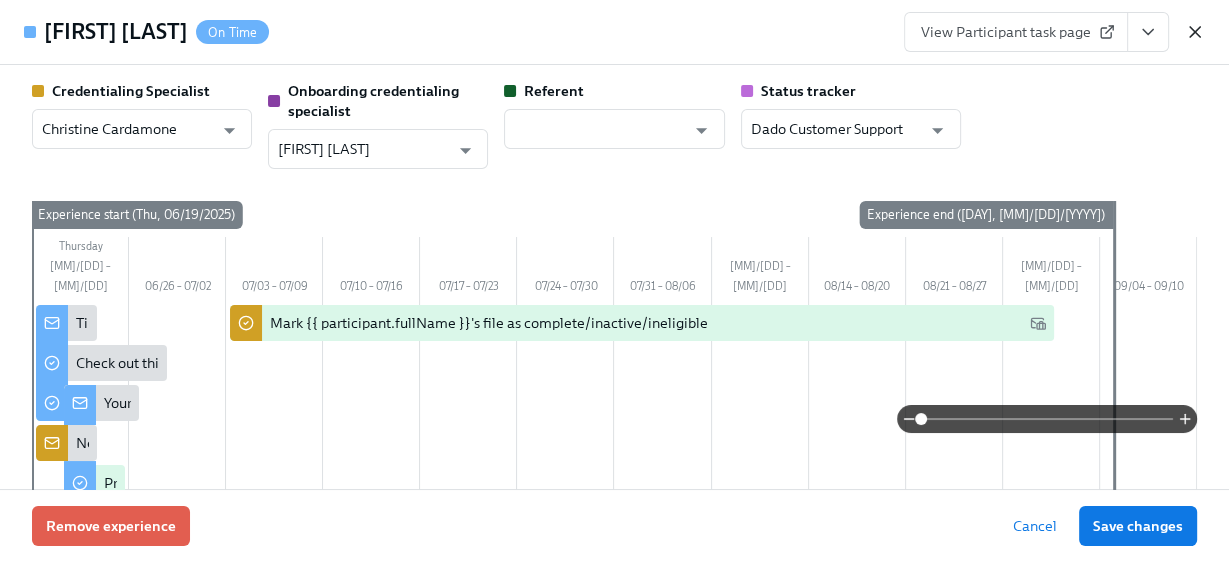 click 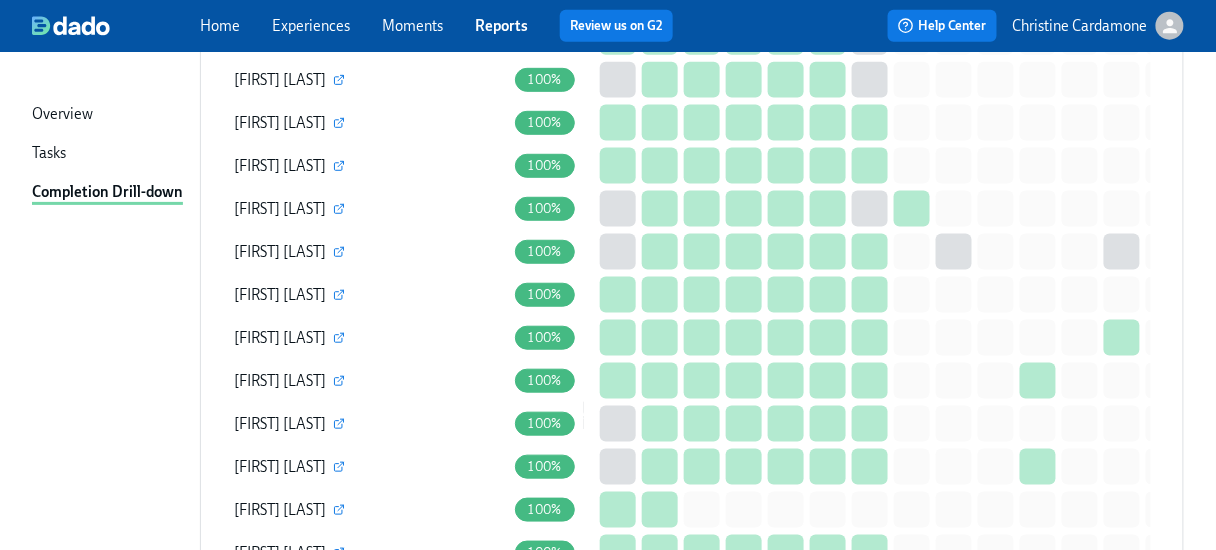 scroll, scrollTop: 2444, scrollLeft: 0, axis: vertical 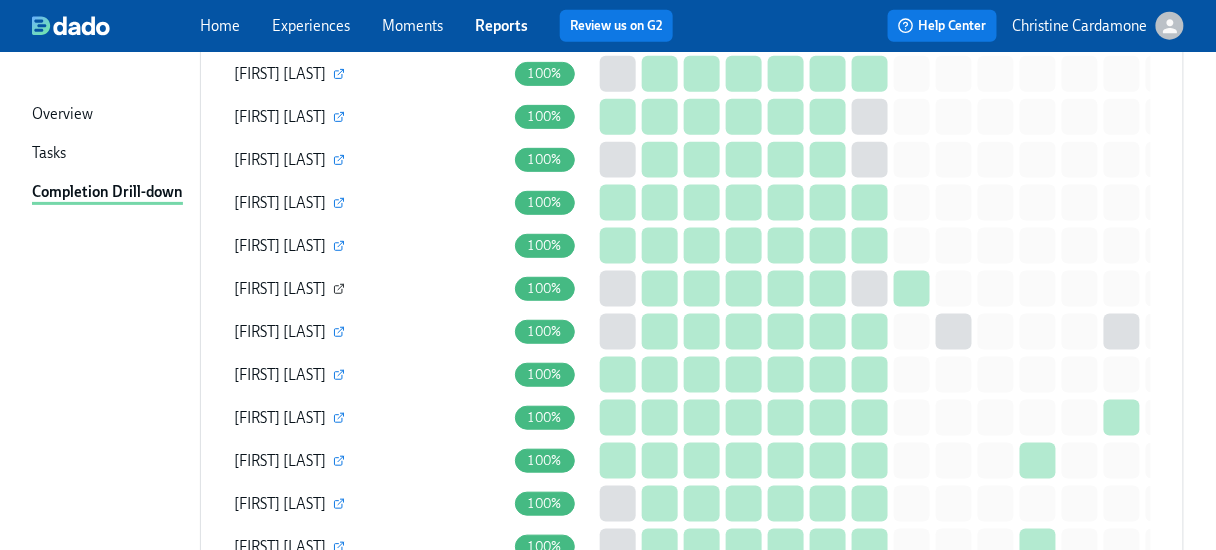 click 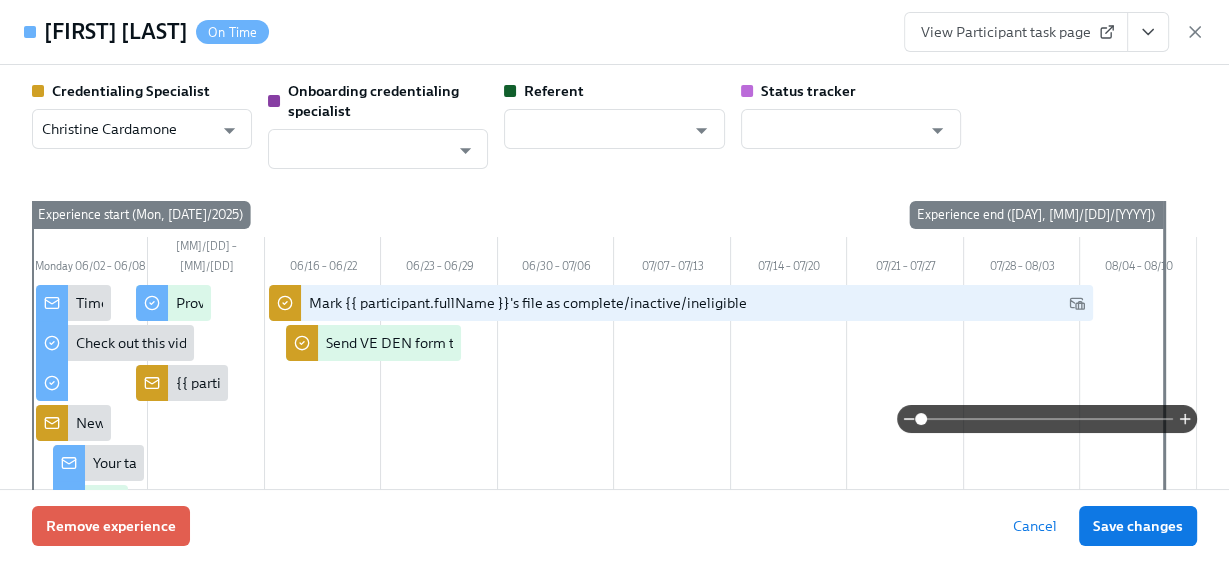 click 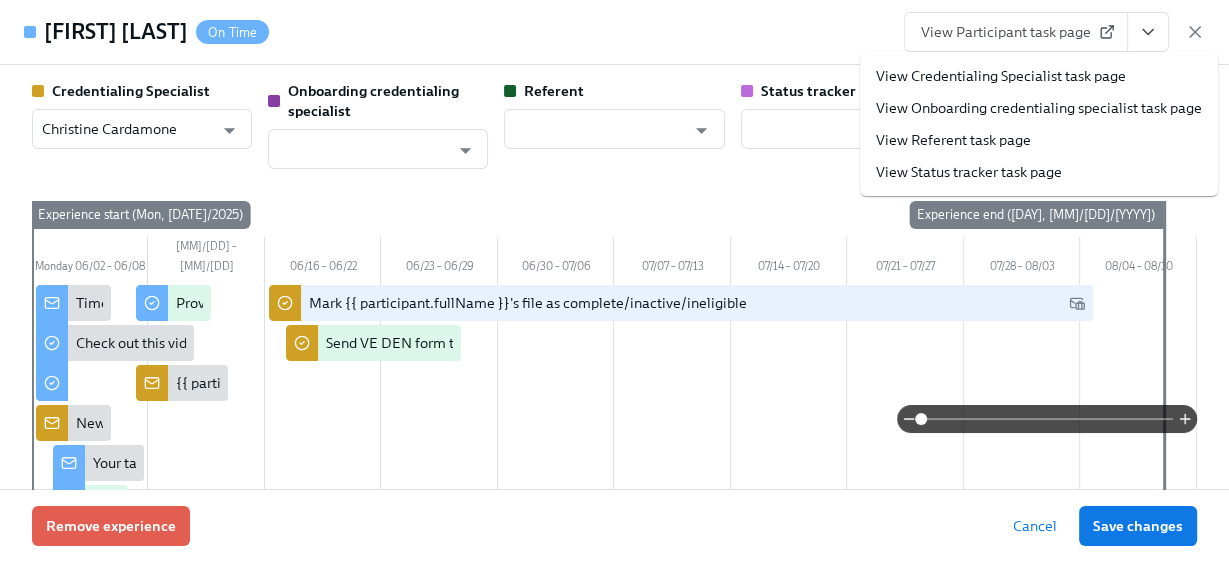 click on "View Credentialing Specialist task page" at bounding box center [1001, 76] 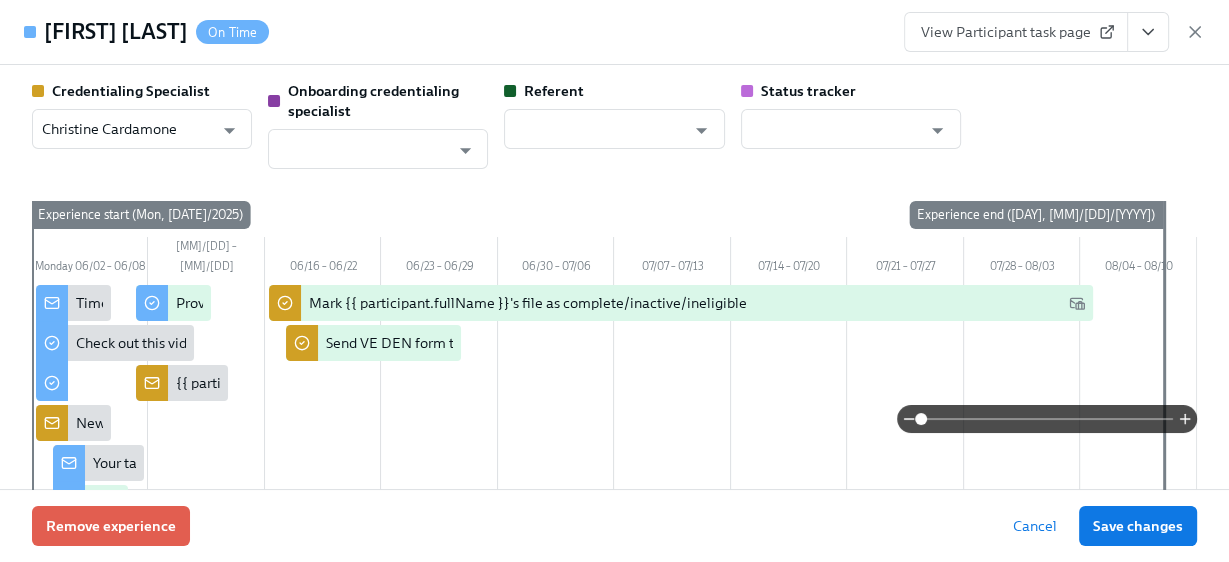 click 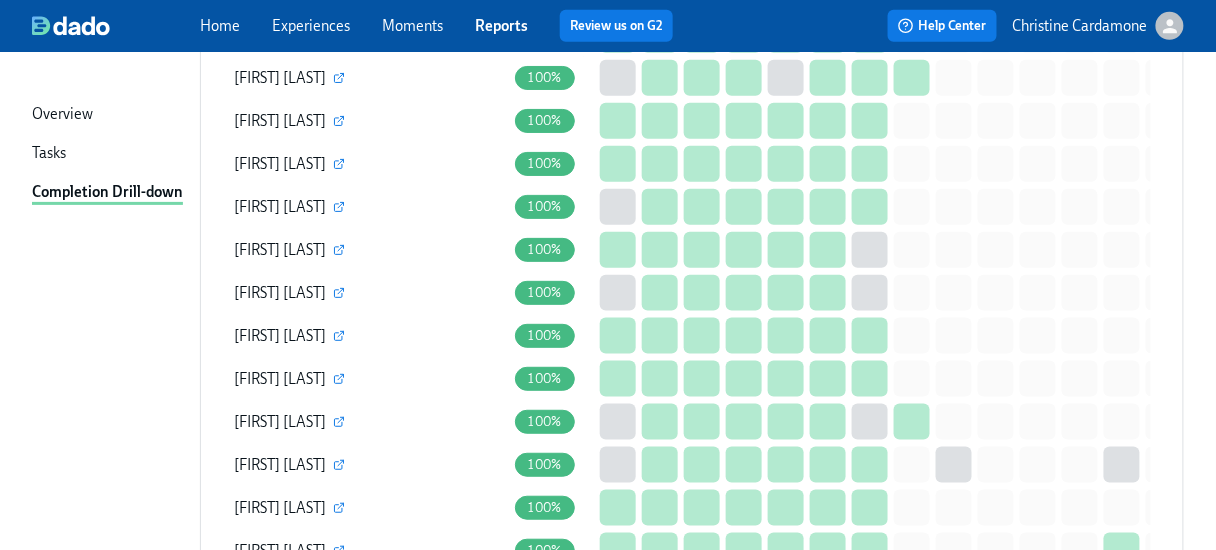 scroll, scrollTop: 2284, scrollLeft: 0, axis: vertical 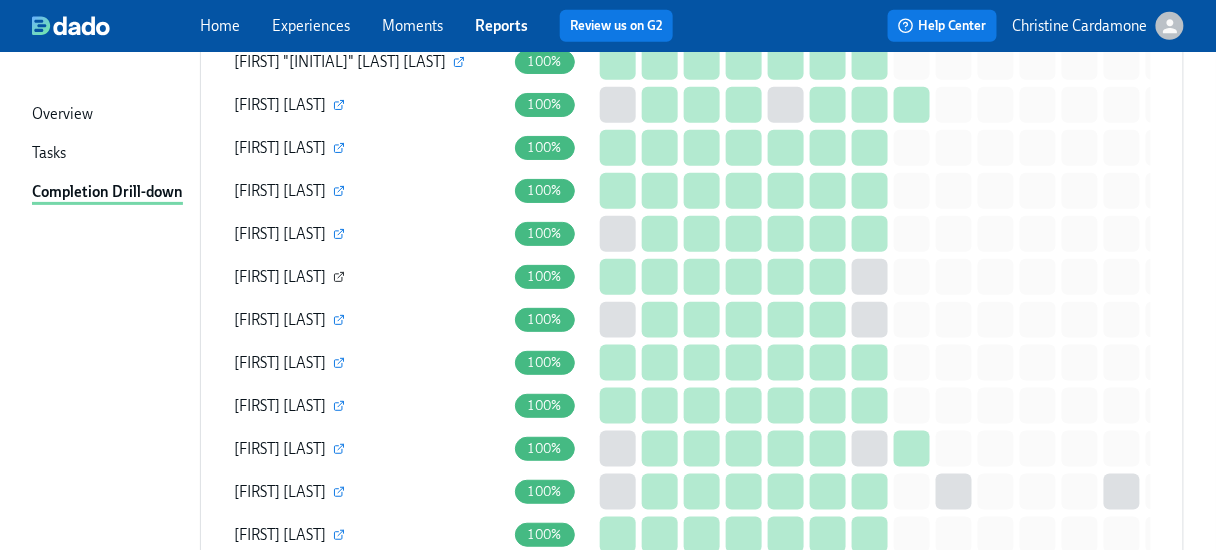click 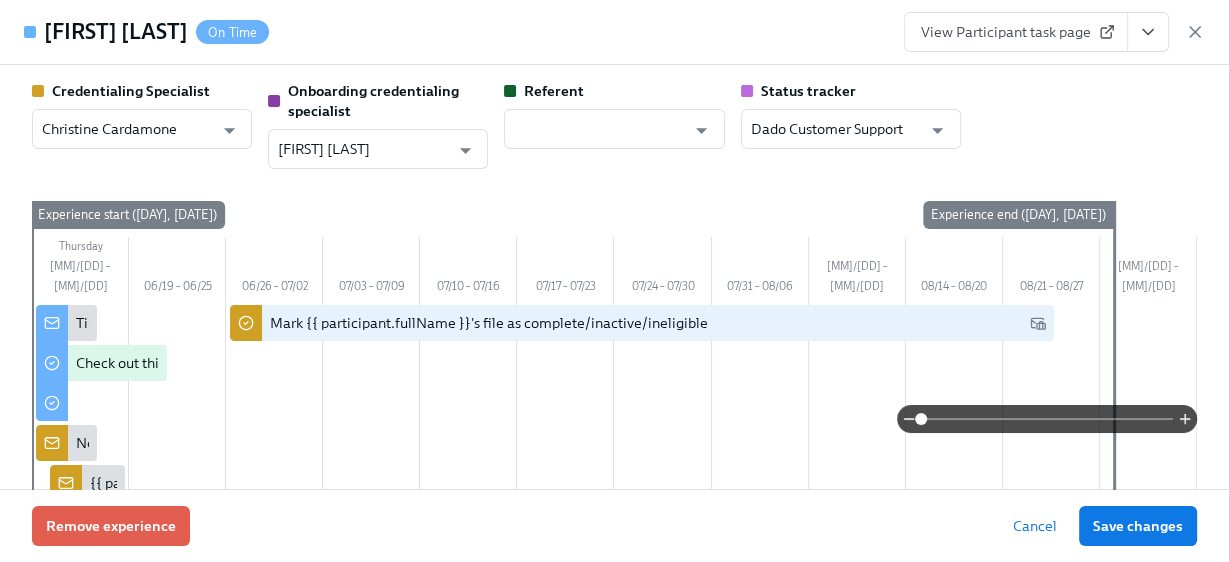 click 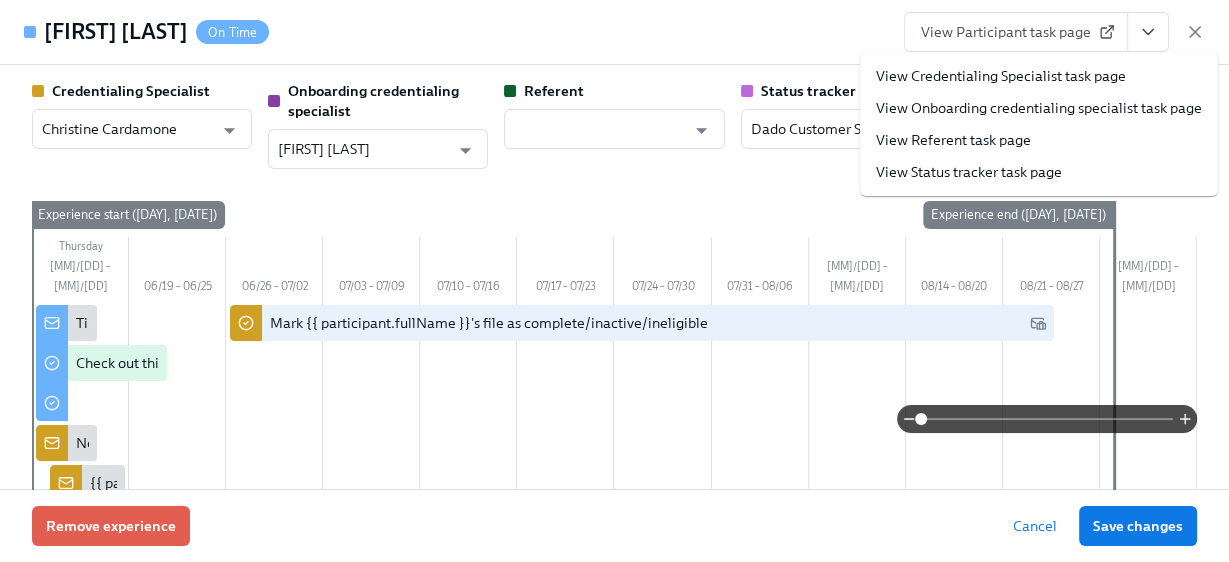 click on "View Credentialing Specialist task page" at bounding box center [1001, 76] 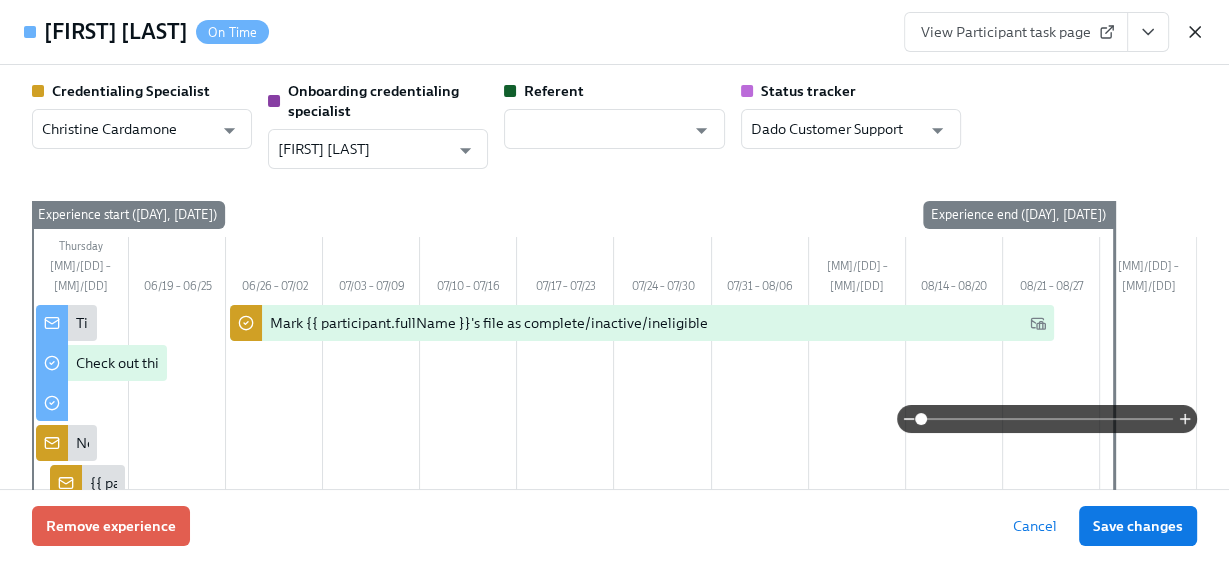 click 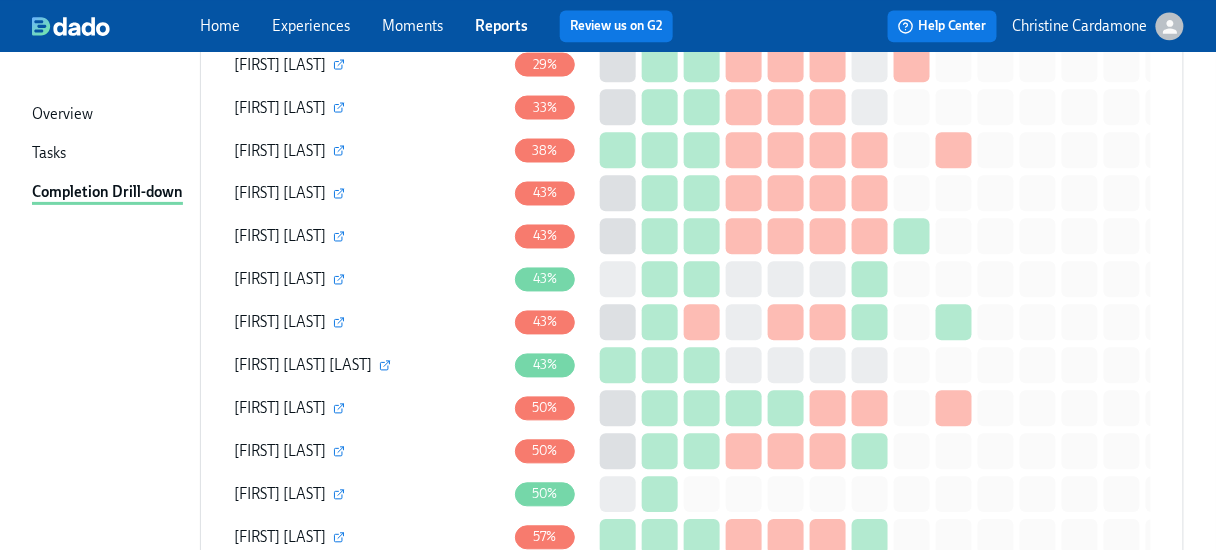 scroll, scrollTop: 1404, scrollLeft: 0, axis: vertical 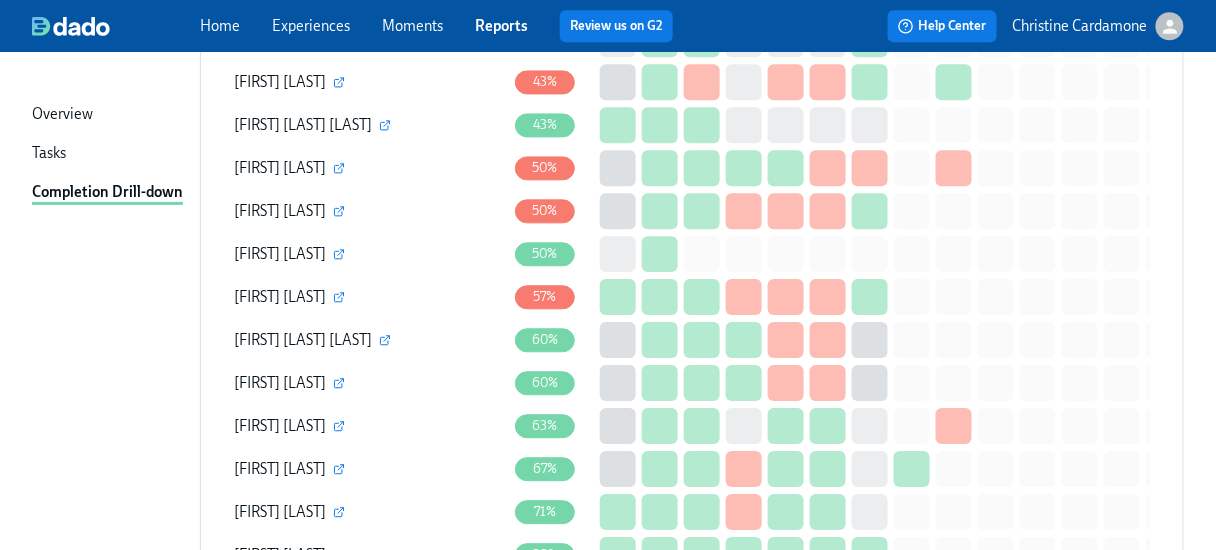 type 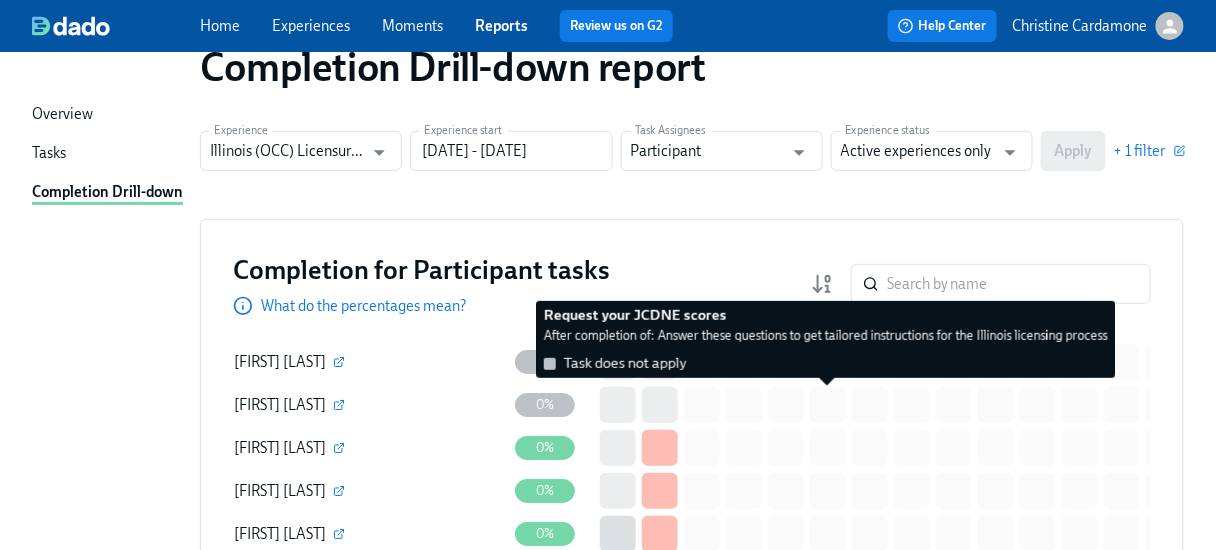 scroll, scrollTop: 0, scrollLeft: 0, axis: both 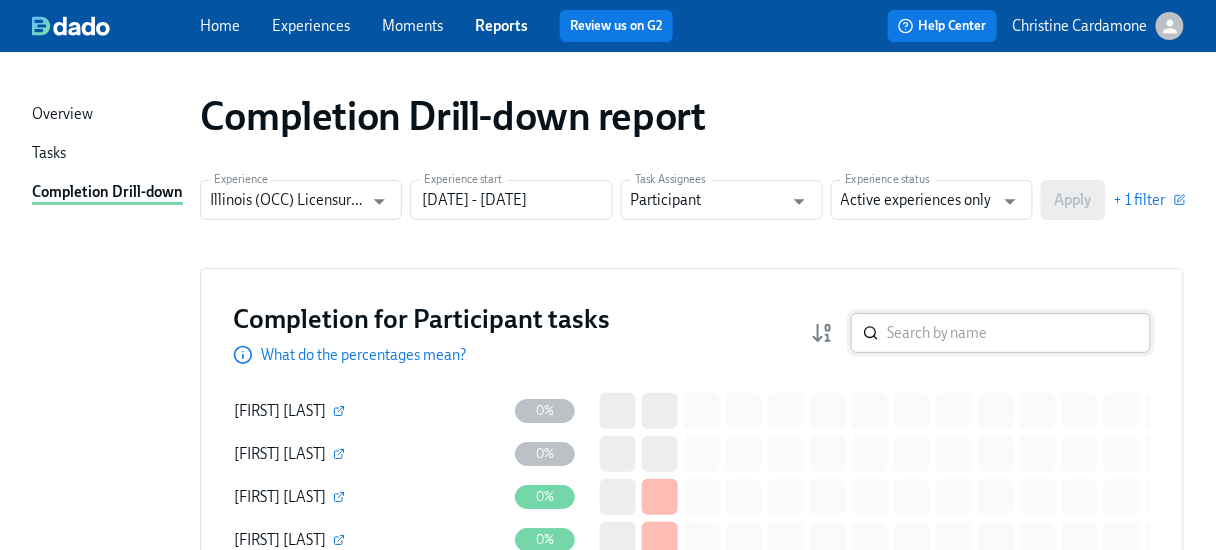 click at bounding box center (1019, 333) 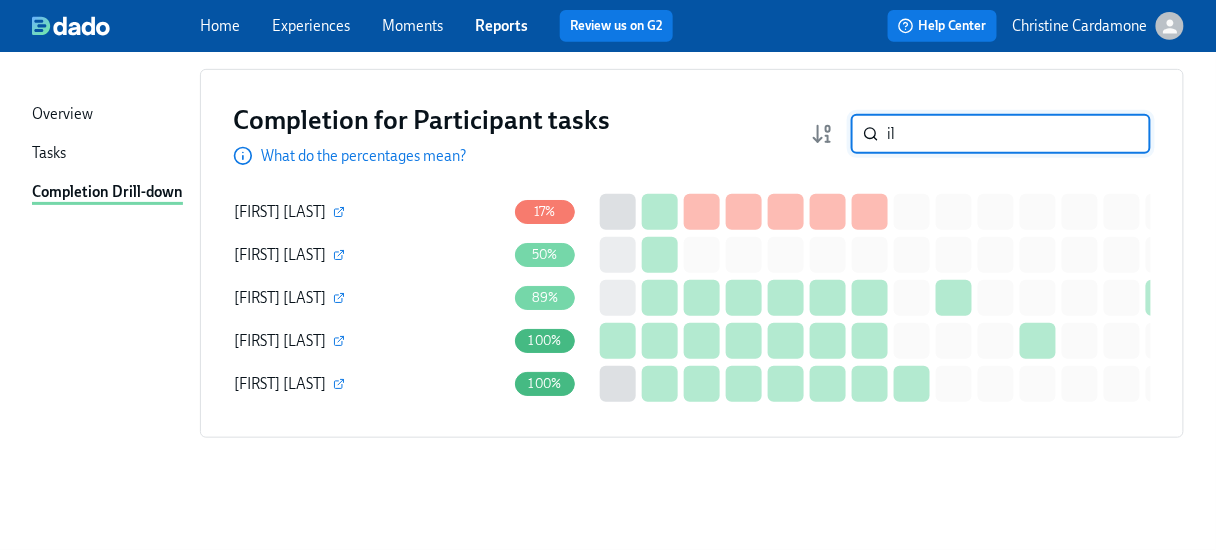 scroll, scrollTop: 209, scrollLeft: 0, axis: vertical 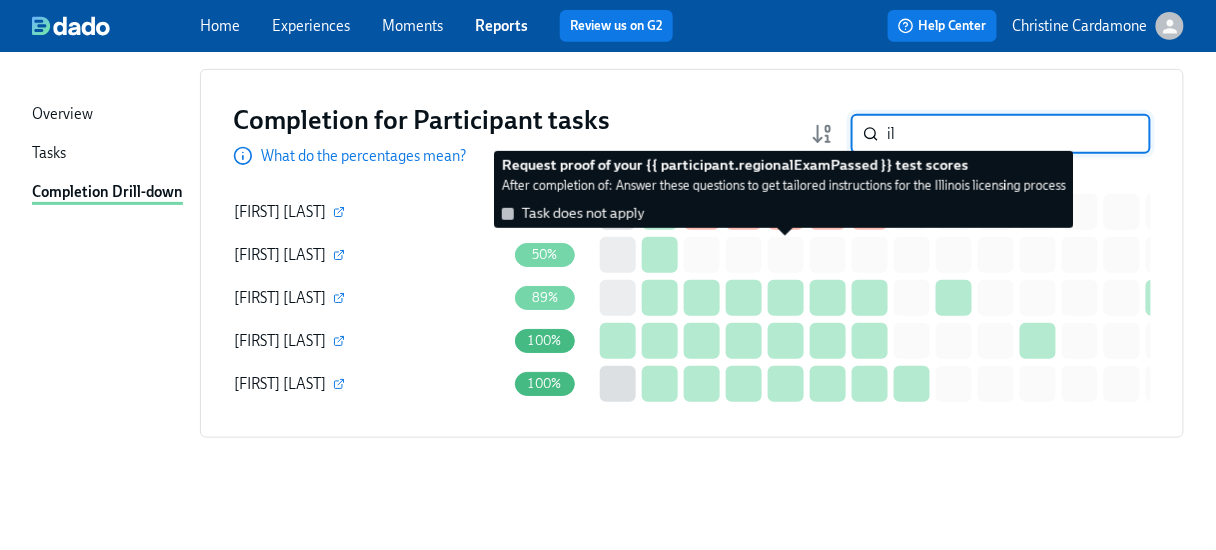type on "i" 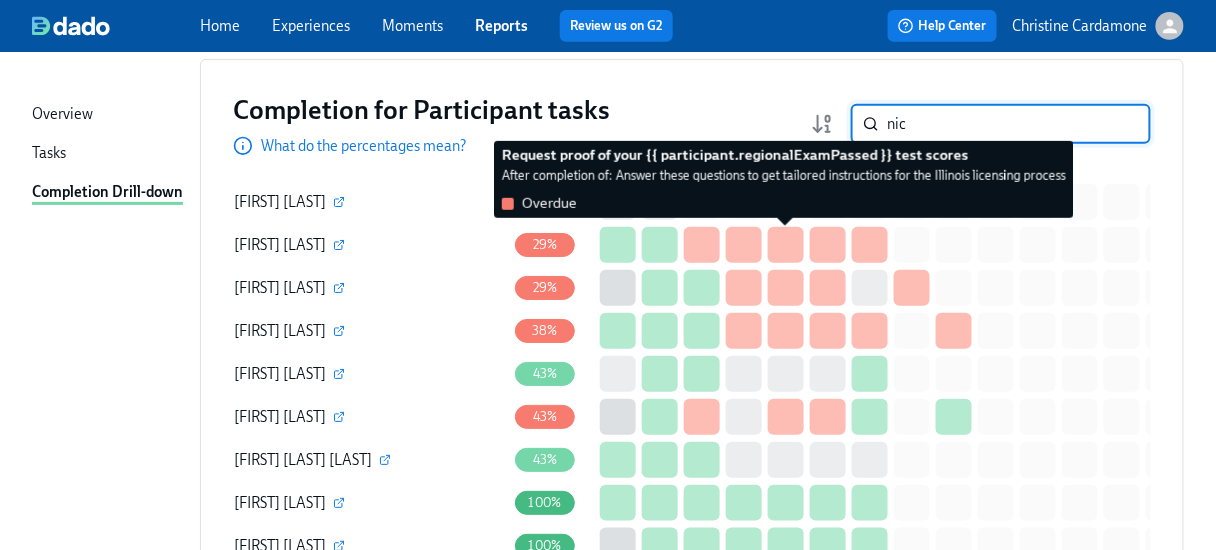 scroll, scrollTop: 37, scrollLeft: 0, axis: vertical 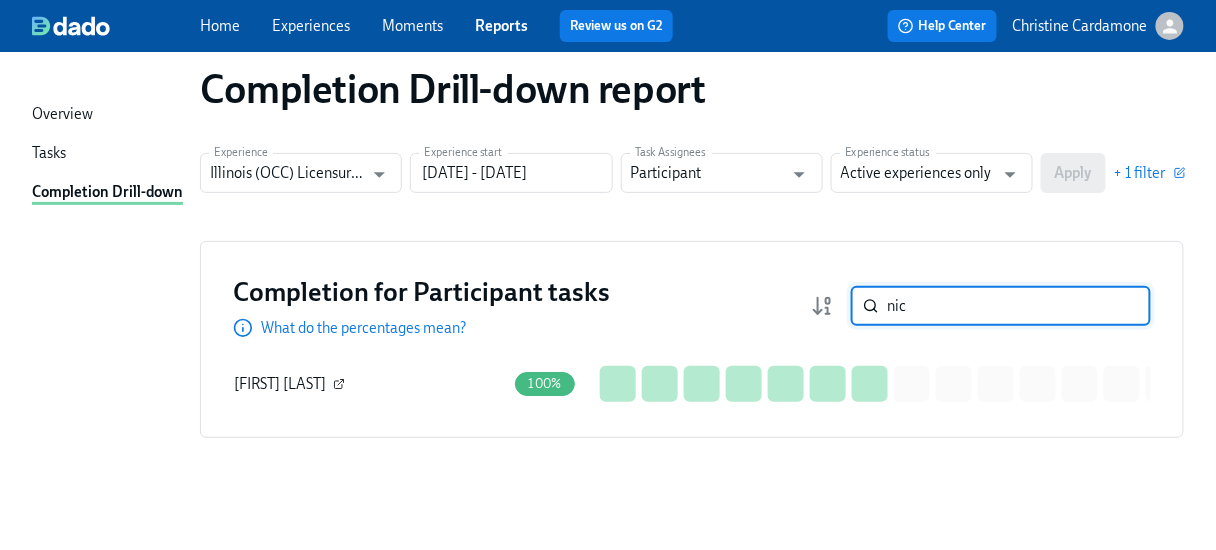 type on "nic" 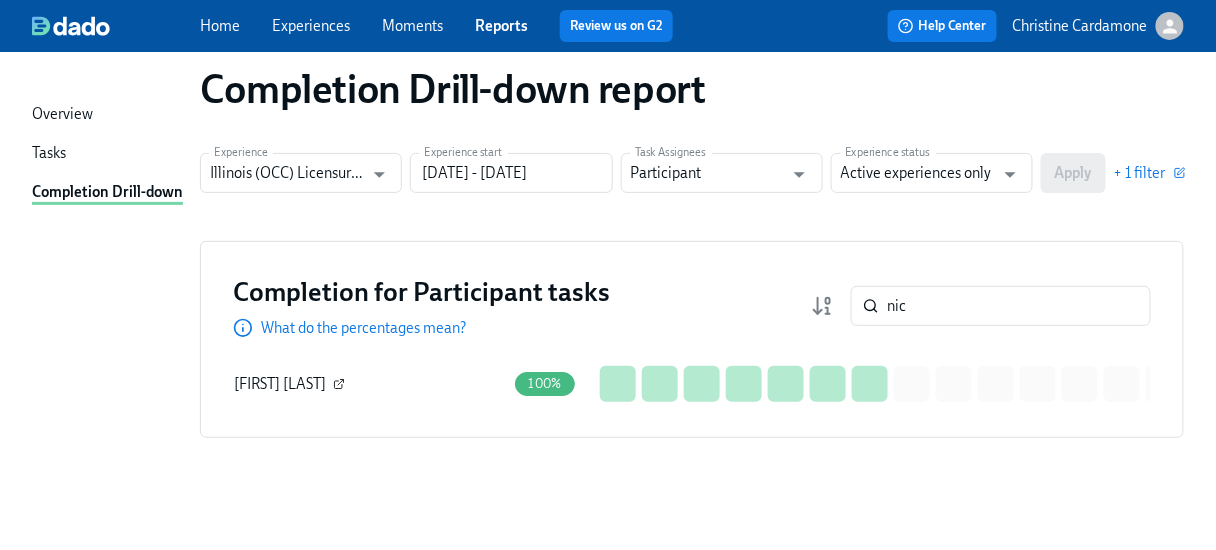 click 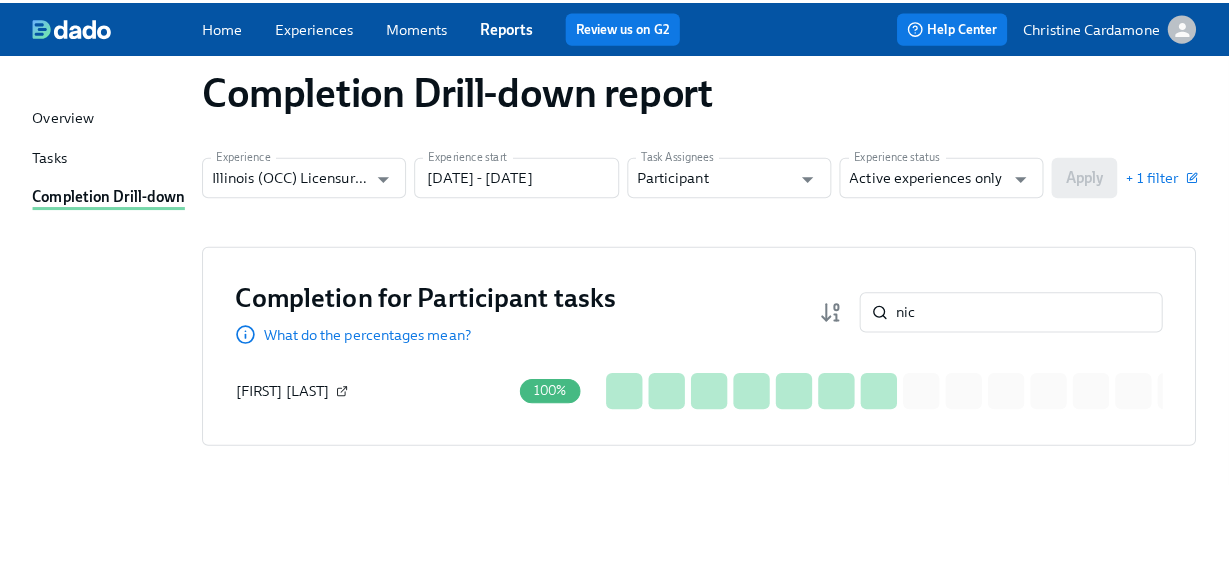 scroll, scrollTop: 25, scrollLeft: 0, axis: vertical 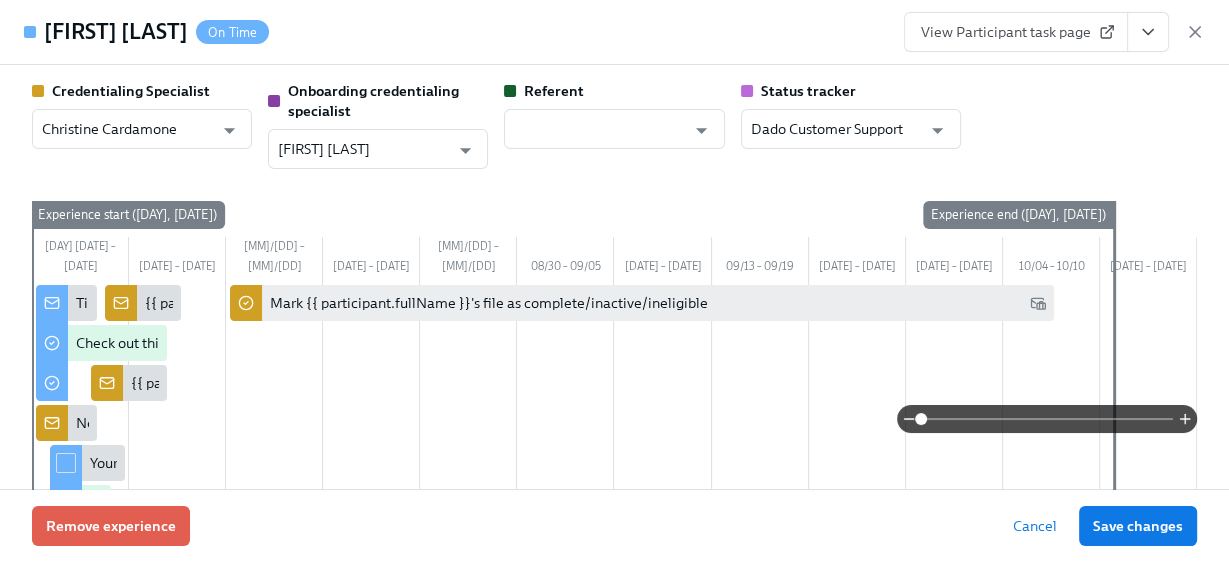 click 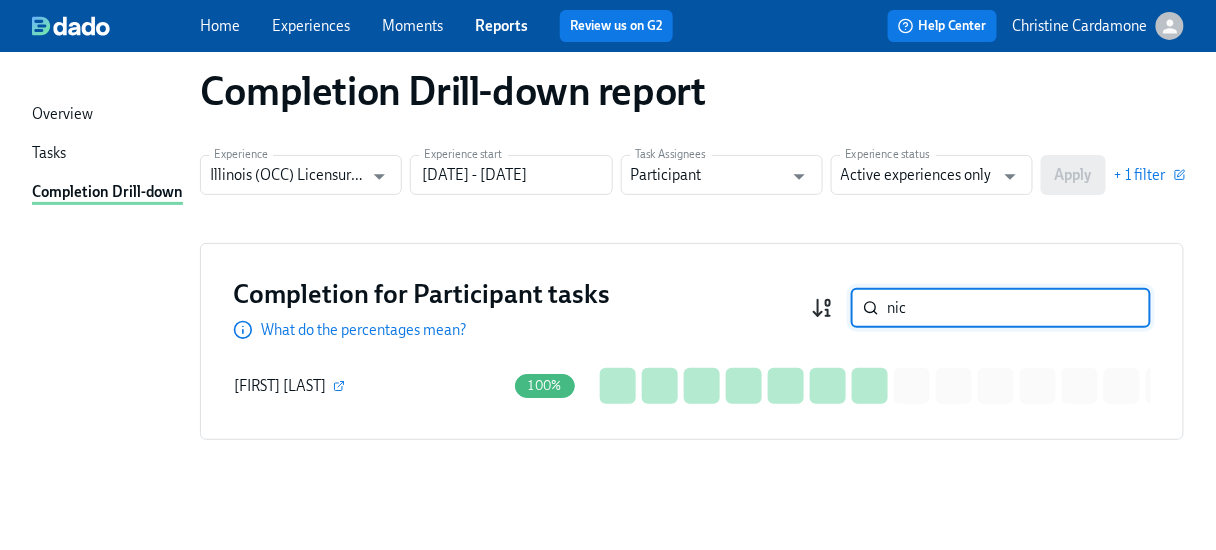 drag, startPoint x: 942, startPoint y: 305, endPoint x: 832, endPoint y: 306, distance: 110.00455 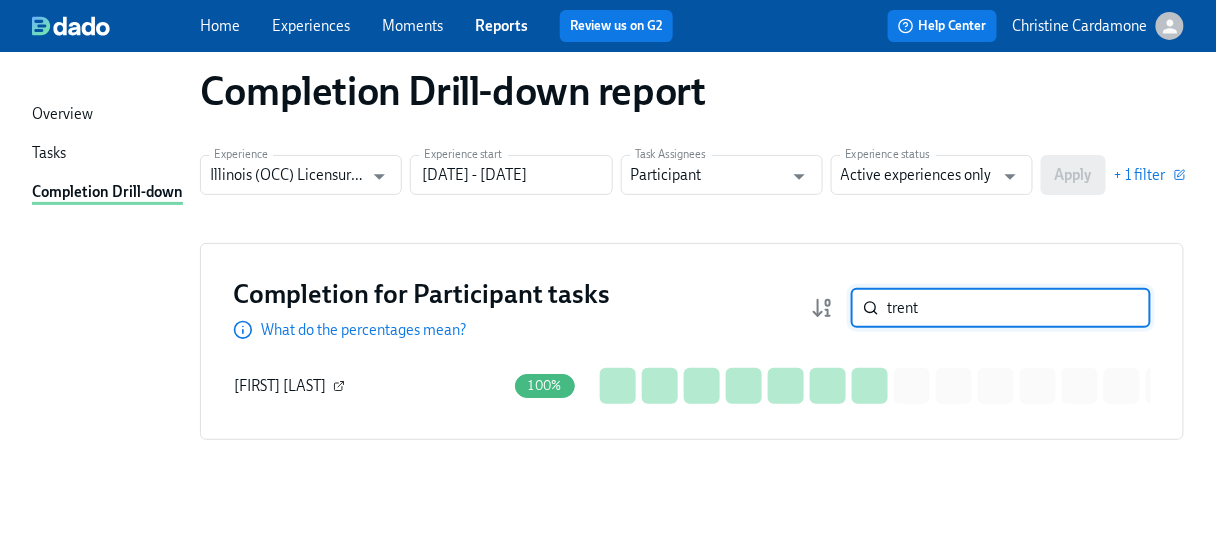 type on "trent" 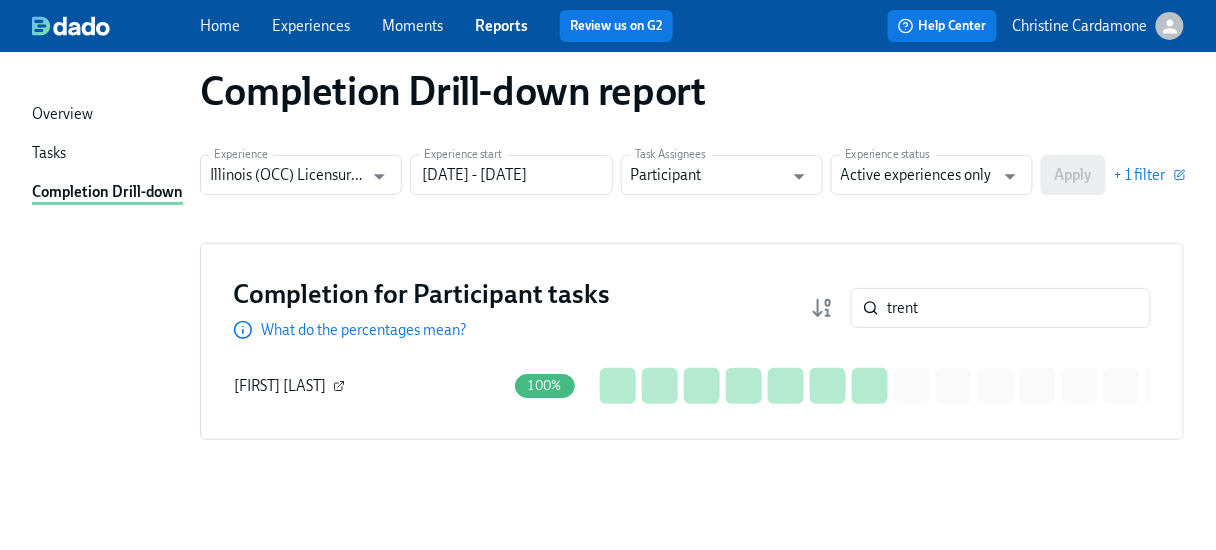 click 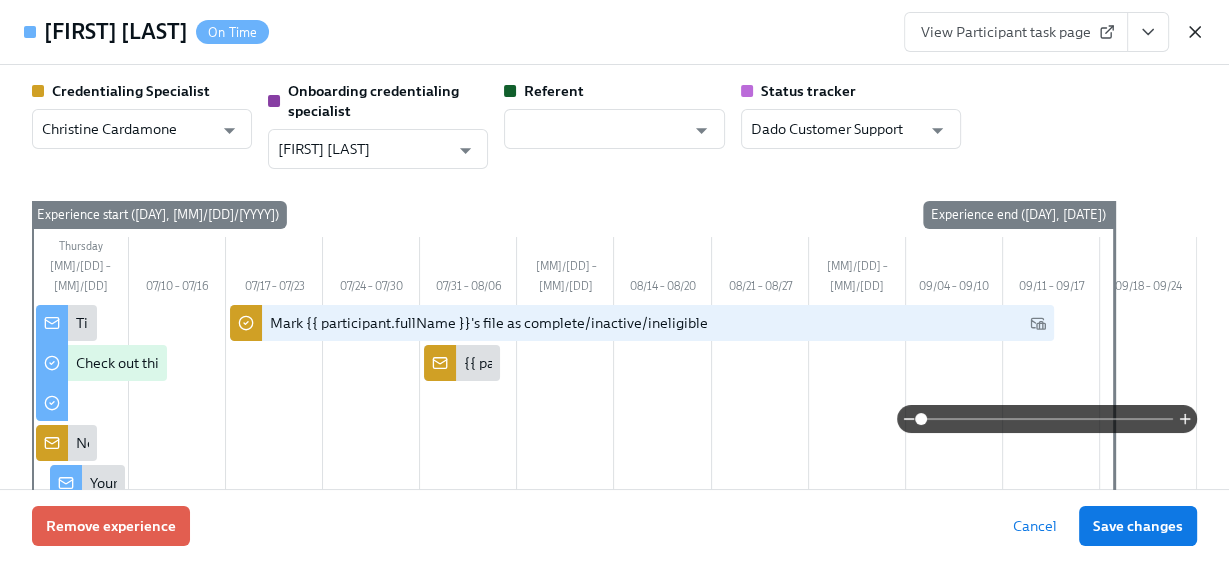 click 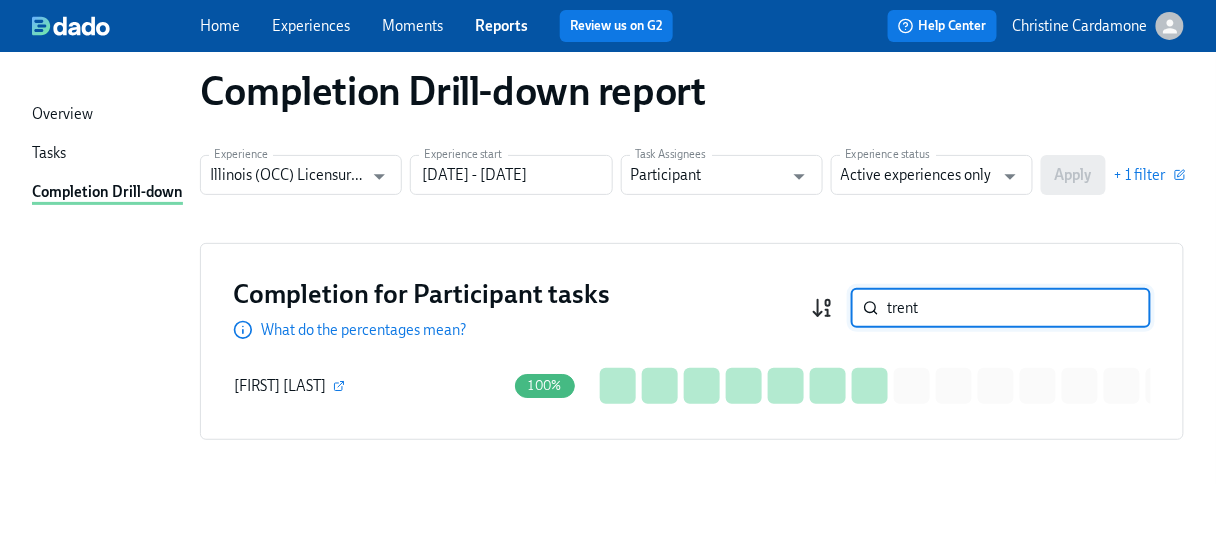 drag, startPoint x: 956, startPoint y: 300, endPoint x: 829, endPoint y: 303, distance: 127.03543 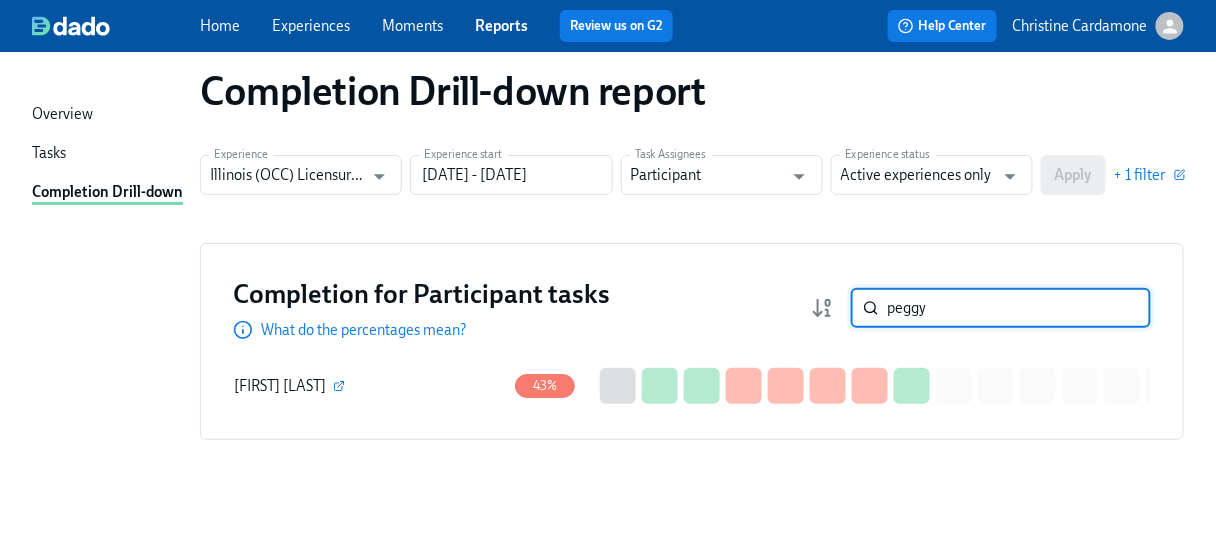 click on "peggy ​" at bounding box center (1001, 308) 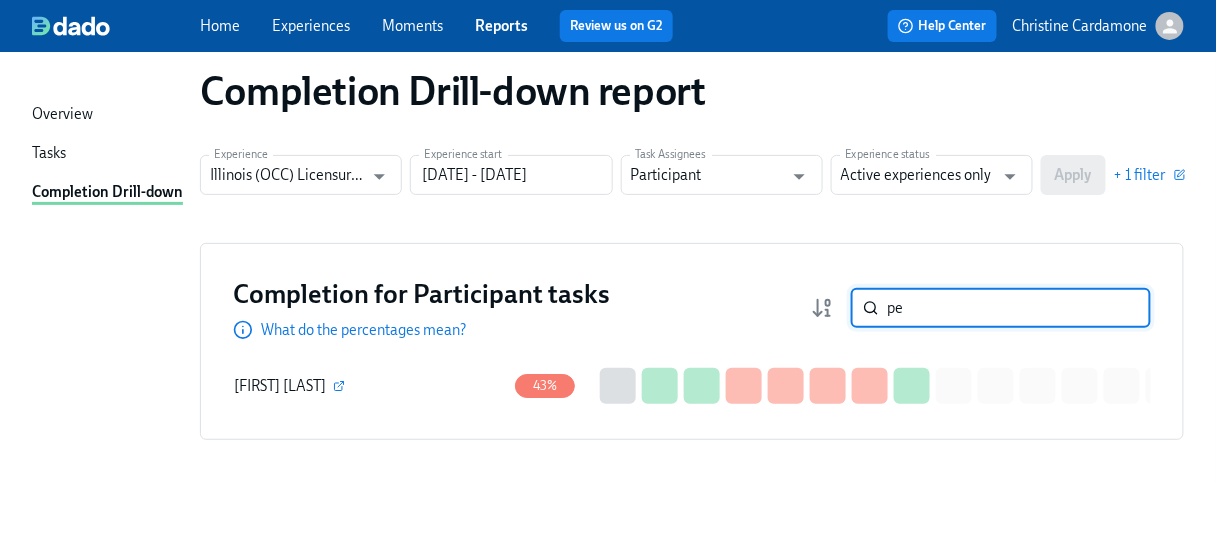 type on "p" 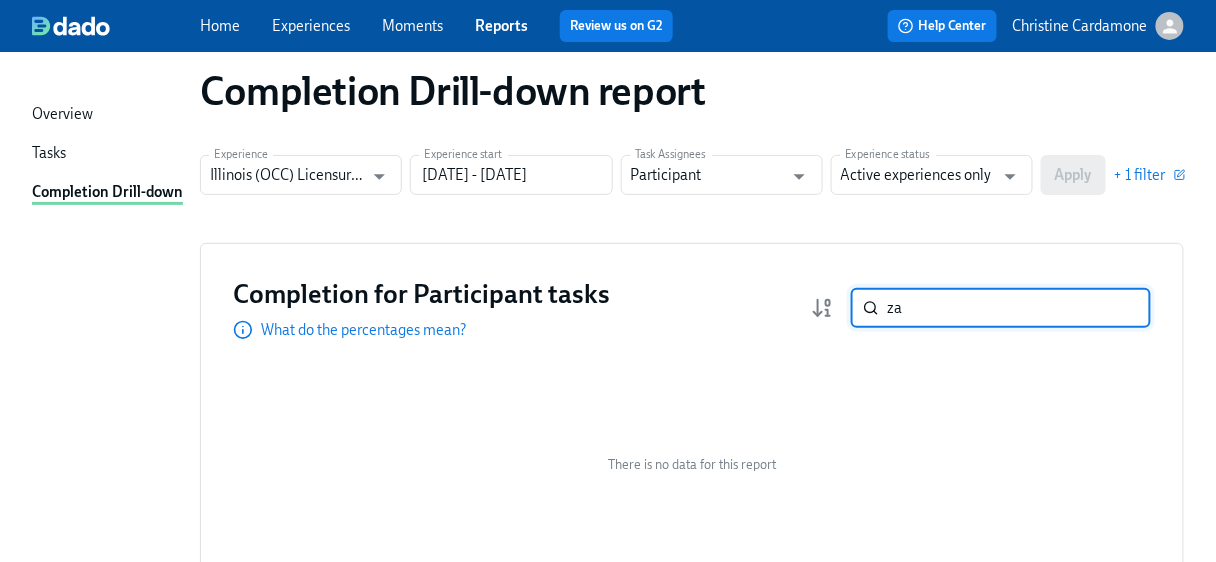 type on "z" 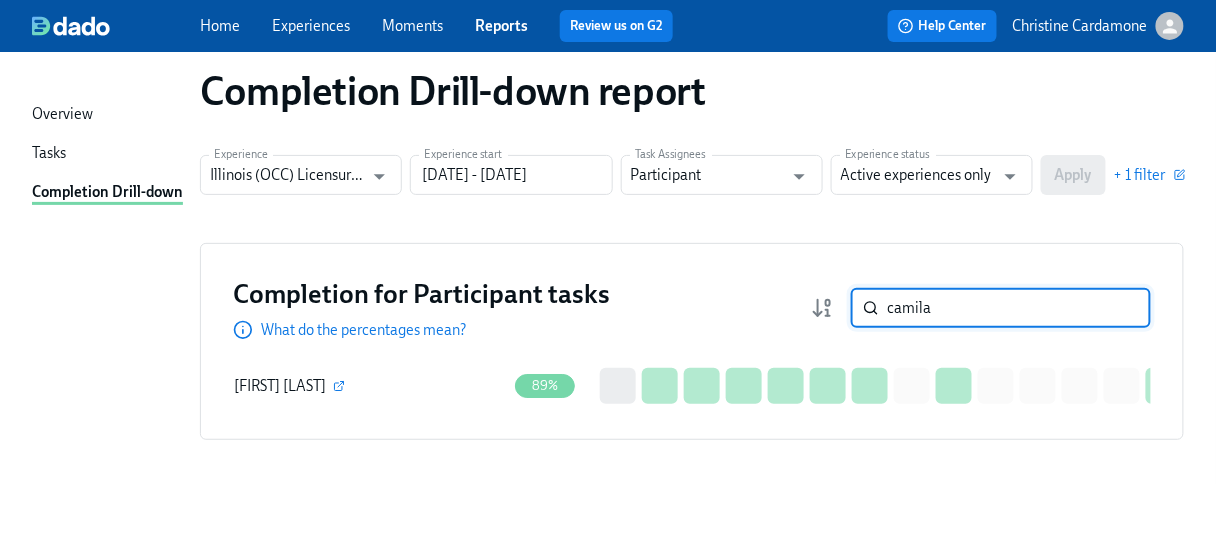 type on "camila" 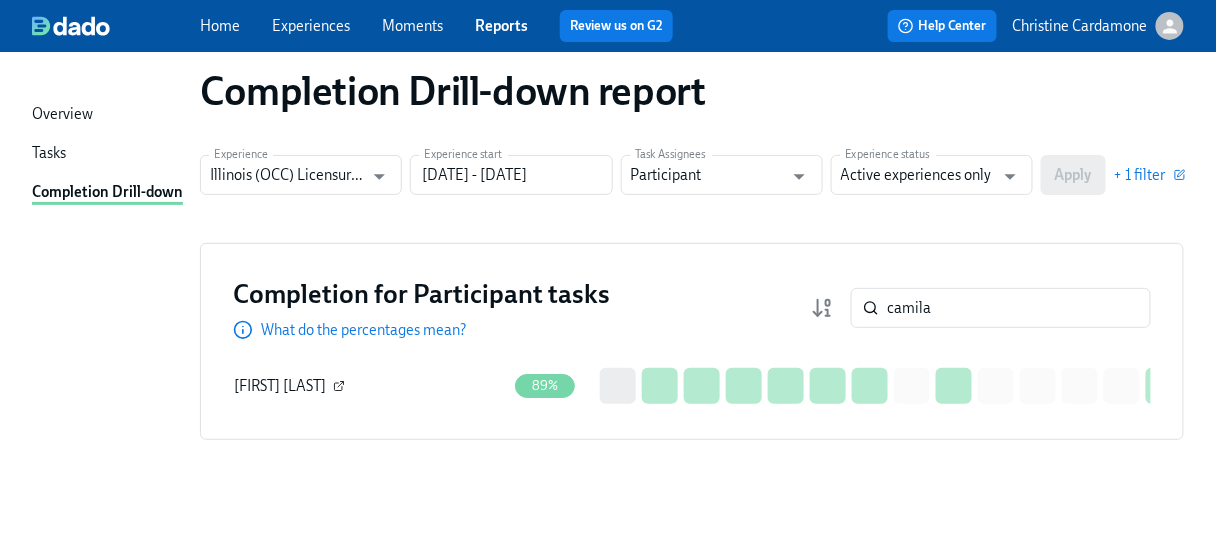 click 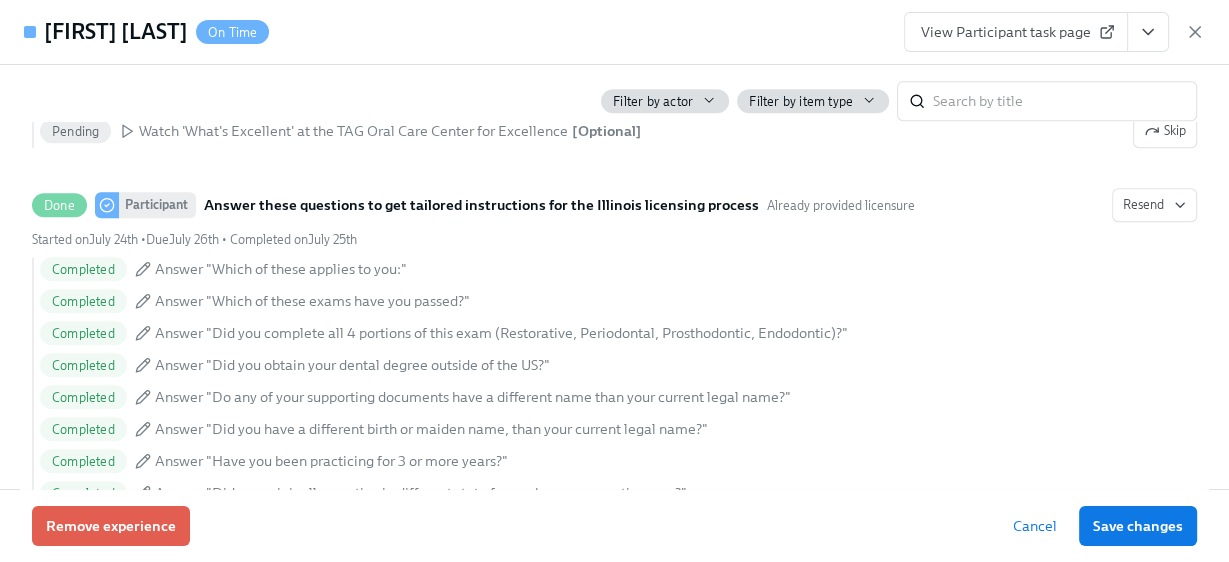 scroll, scrollTop: 1280, scrollLeft: 0, axis: vertical 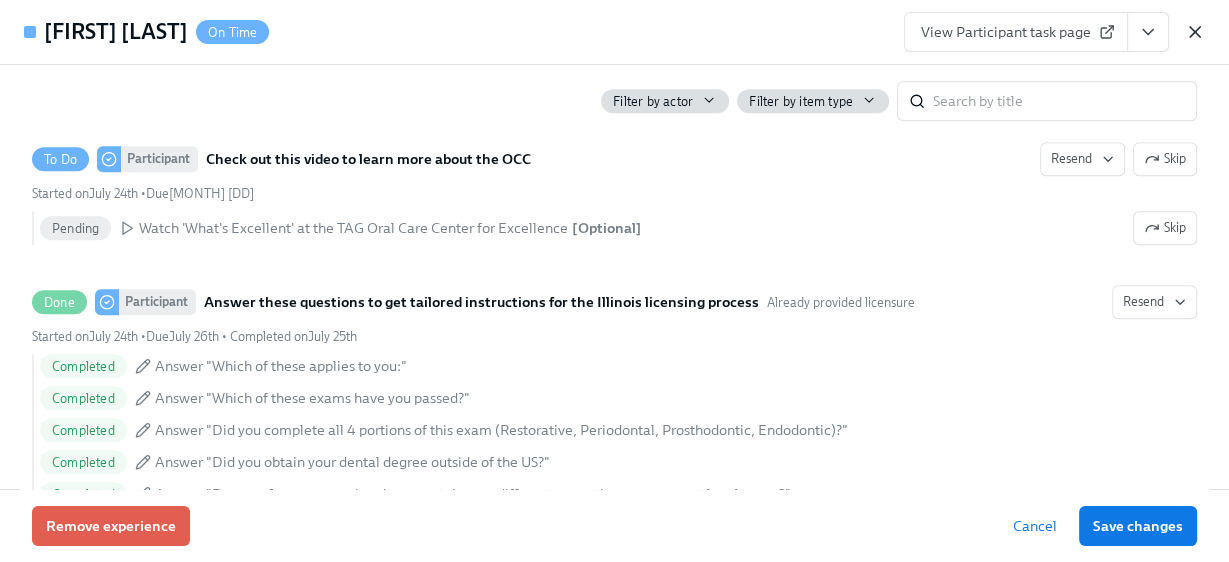 click 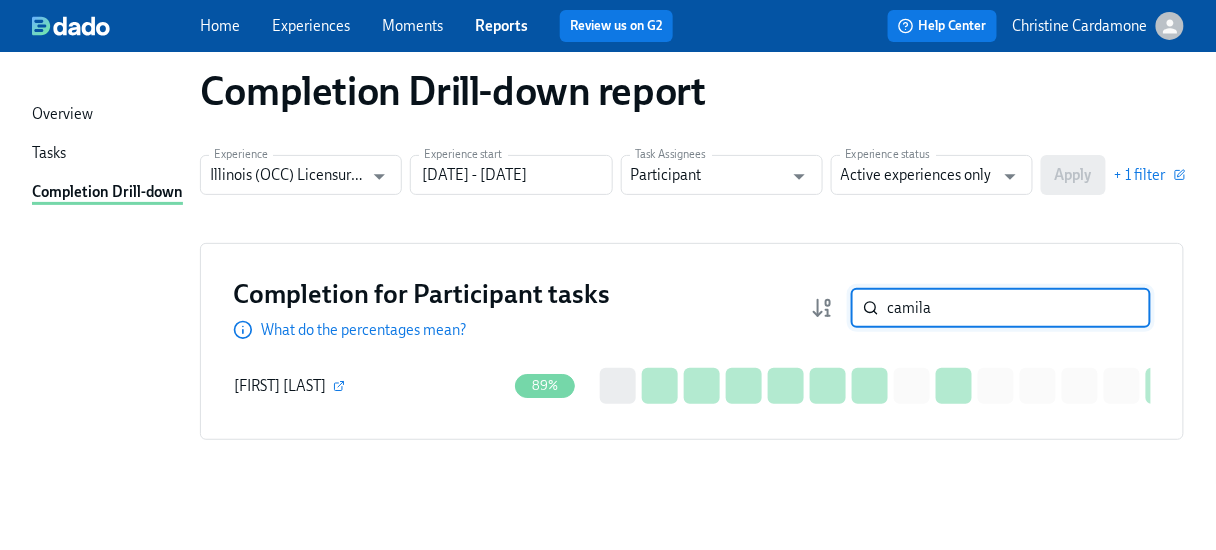 drag, startPoint x: 954, startPoint y: 306, endPoint x: 801, endPoint y: 321, distance: 153.73354 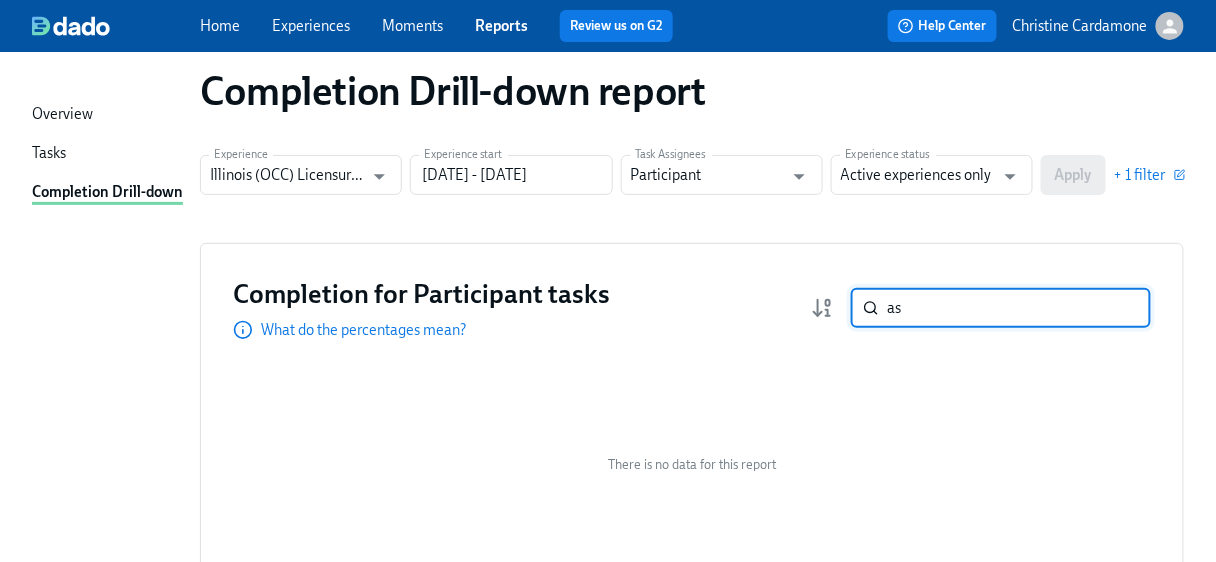type on "a" 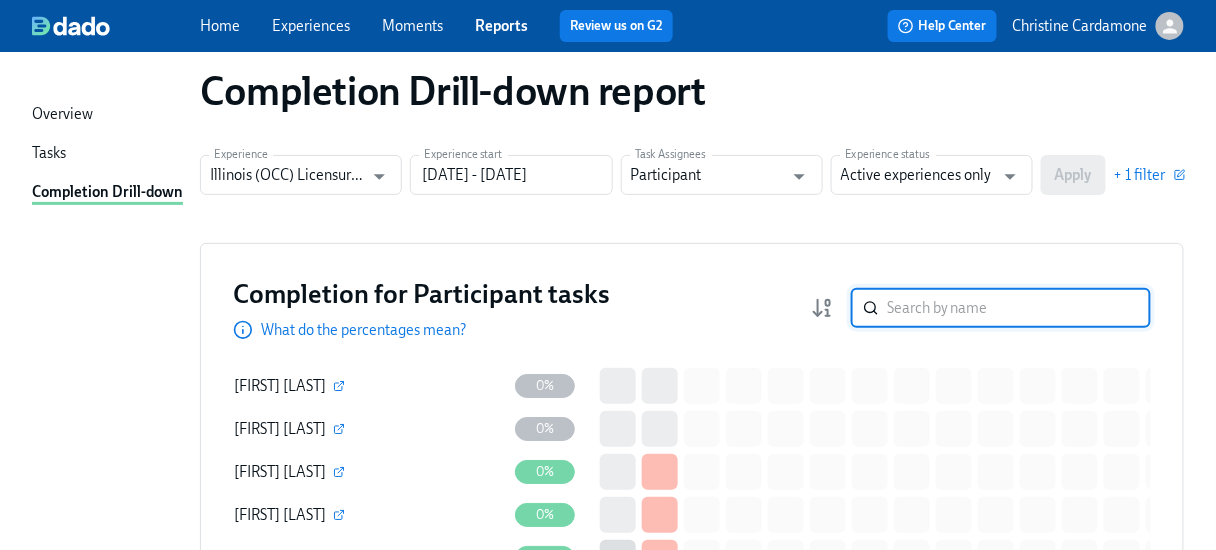 click at bounding box center (1019, 308) 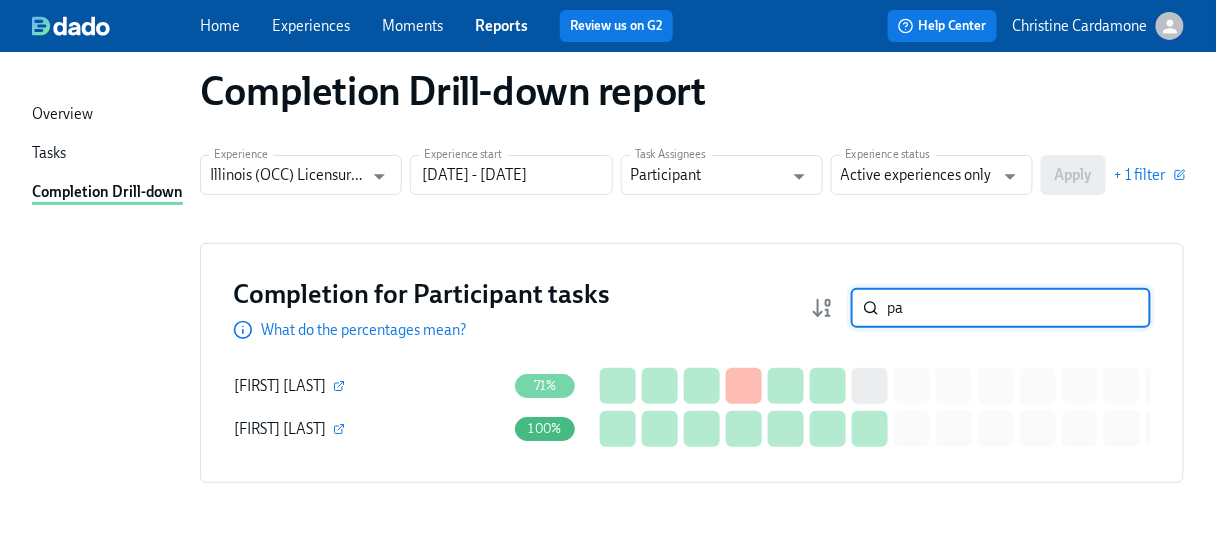 type on "p" 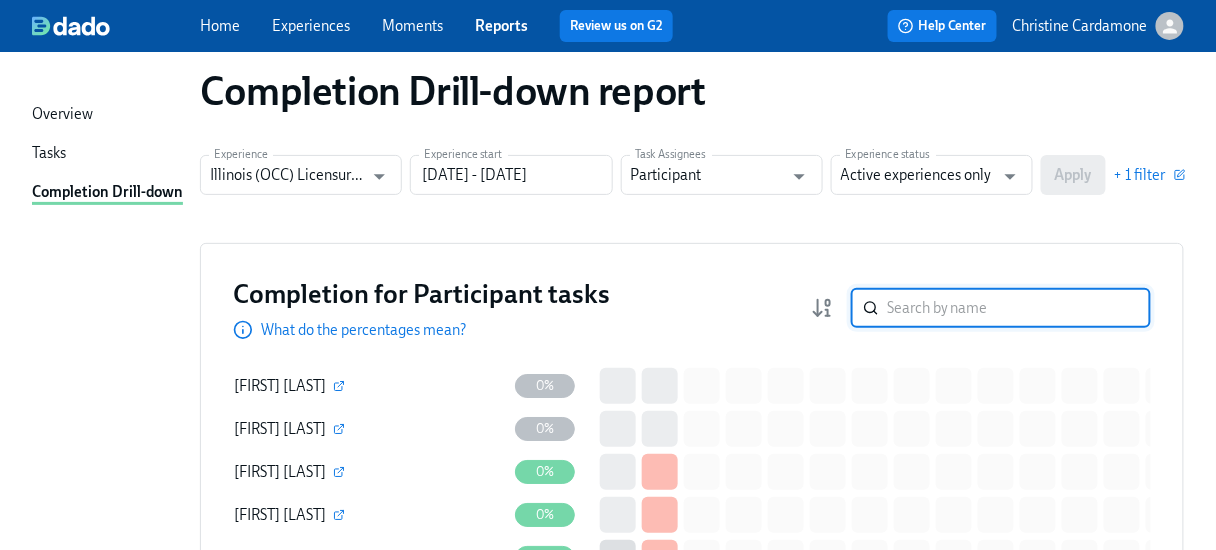 click at bounding box center (1019, 308) 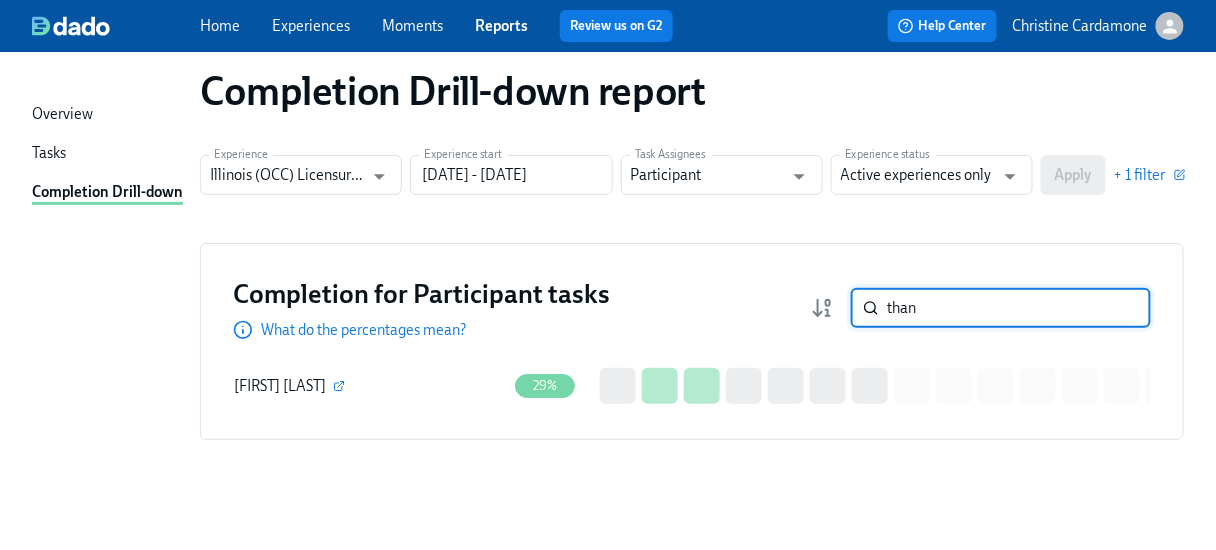 type on "than" 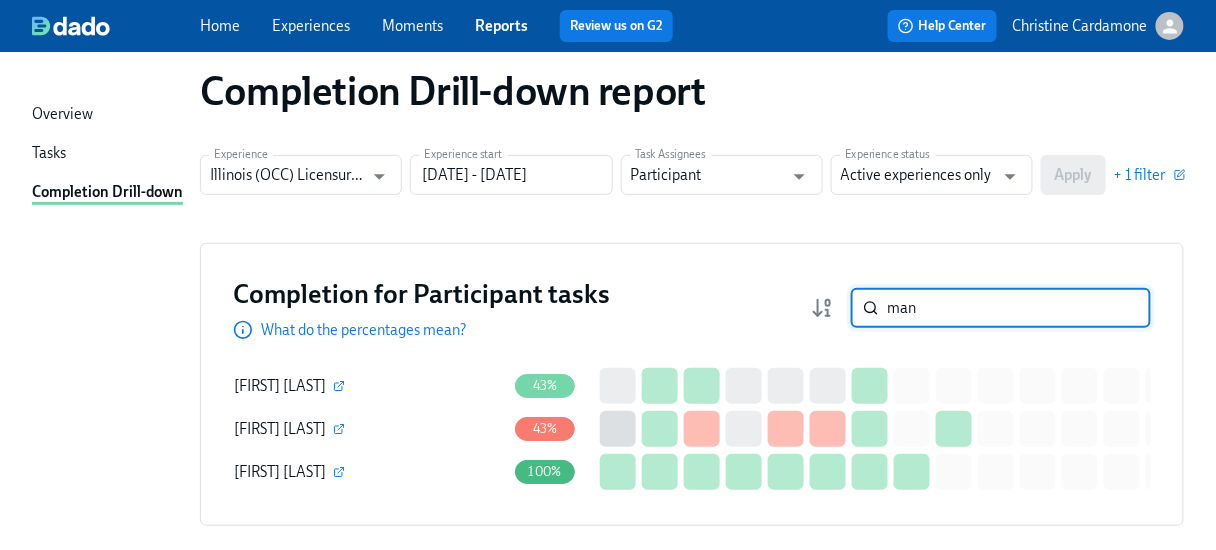 type on "man" 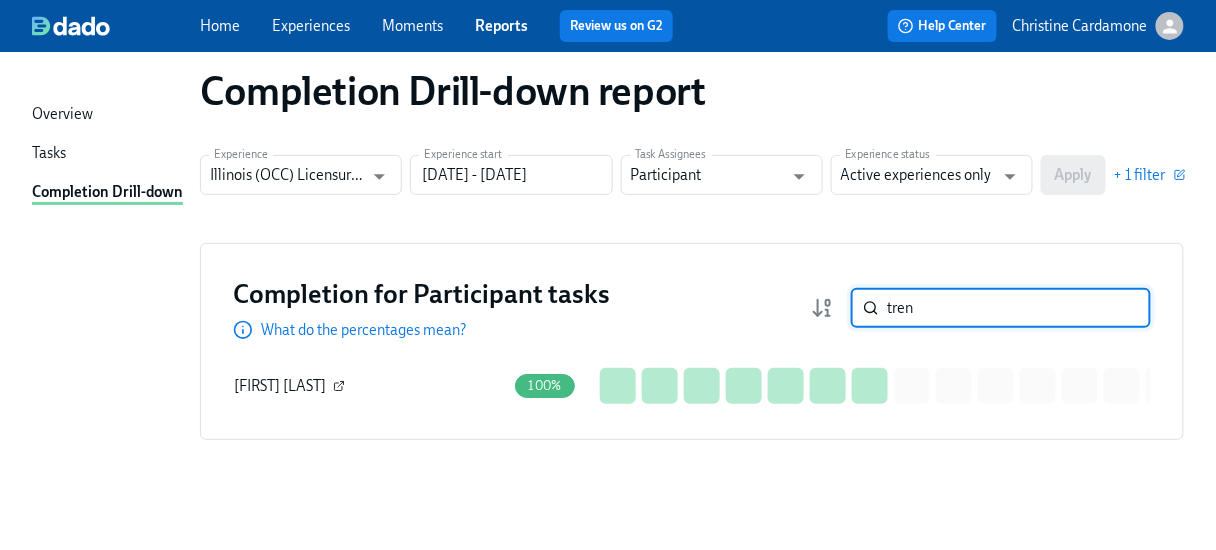 type on "tren" 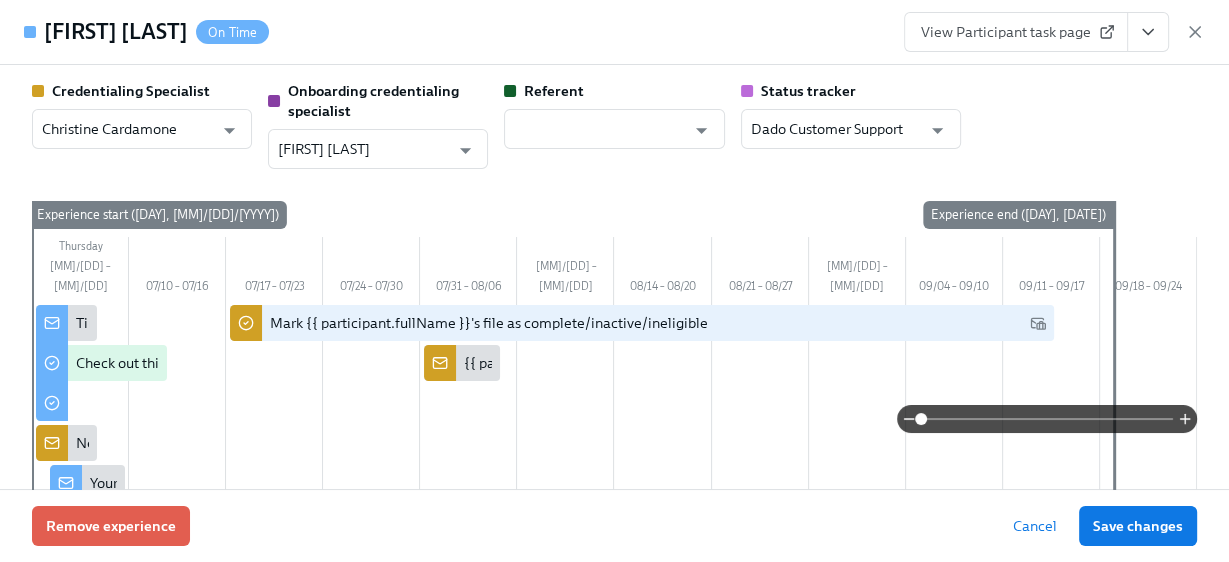 click on "View Participant task page" at bounding box center (1016, 32) 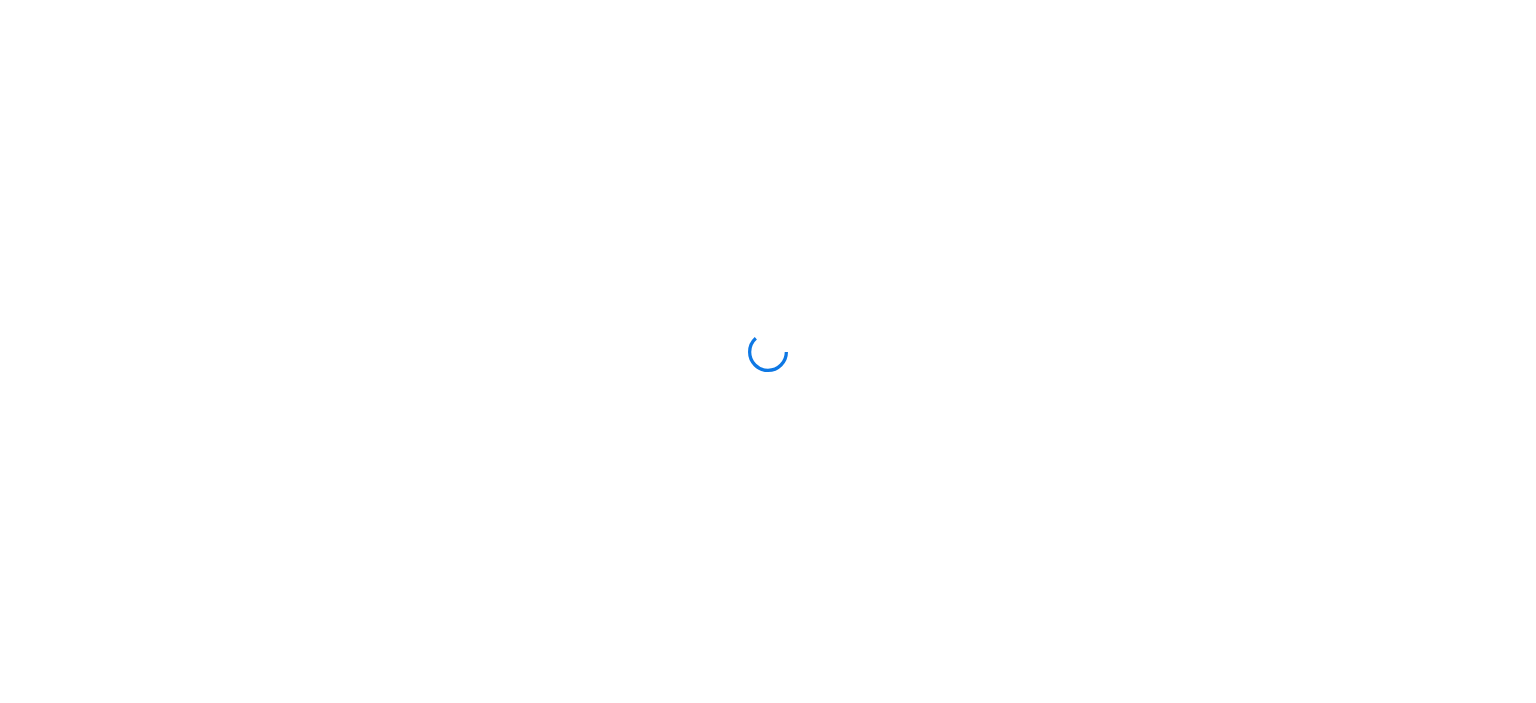 scroll, scrollTop: 0, scrollLeft: 0, axis: both 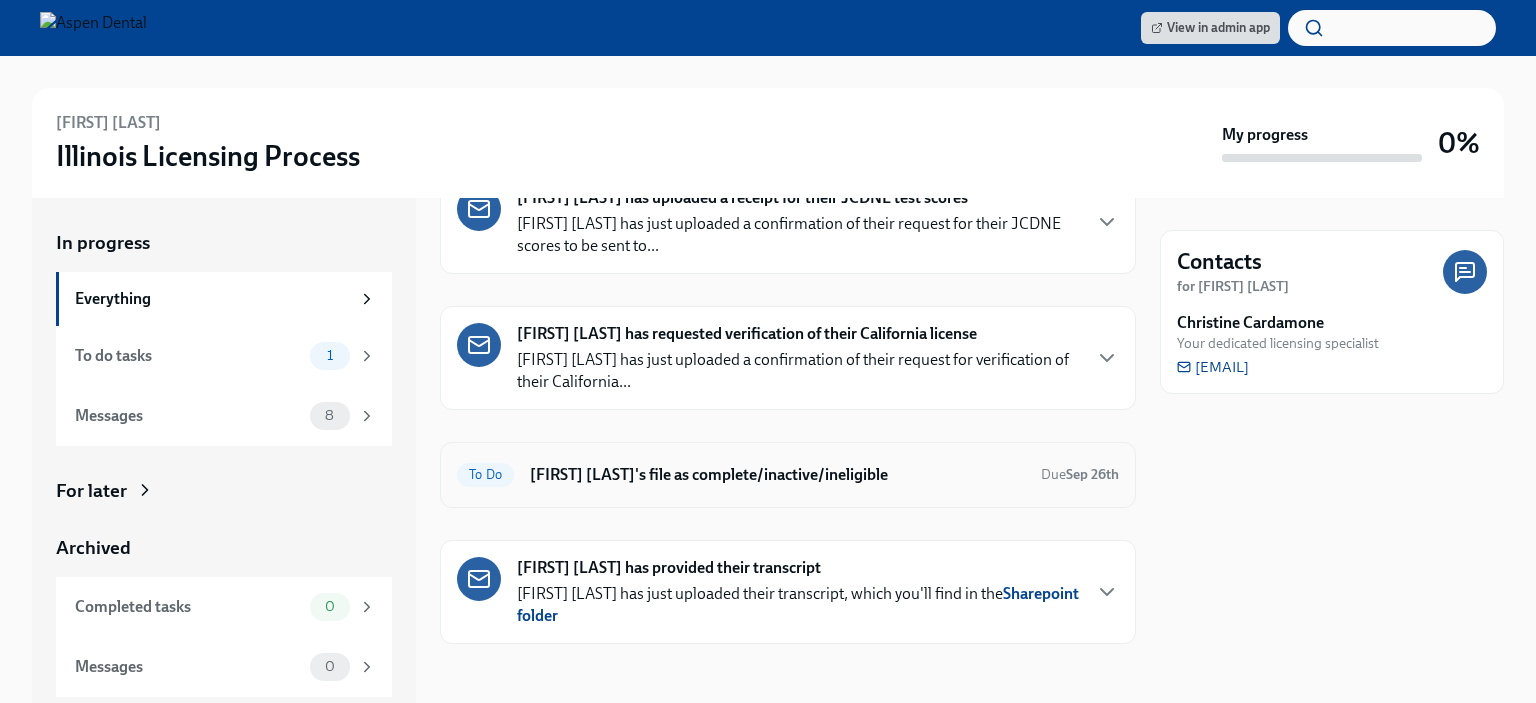 click on "Mark Merril Mathew's file as complete/inactive/ineligible" at bounding box center [777, 475] 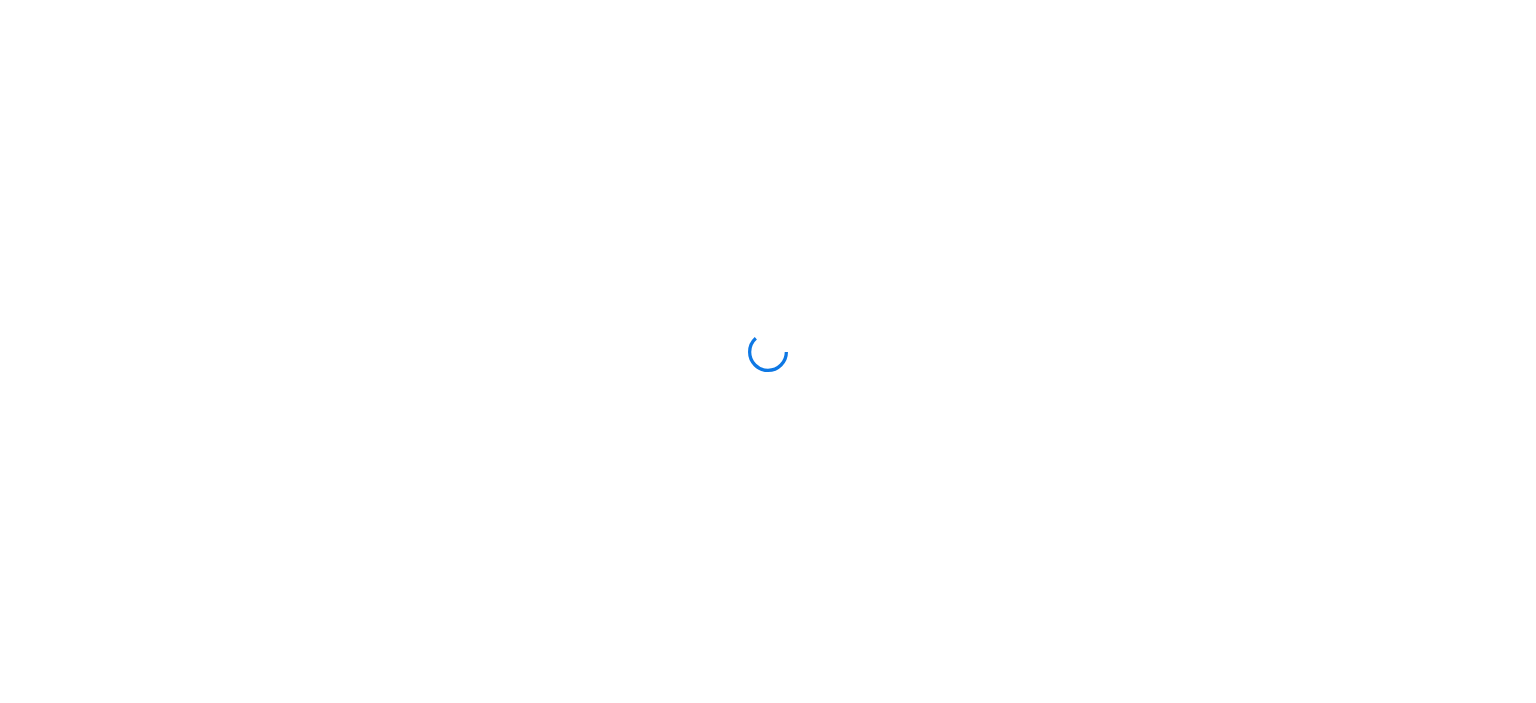 scroll, scrollTop: 0, scrollLeft: 0, axis: both 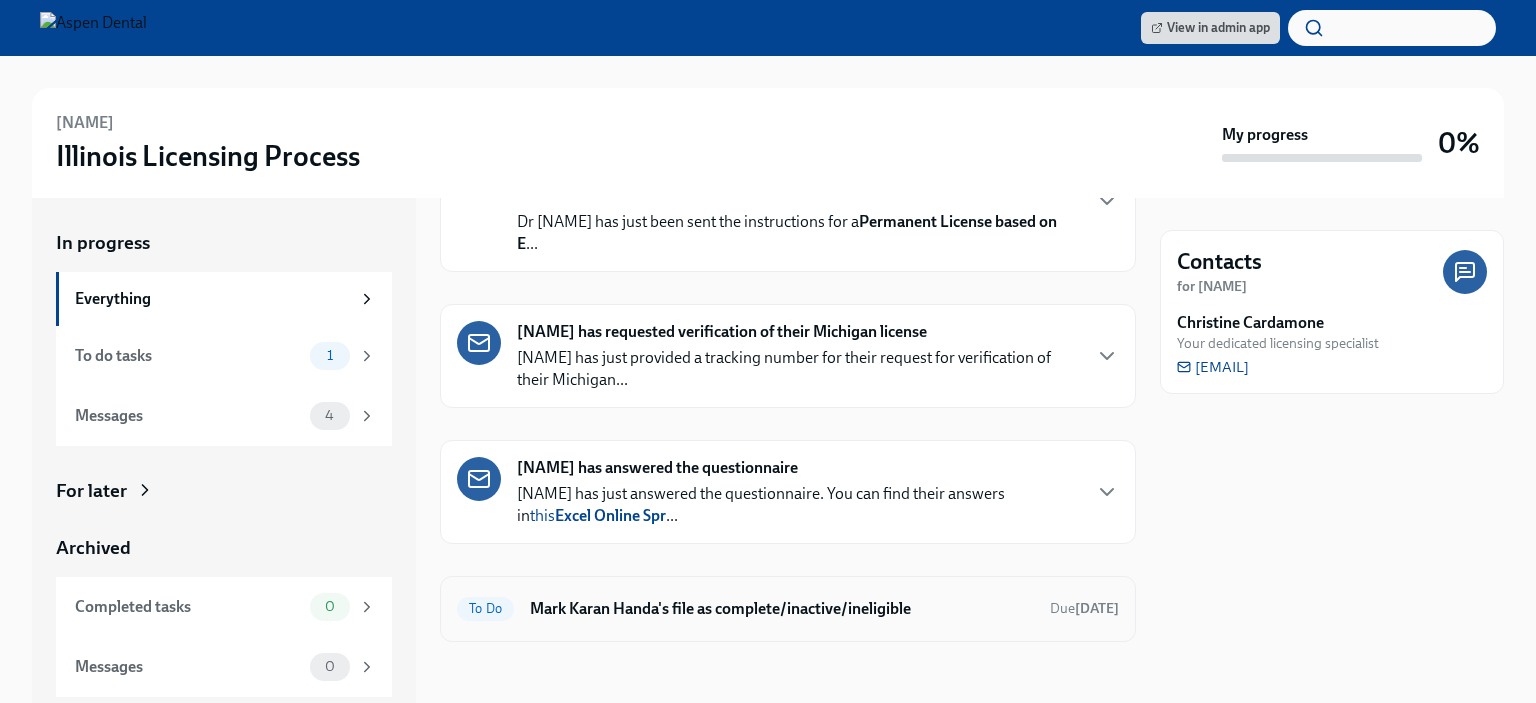click on "Mark Karan Handa's file as complete/inactive/ineligible" at bounding box center [782, 609] 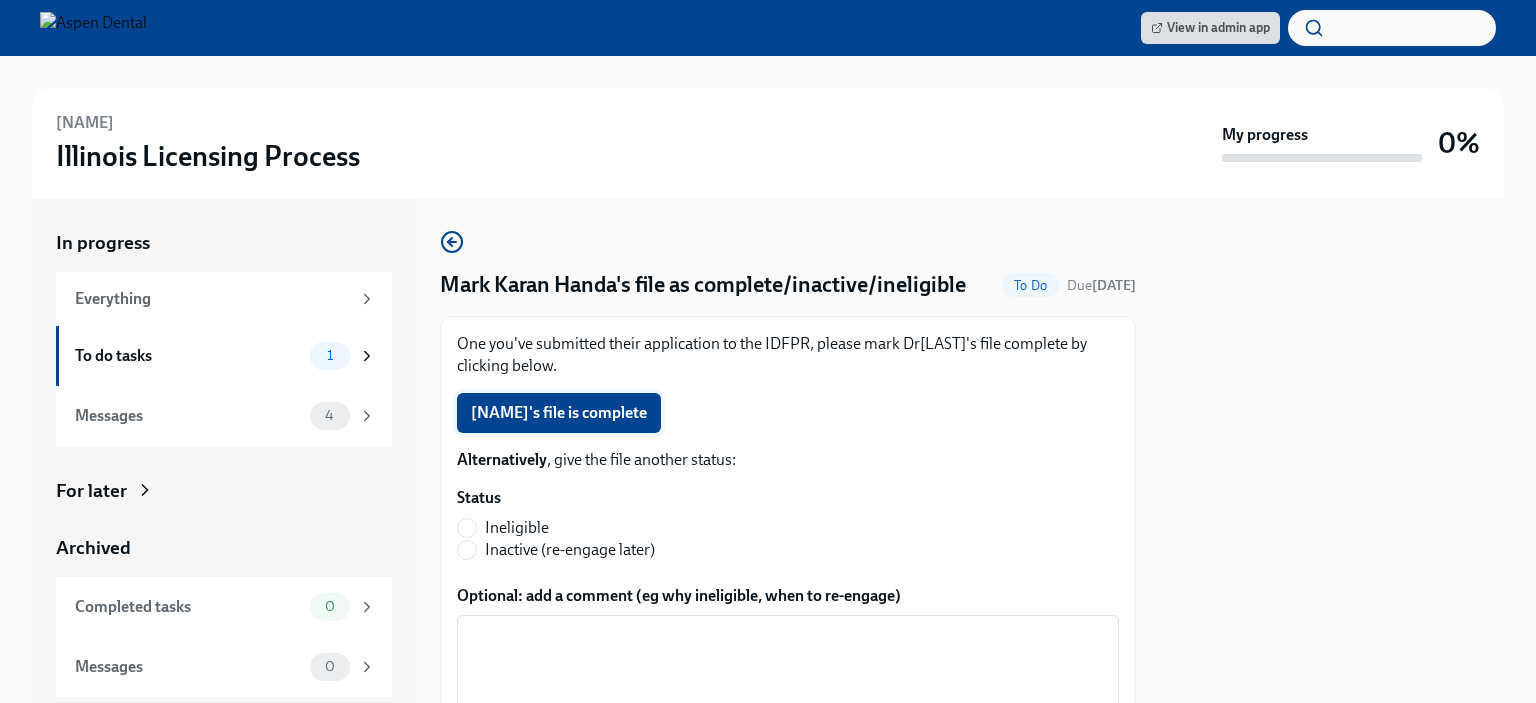 click on "[NAME]'s file is complete" at bounding box center [559, 413] 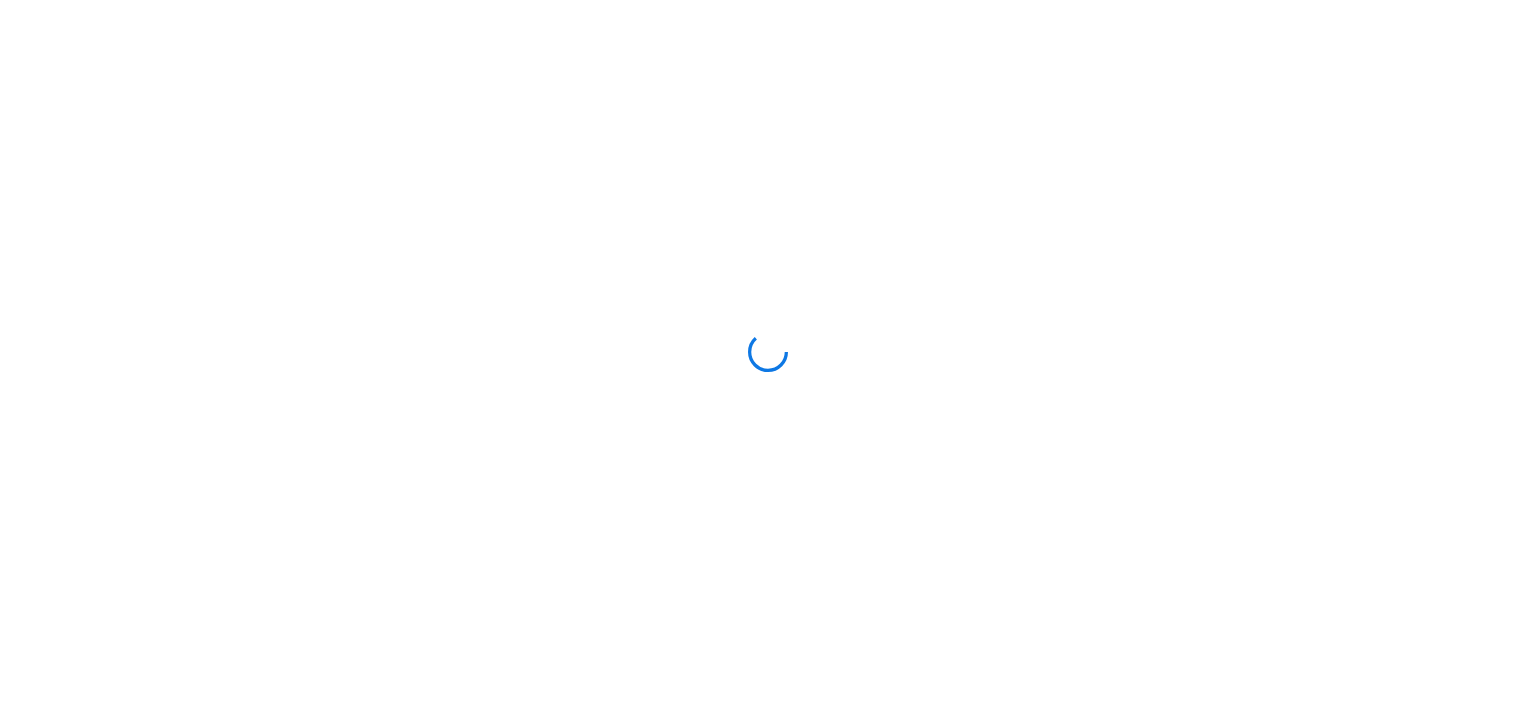 scroll, scrollTop: 0, scrollLeft: 0, axis: both 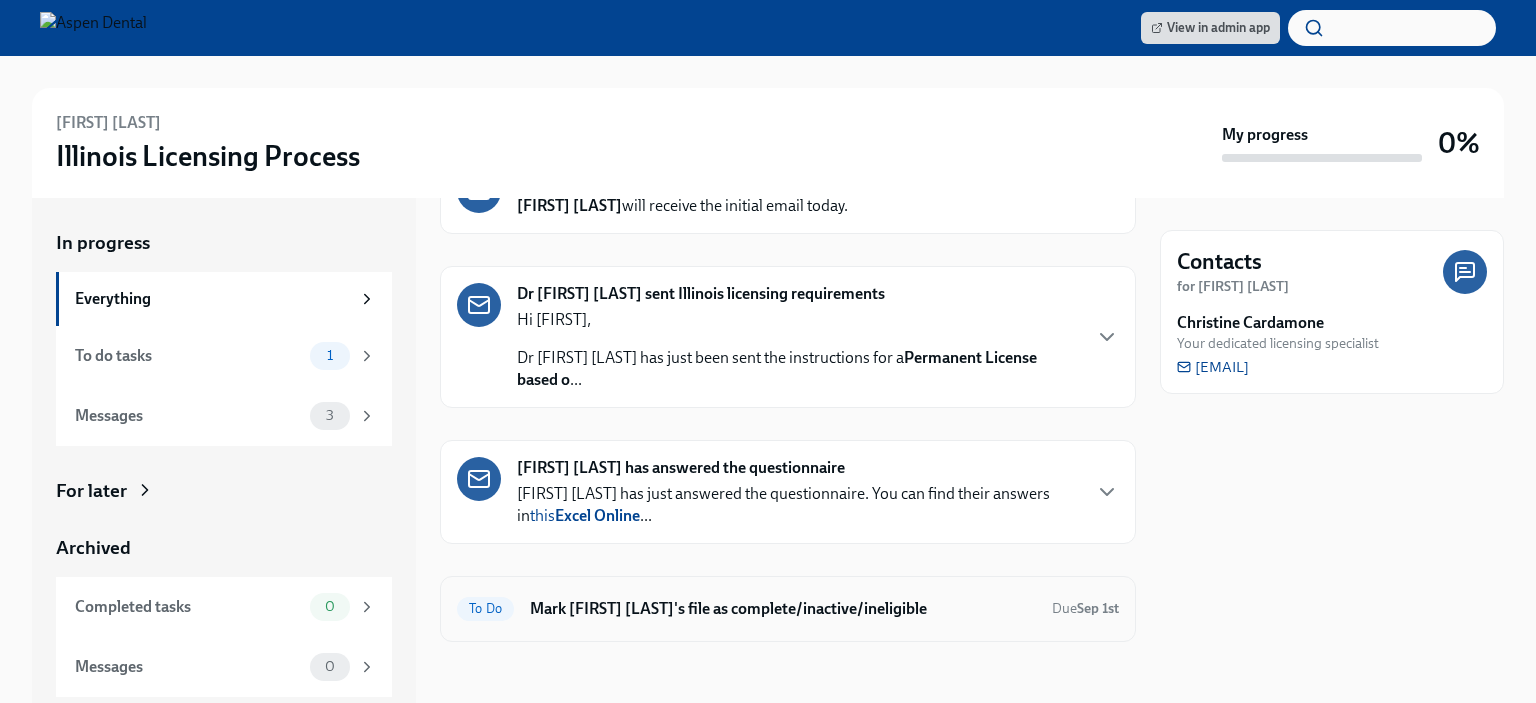 click on "Mark [FIRST] [LAST]'s file as complete/inactive/ineligible" at bounding box center [783, 609] 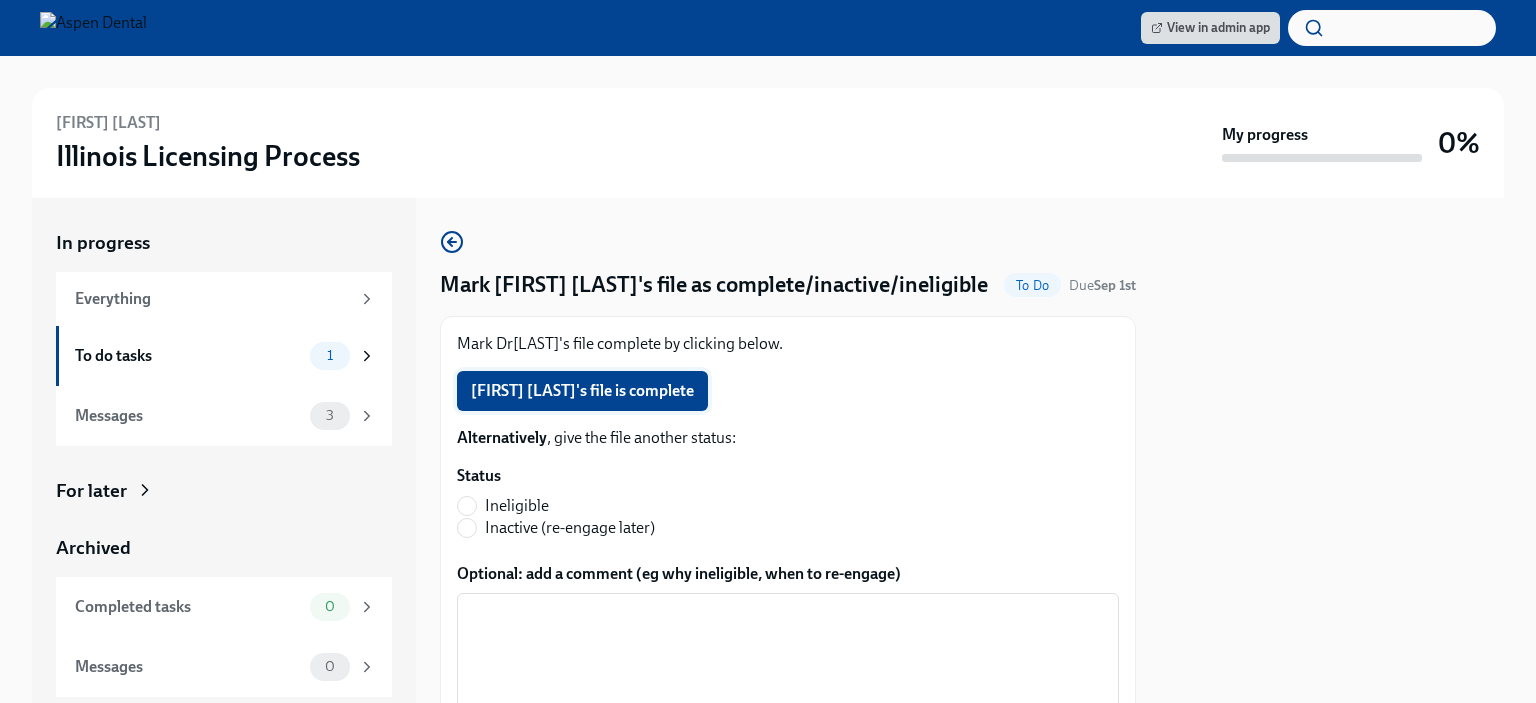 click on "[FIRST] [LAST]'s file is complete" at bounding box center [582, 391] 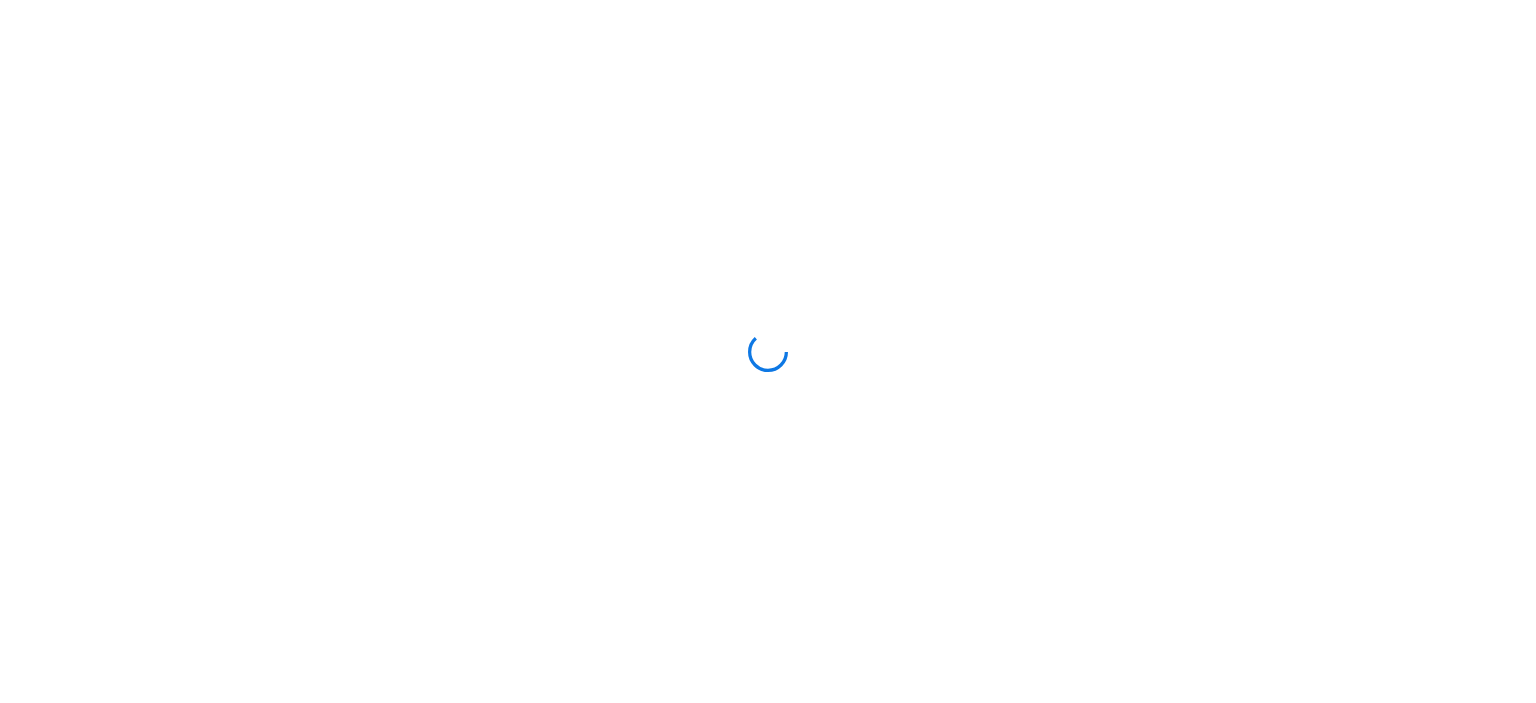 scroll, scrollTop: 0, scrollLeft: 0, axis: both 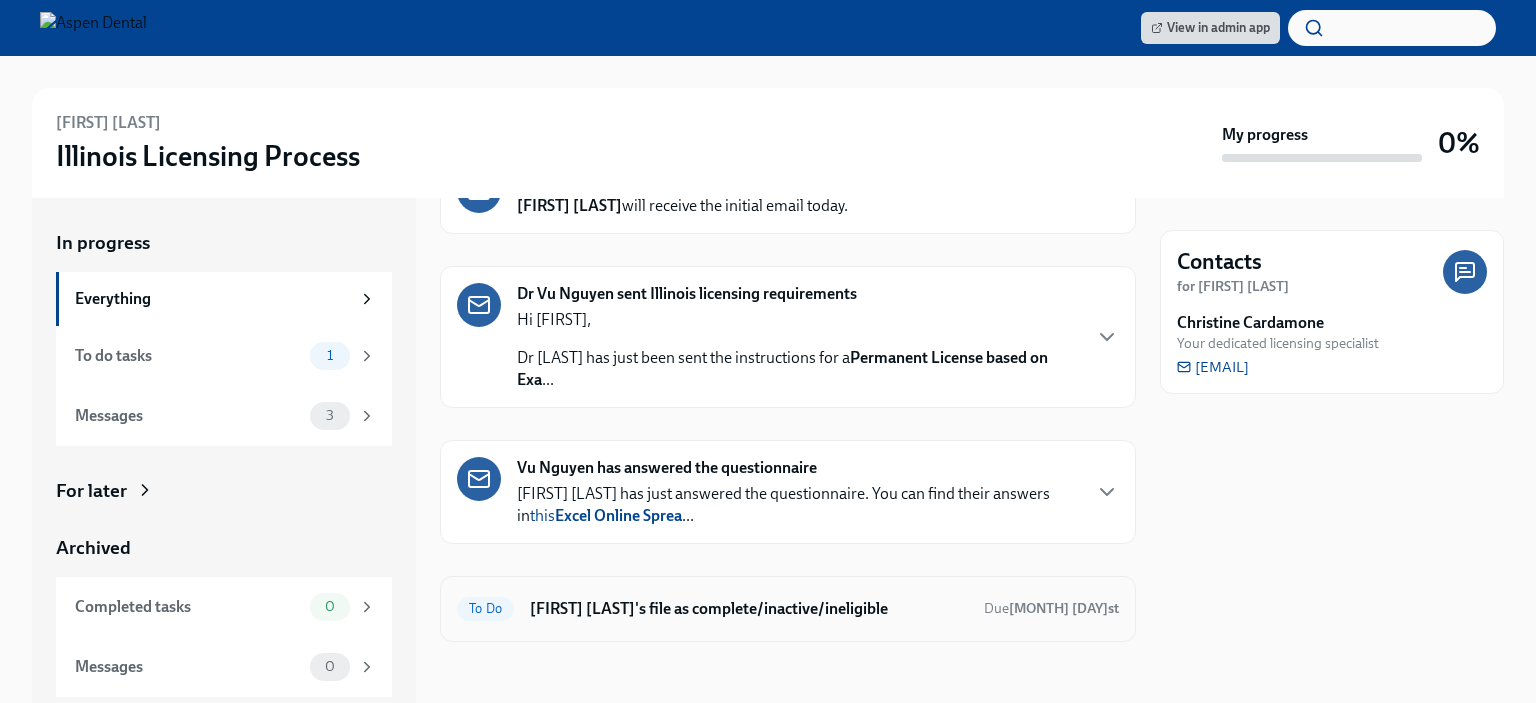 click on "[FIRST] [LAST]'s file as complete/inactive/ineligible" at bounding box center [749, 609] 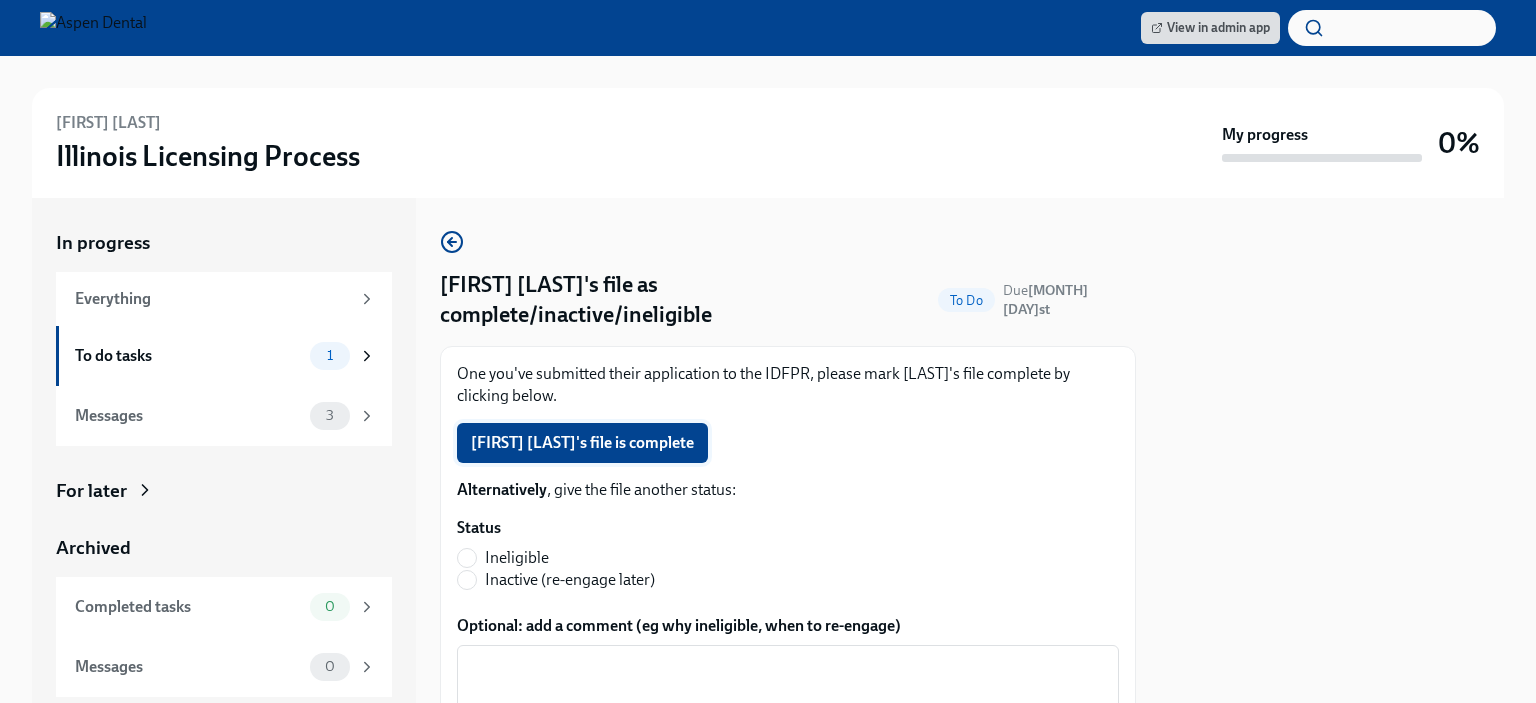 click on "[FIRST] [LAST]'s file is complete" at bounding box center (582, 443) 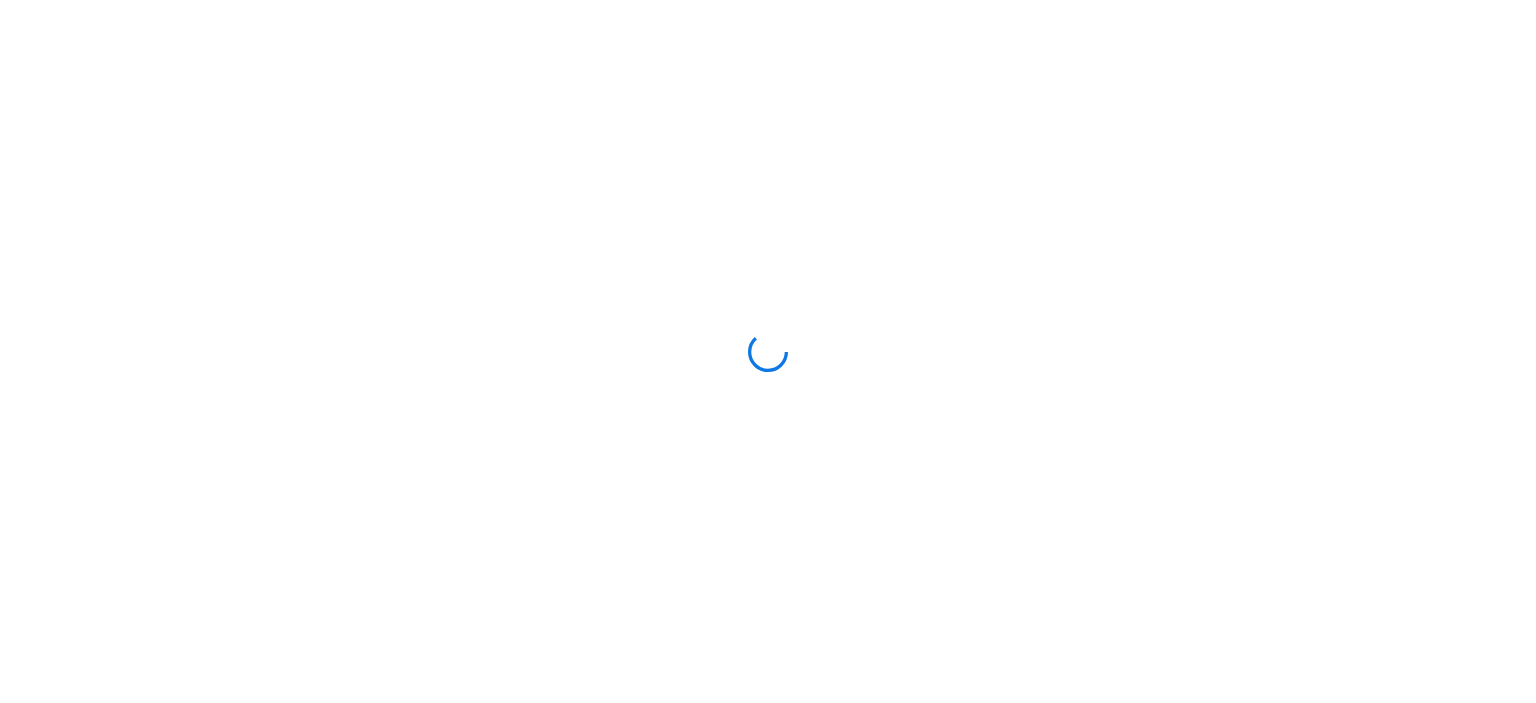 scroll, scrollTop: 0, scrollLeft: 0, axis: both 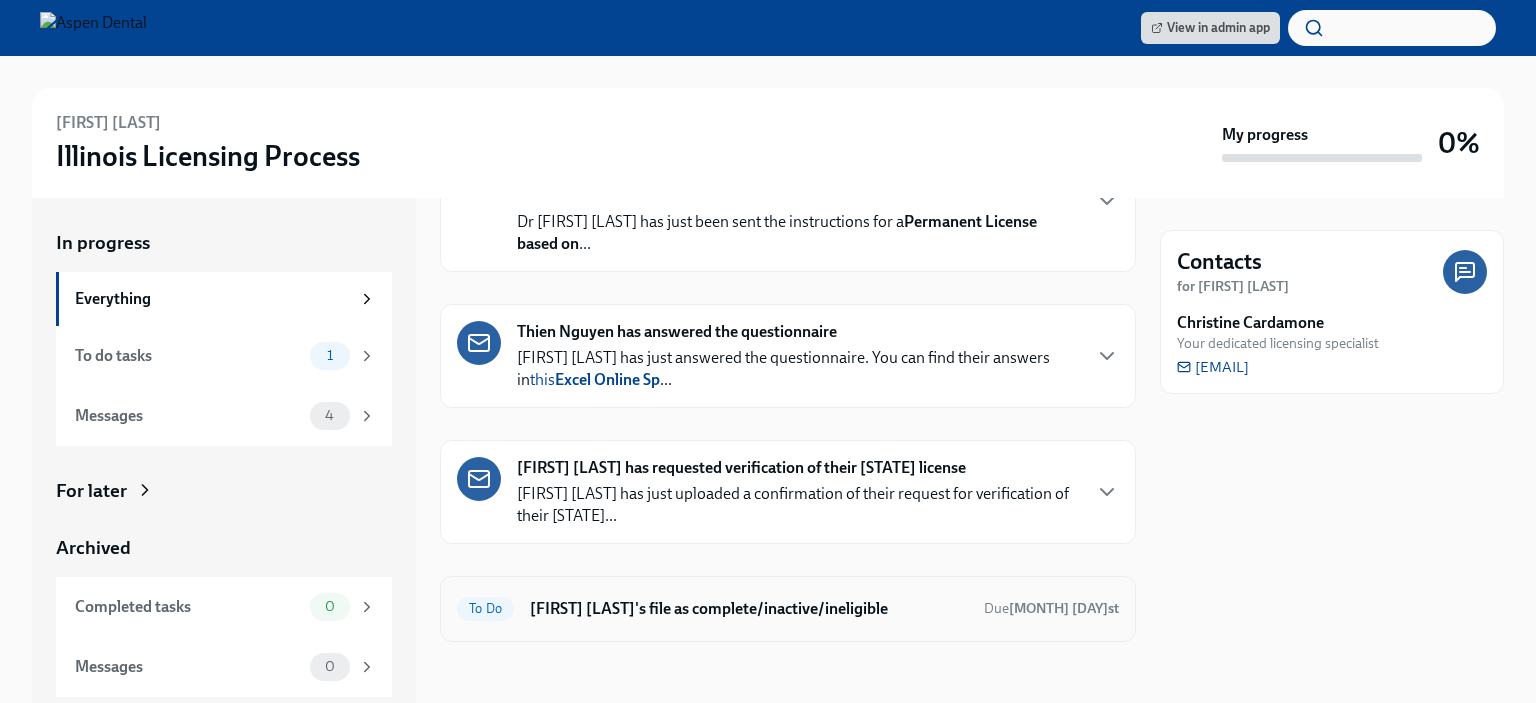 click on "[FIRST] [LAST]'s file as complete/inactive/ineligible" at bounding box center [749, 609] 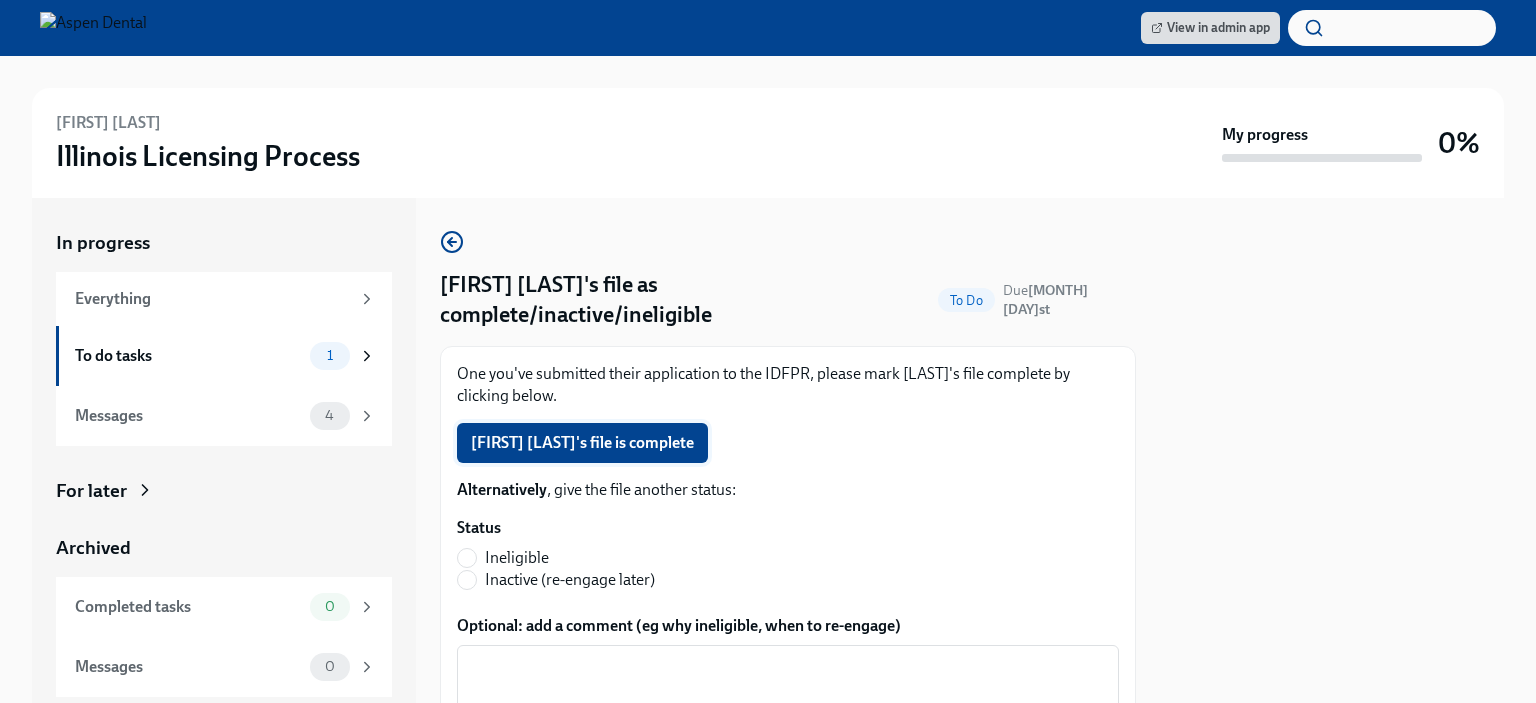 click on "[FIRST] [LAST]'s file is complete" at bounding box center [582, 443] 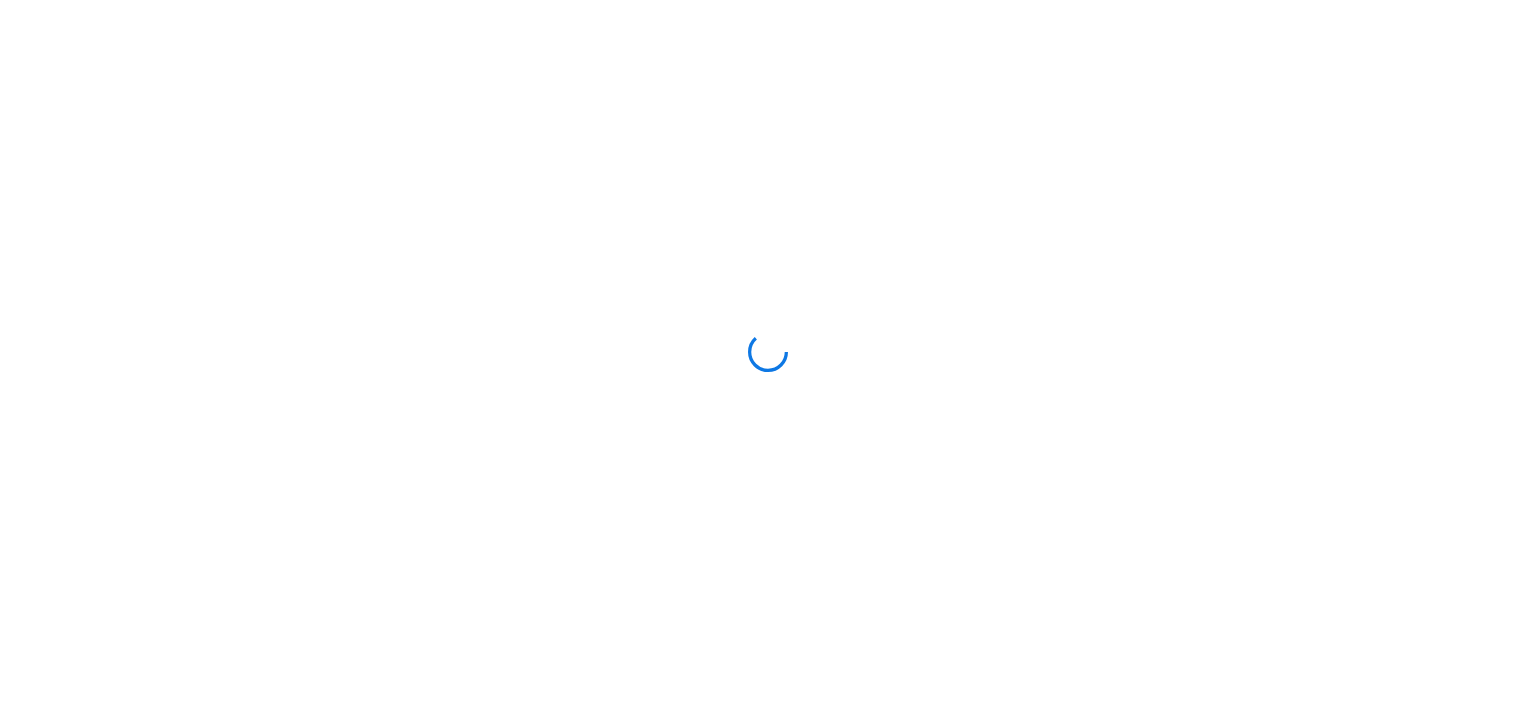 scroll, scrollTop: 0, scrollLeft: 0, axis: both 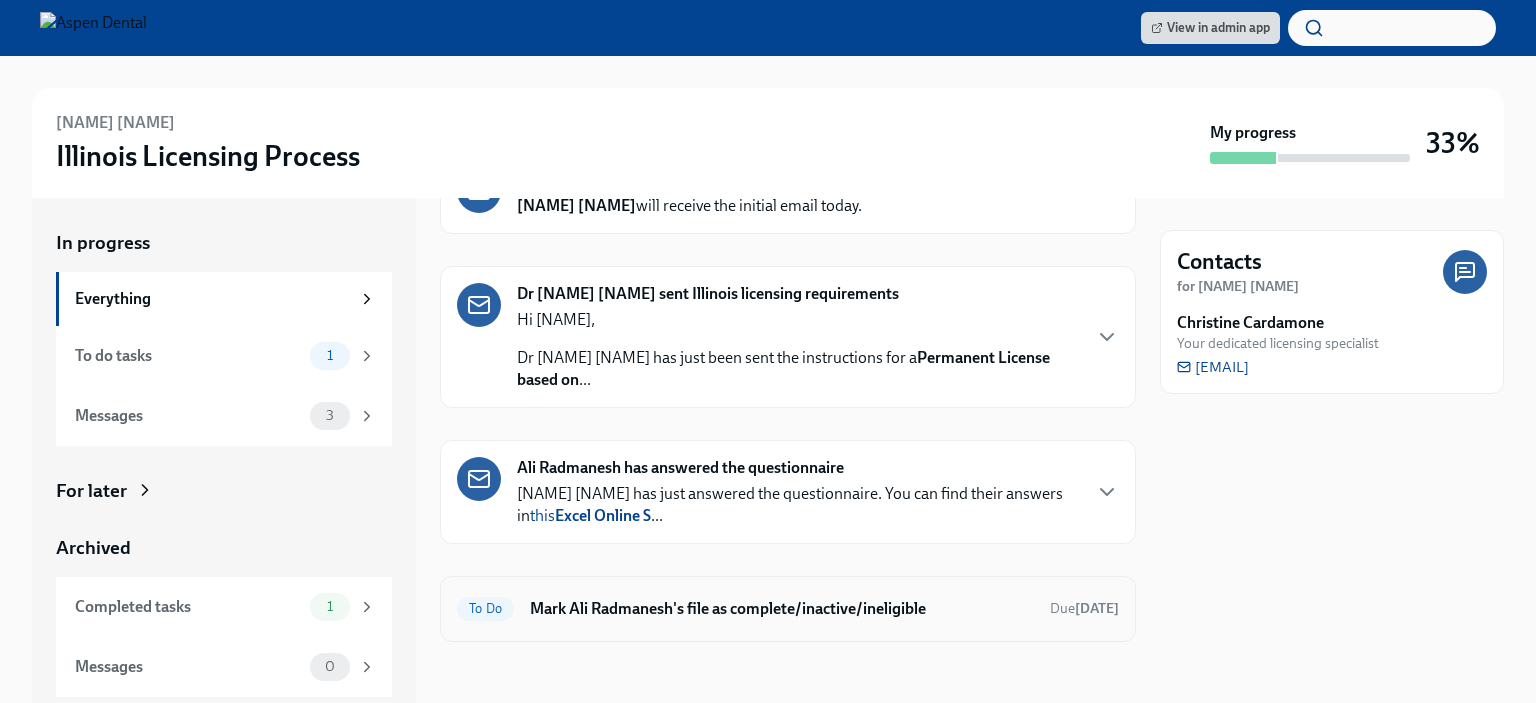 click on "Mark Ali Radmanesh's file as complete/inactive/ineligible" at bounding box center [782, 609] 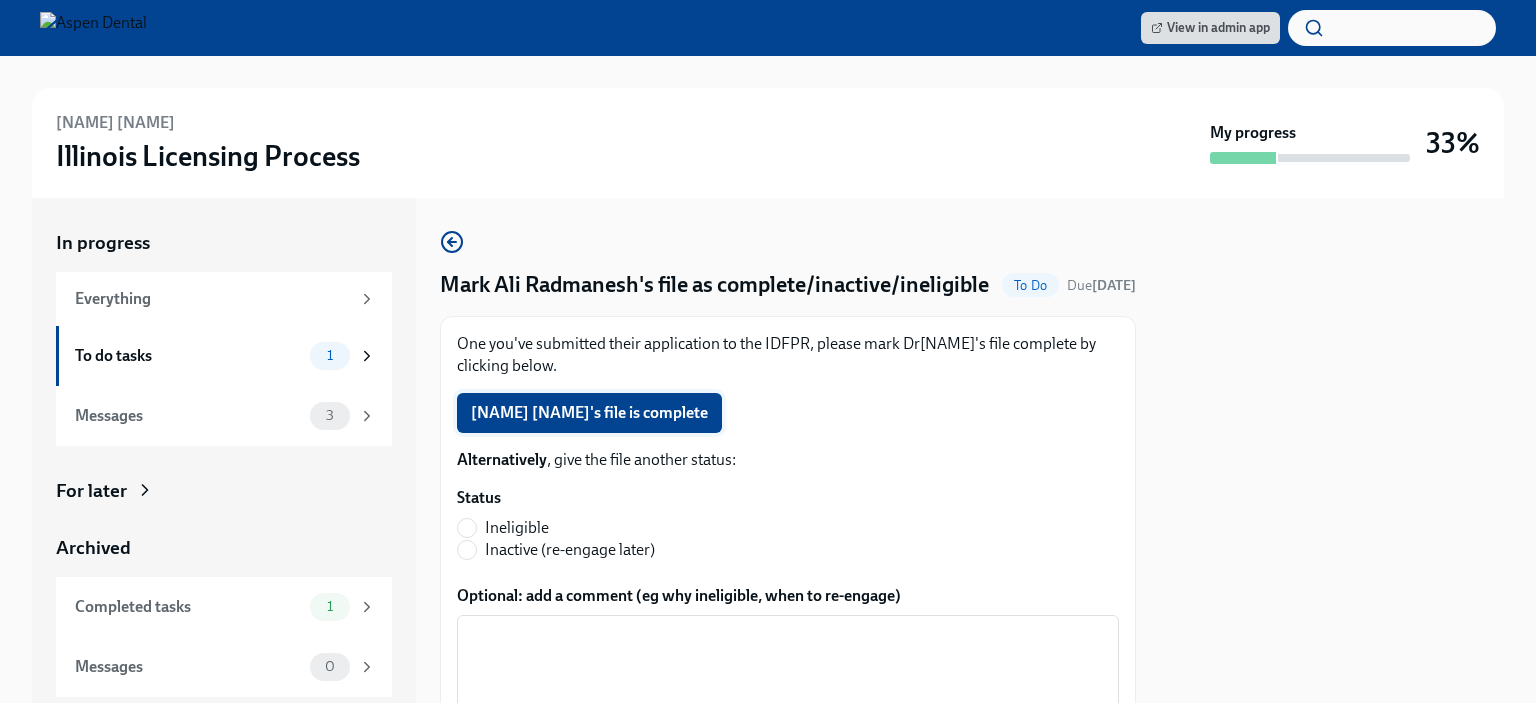 click on "[NAME] [NAME]'s file is complete" at bounding box center [589, 413] 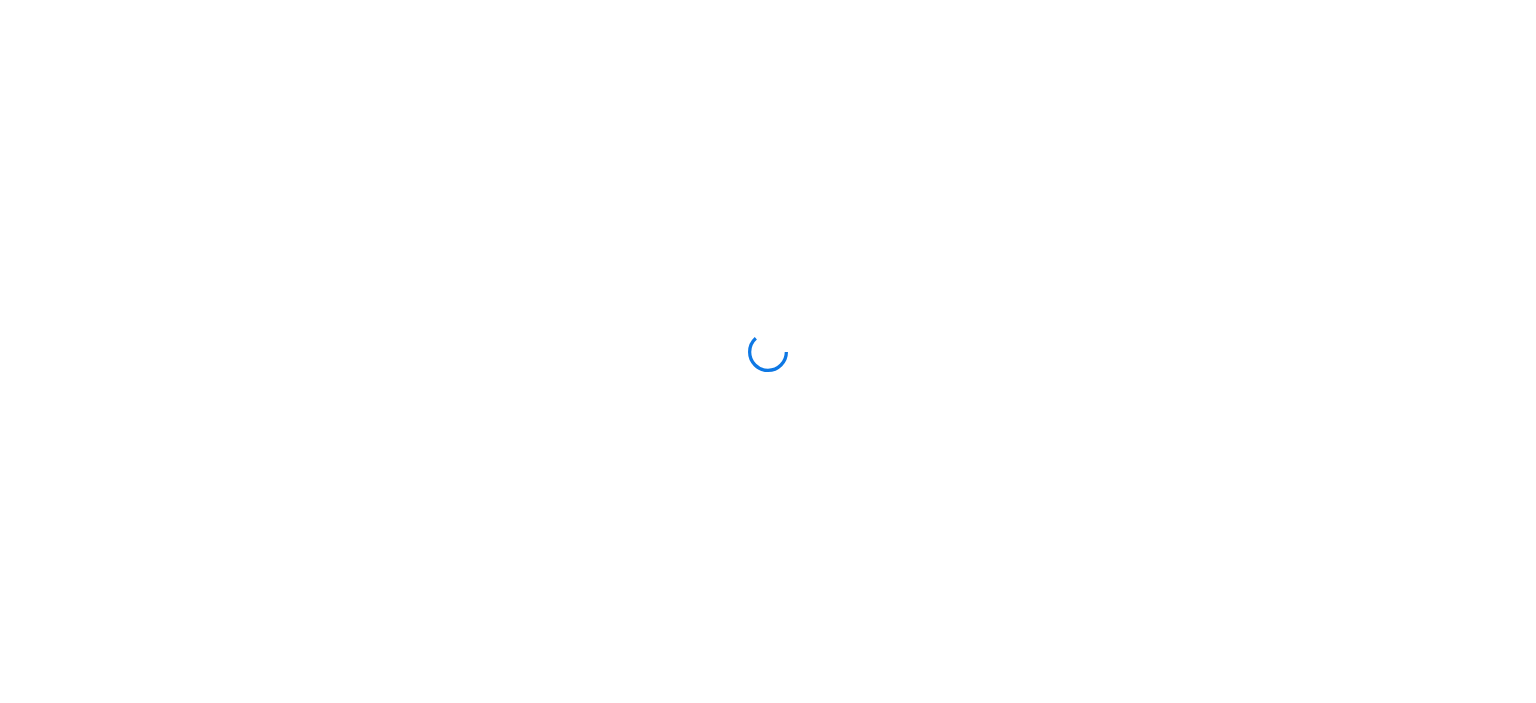 scroll, scrollTop: 0, scrollLeft: 0, axis: both 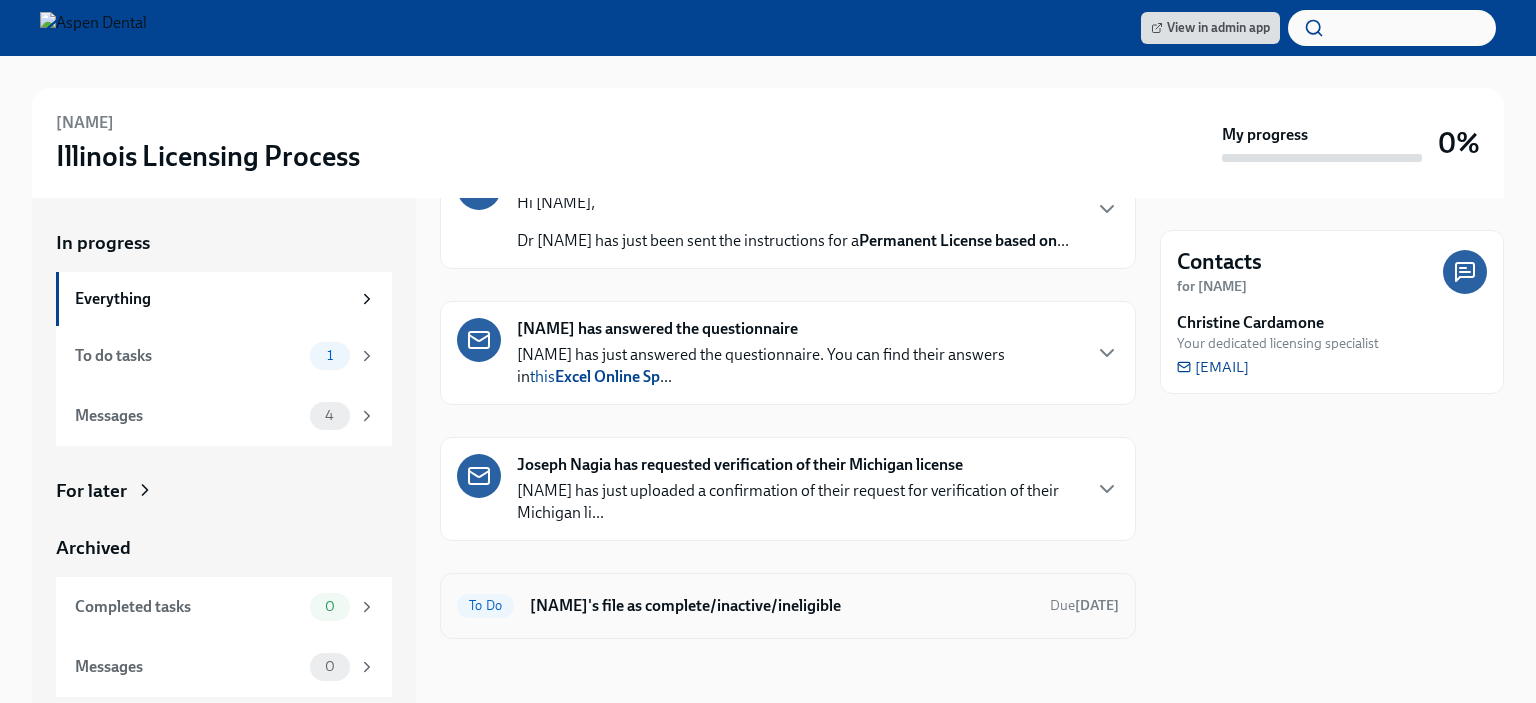 click on "Mark Joseph Nagia's file as complete/inactive/ineligible" at bounding box center (782, 606) 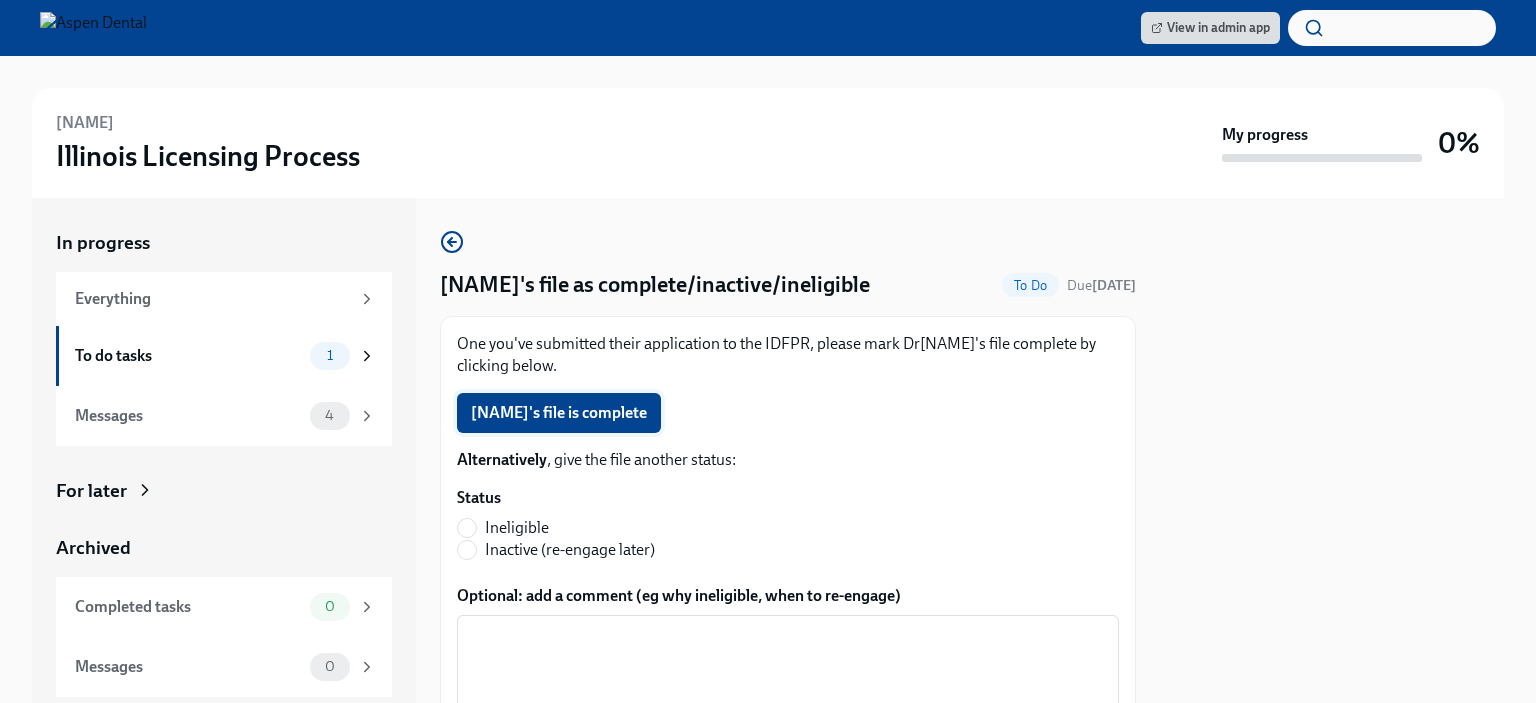 click on "Joseph Nagia's file is complete" at bounding box center (559, 413) 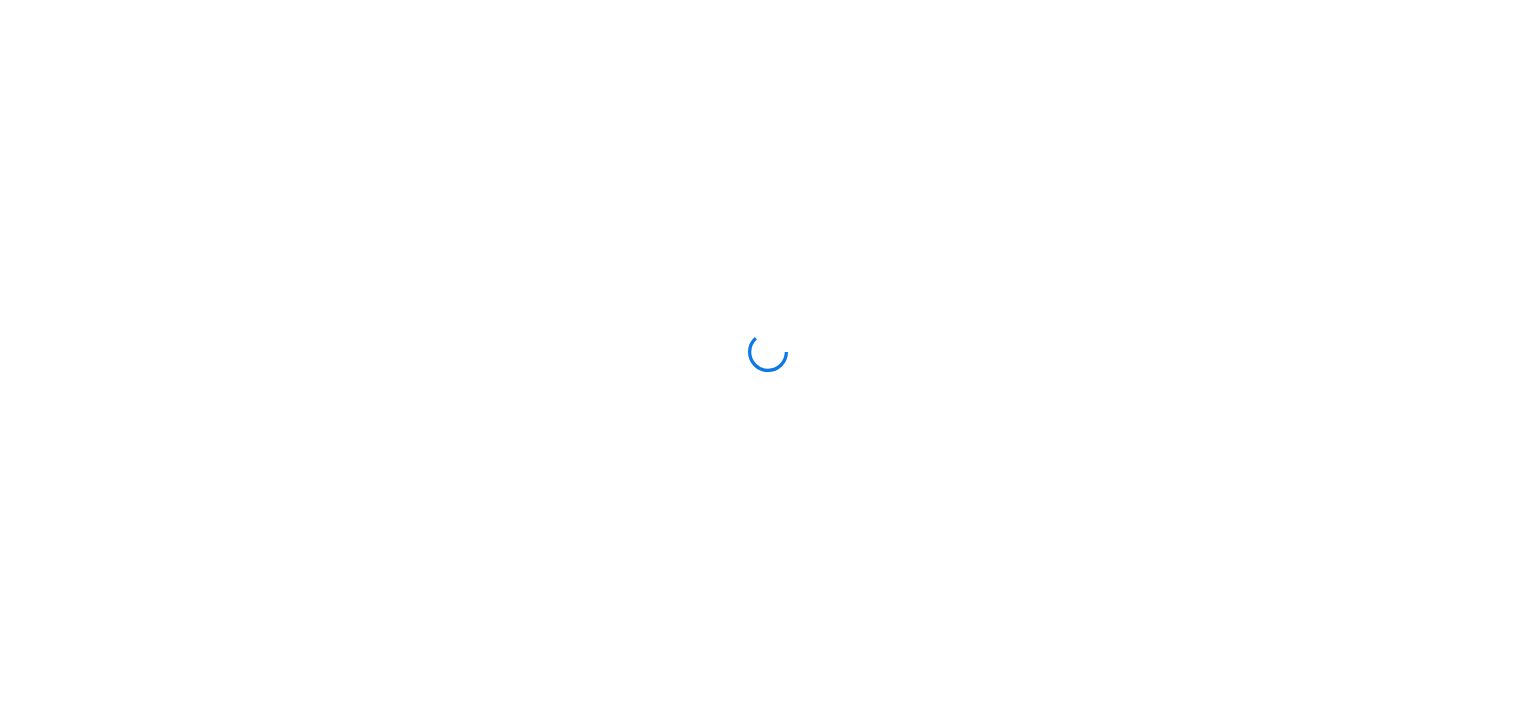 scroll, scrollTop: 0, scrollLeft: 0, axis: both 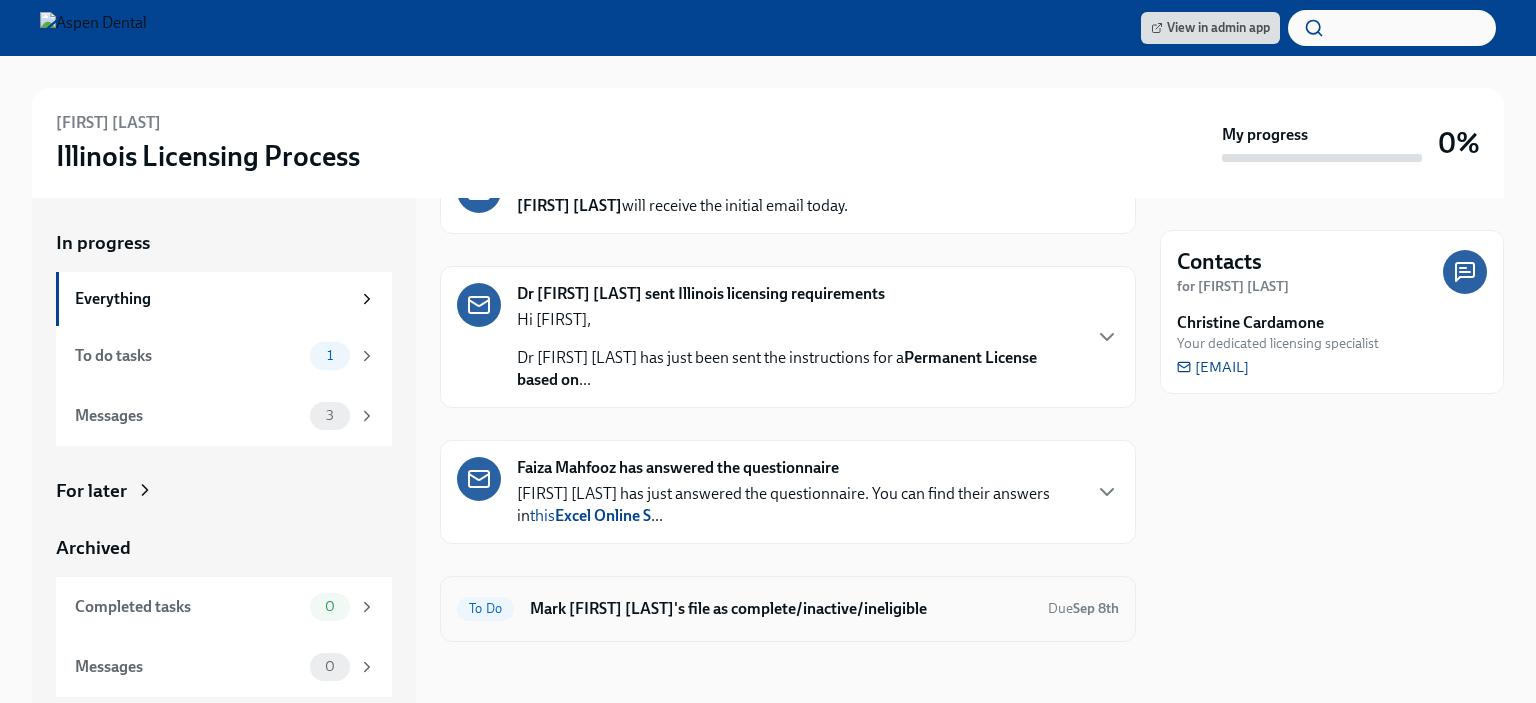 click on "Mark [FIRST] [LAST]'s file as complete/inactive/ineligible" at bounding box center (781, 609) 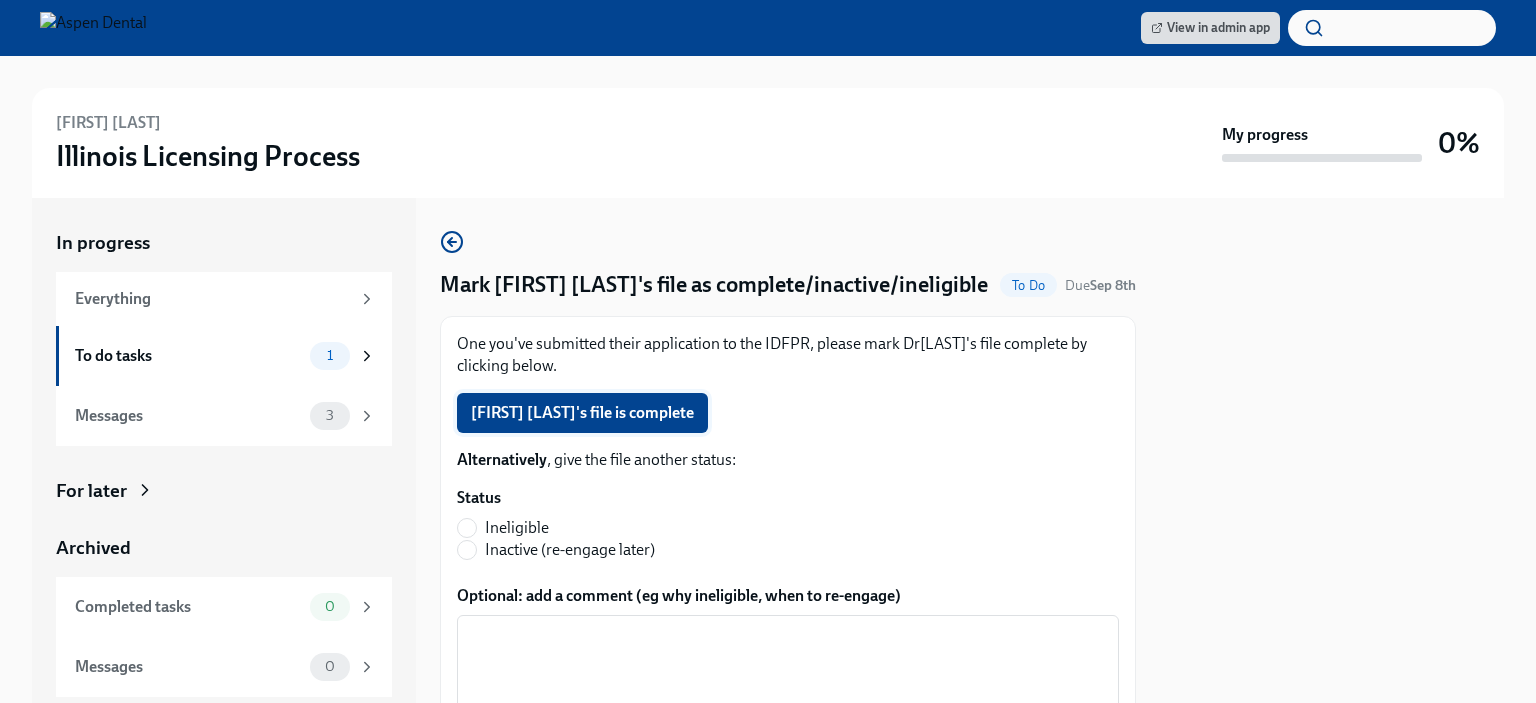 click on "[FIRST] [LAST]'s file is complete" at bounding box center (582, 413) 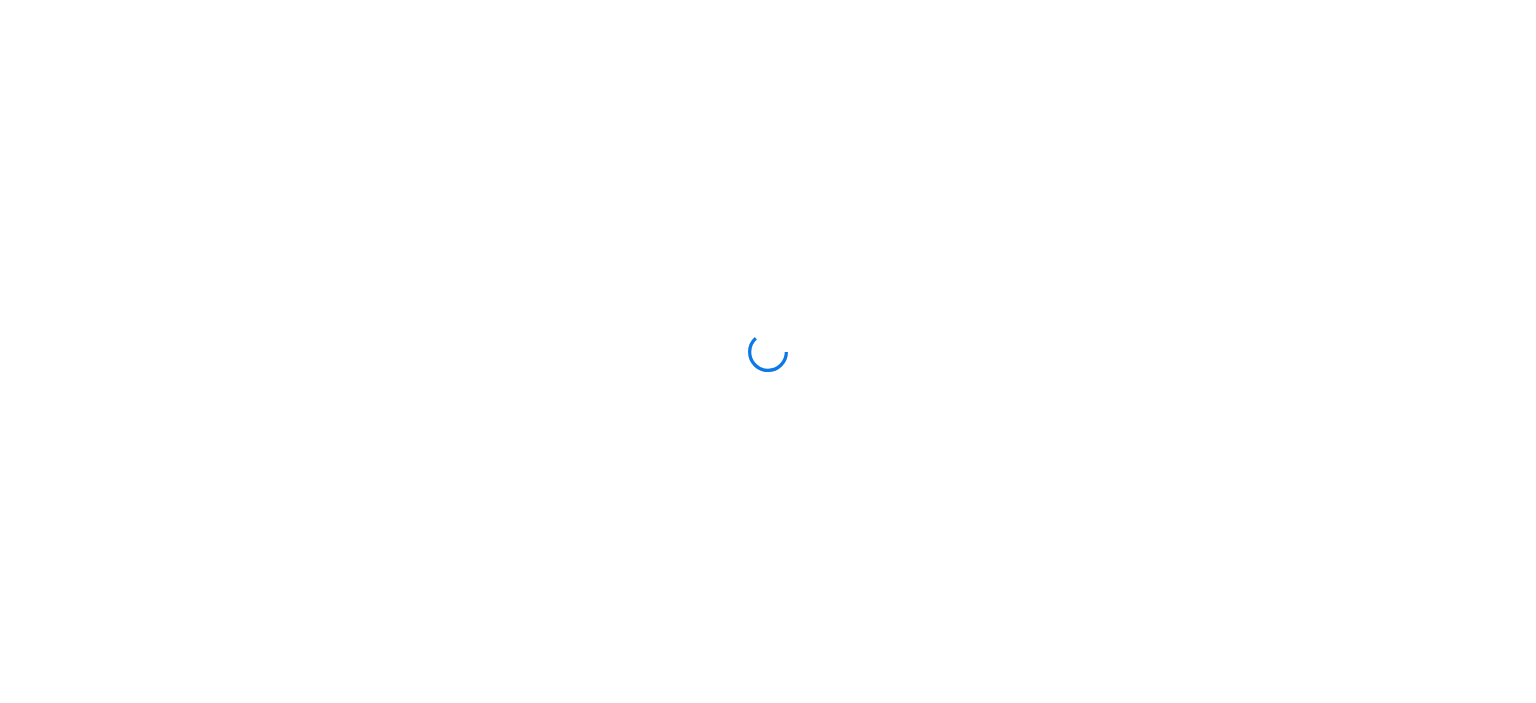 scroll, scrollTop: 0, scrollLeft: 0, axis: both 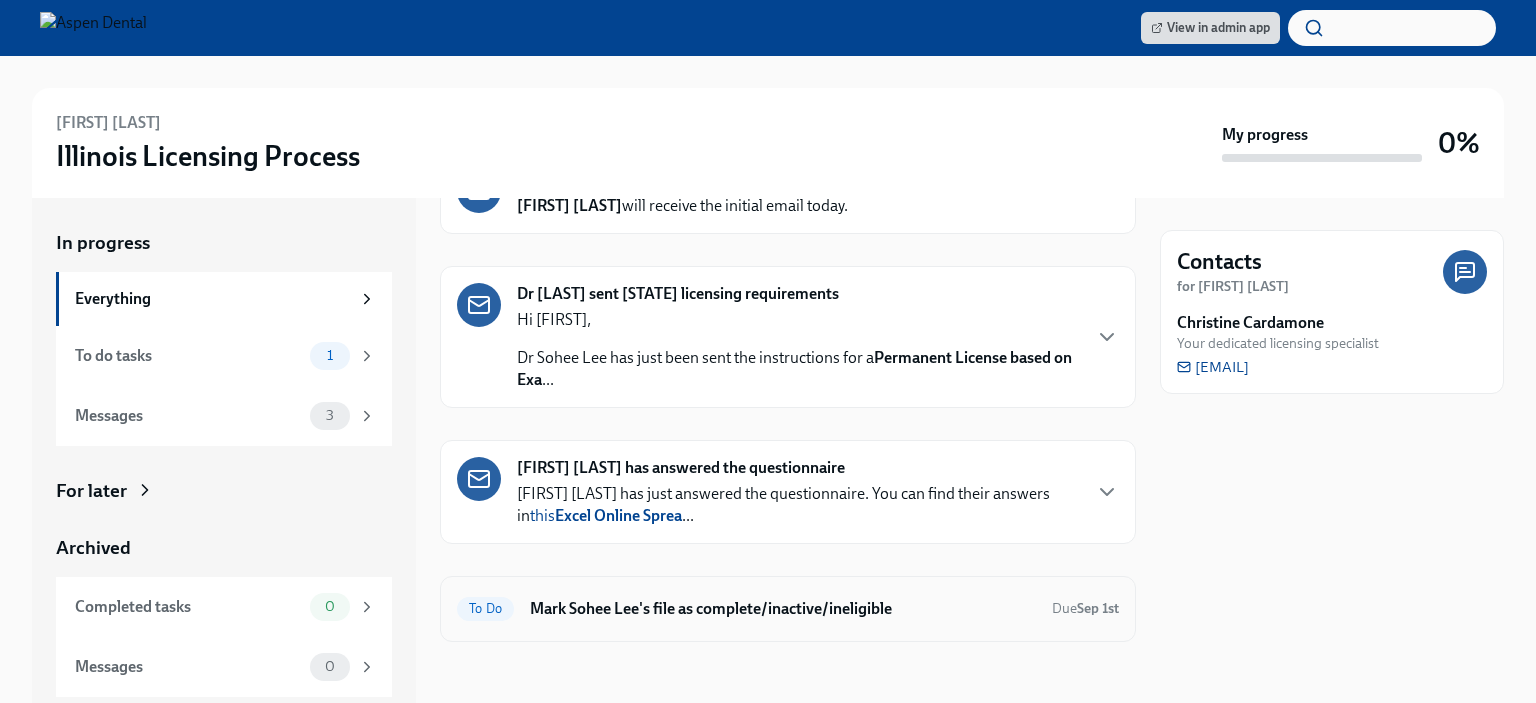 click on "Mark Sohee Lee's file as complete/inactive/ineligible" at bounding box center (783, 609) 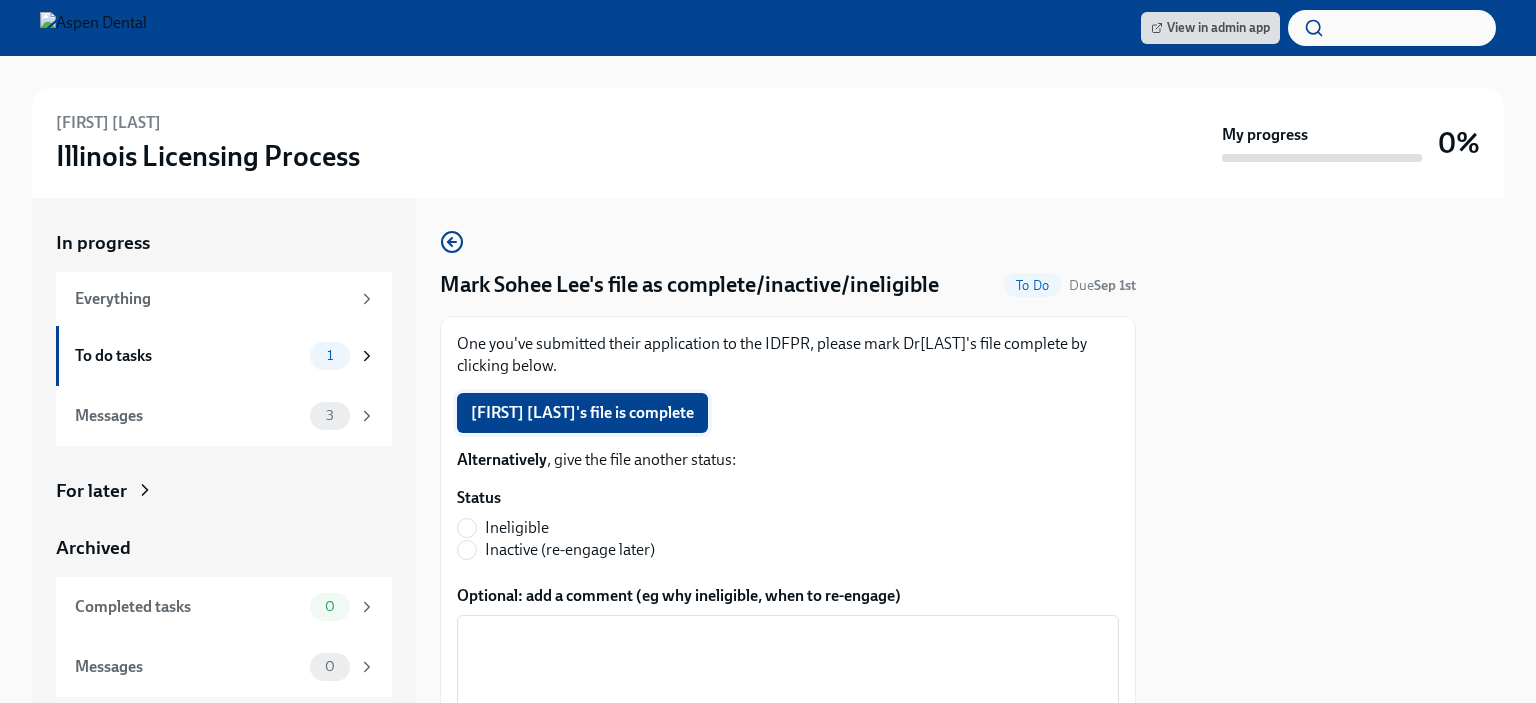 click on "Sohee Lee's file is complete" at bounding box center [582, 413] 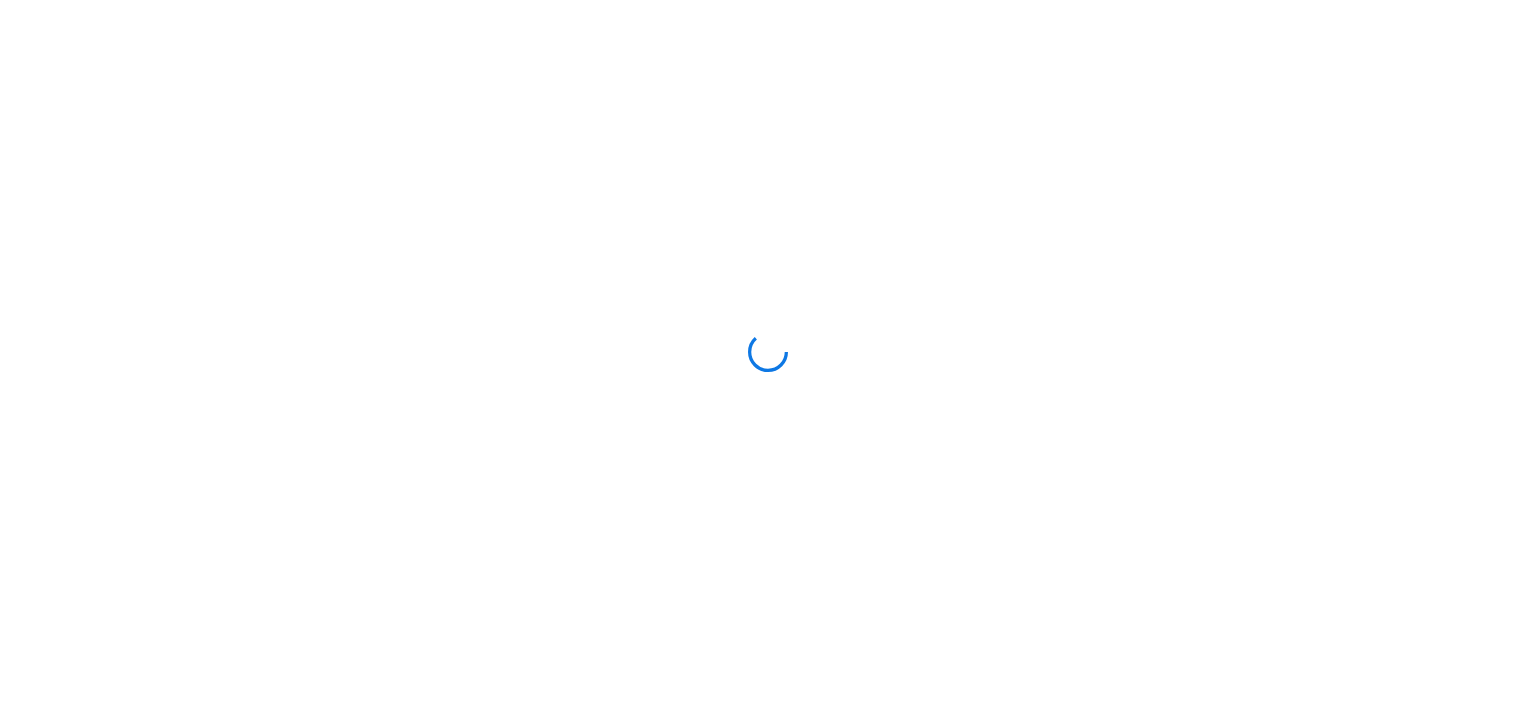 scroll, scrollTop: 0, scrollLeft: 0, axis: both 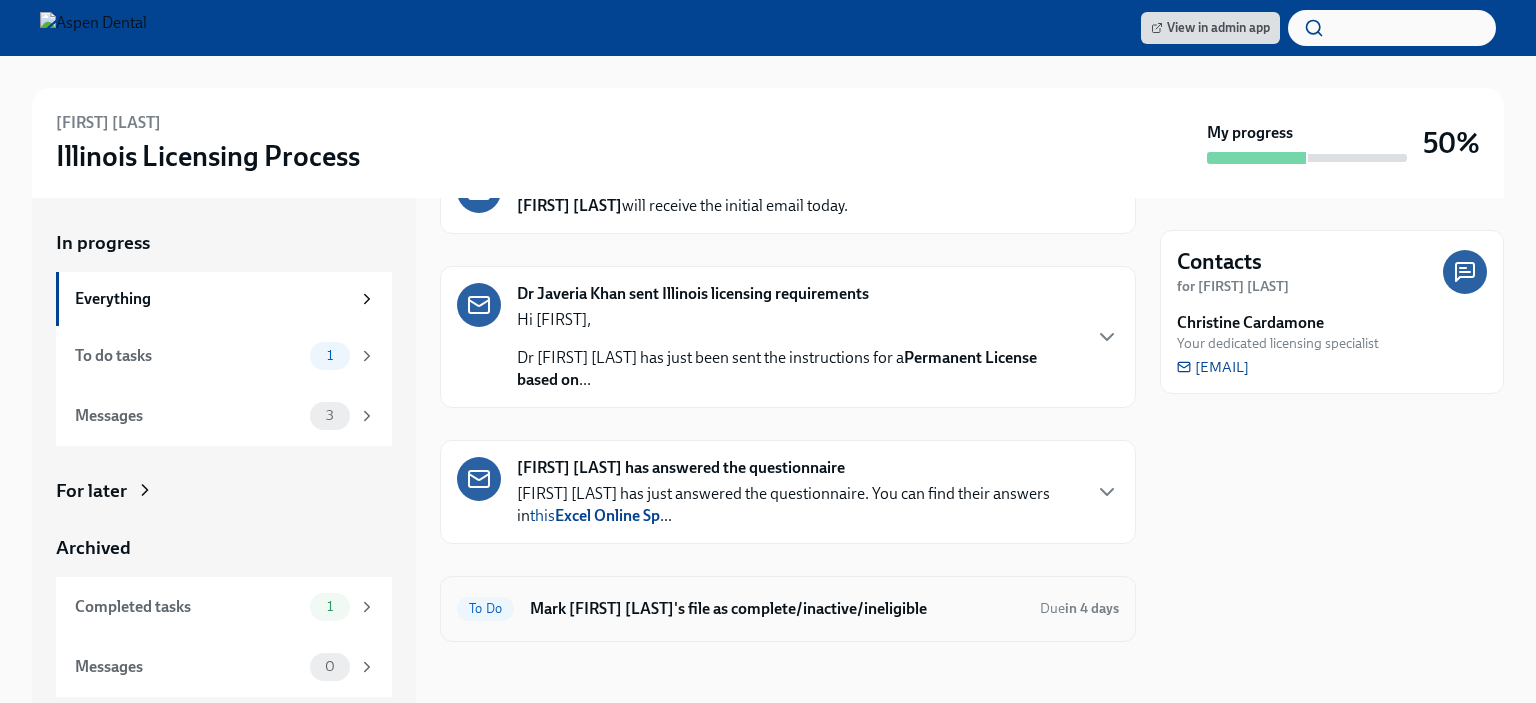 click on "Mark [FIRST] [LAST]'s file as complete/inactive/ineligible" at bounding box center (777, 609) 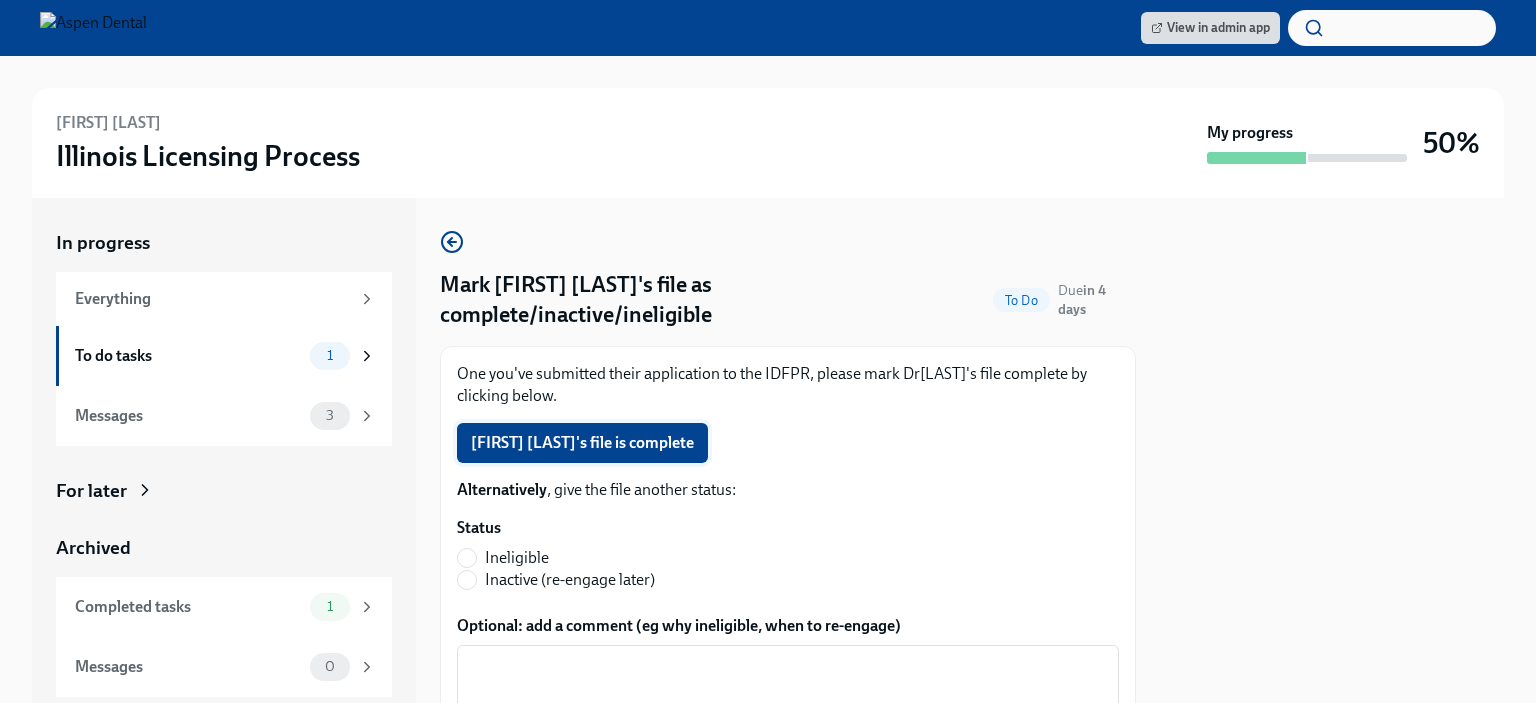 click on "[FIRST] [LAST]'s file is complete" at bounding box center (582, 443) 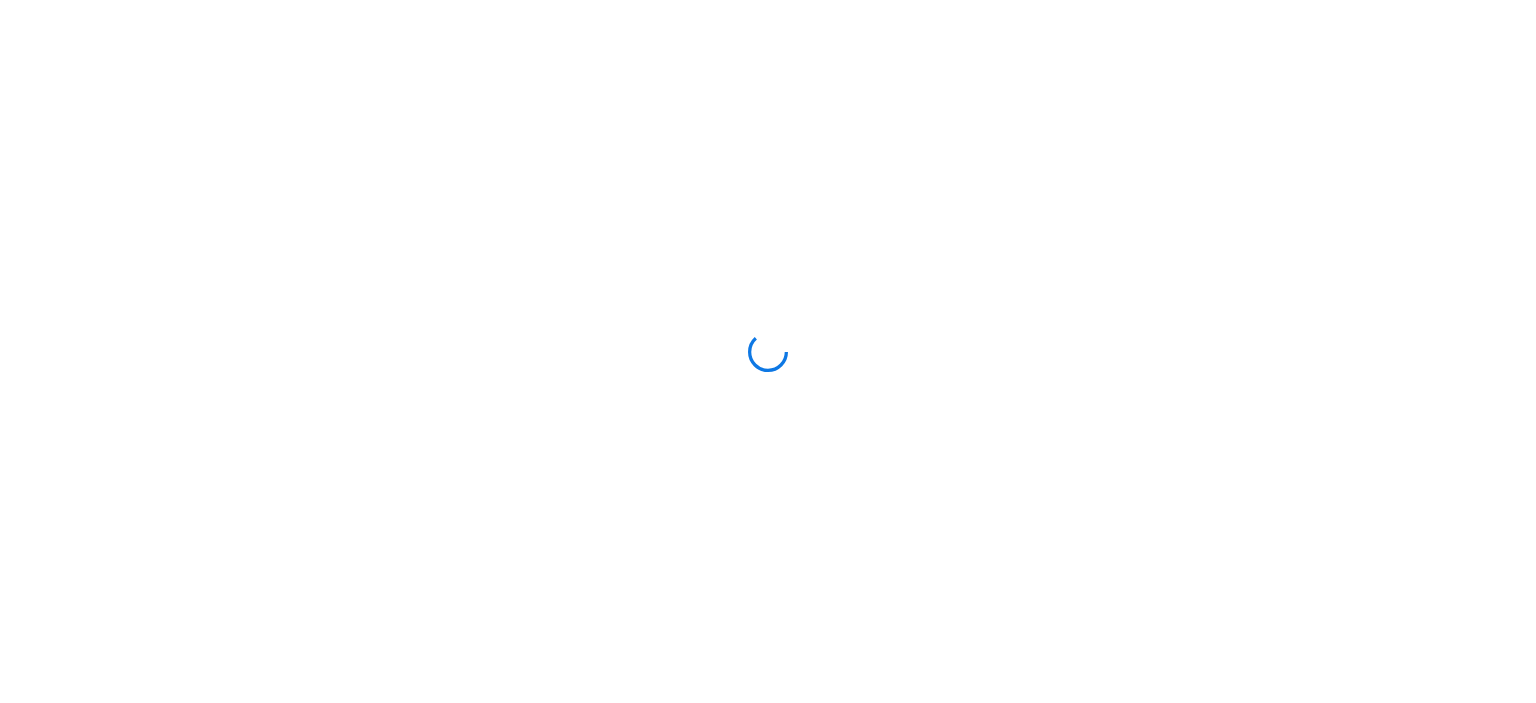 scroll, scrollTop: 0, scrollLeft: 0, axis: both 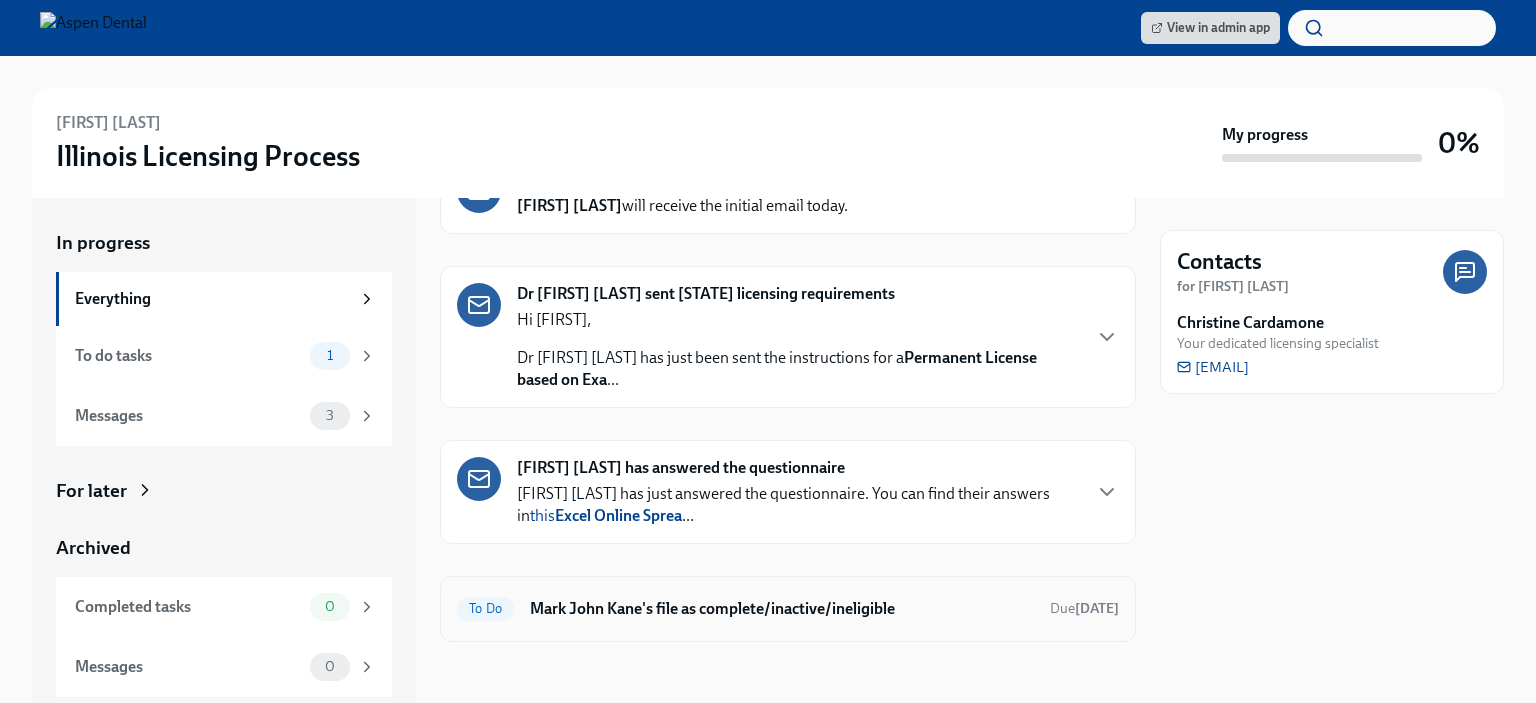 click on "Mark John Kane's file as complete/inactive/ineligible" at bounding box center [782, 609] 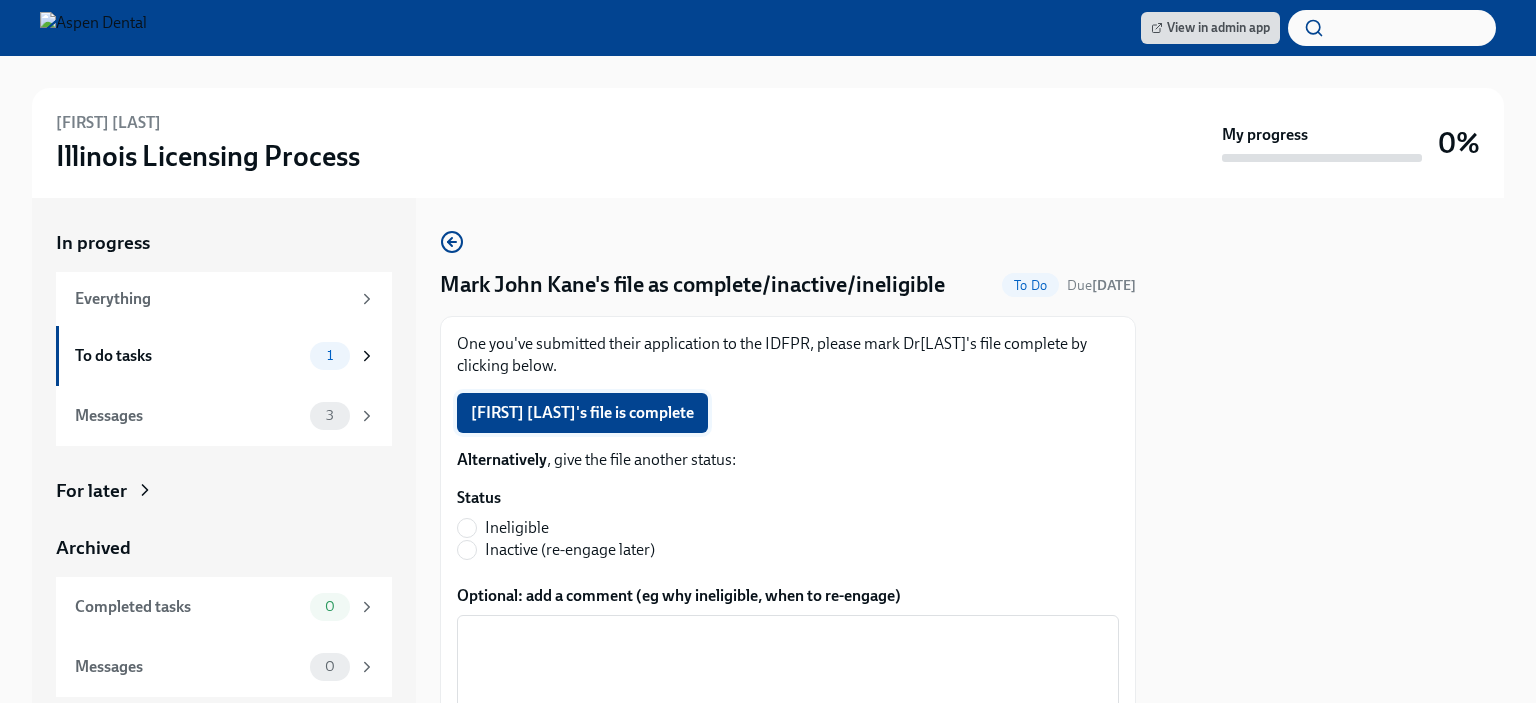 click on "John Kane's file is complete" at bounding box center (582, 413) 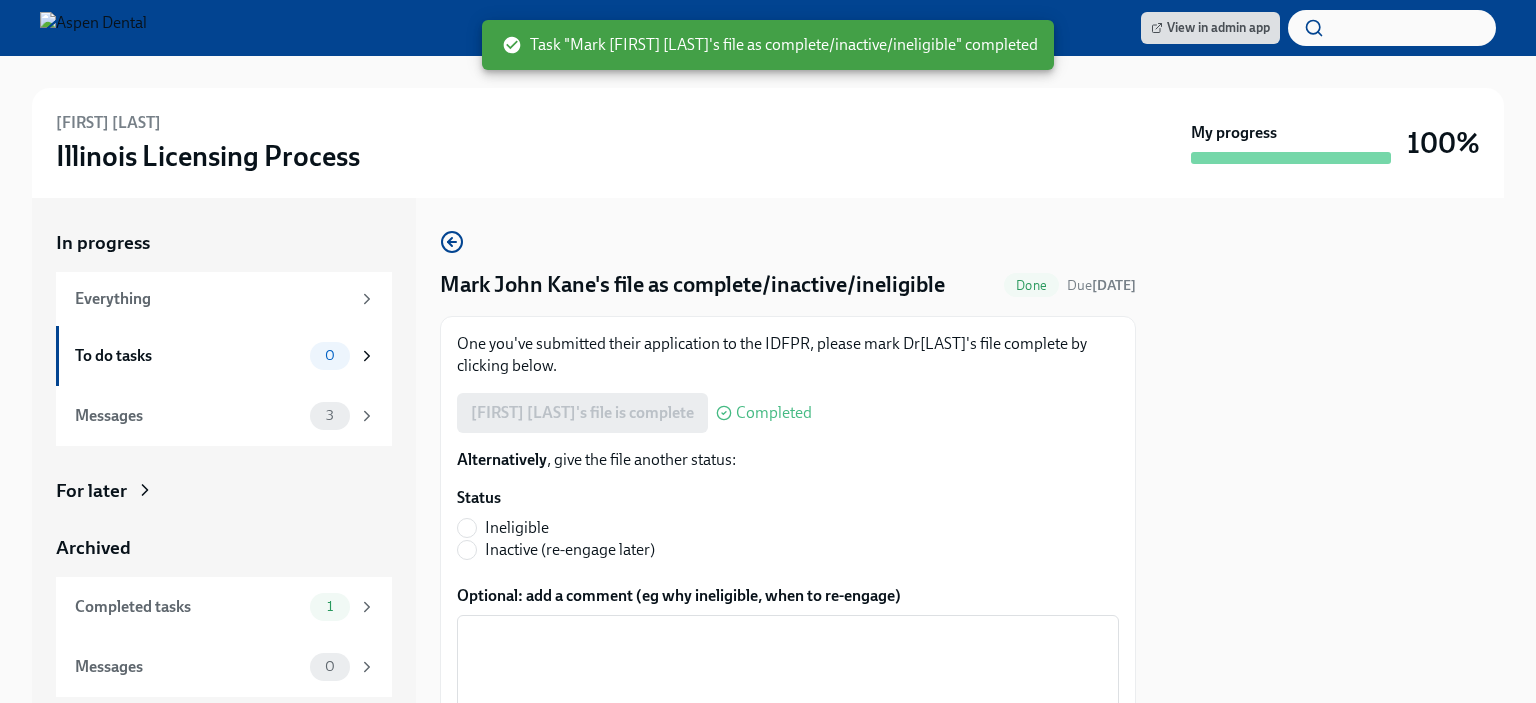 scroll, scrollTop: 0, scrollLeft: 0, axis: both 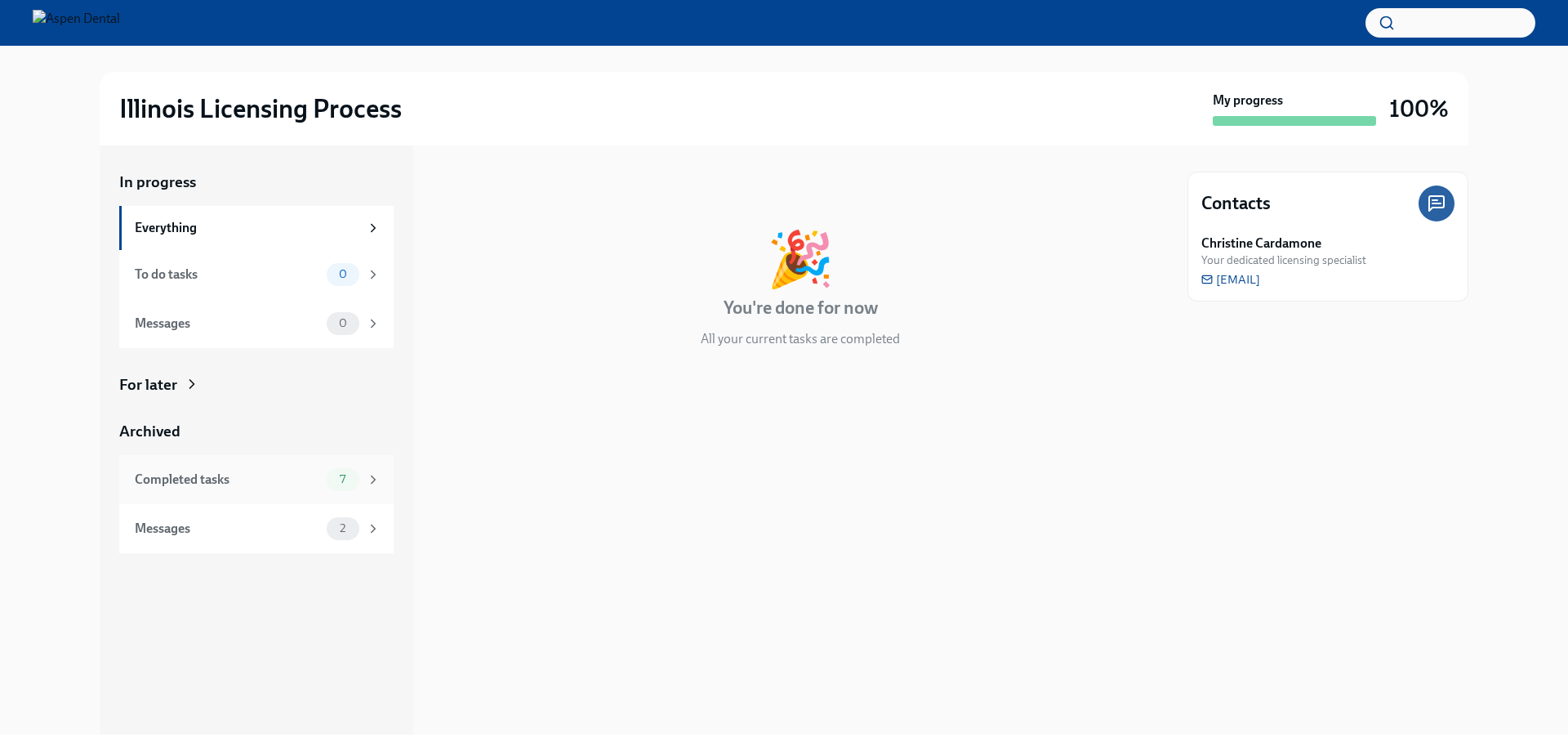 click on "Completed tasks" at bounding box center [227, 480] 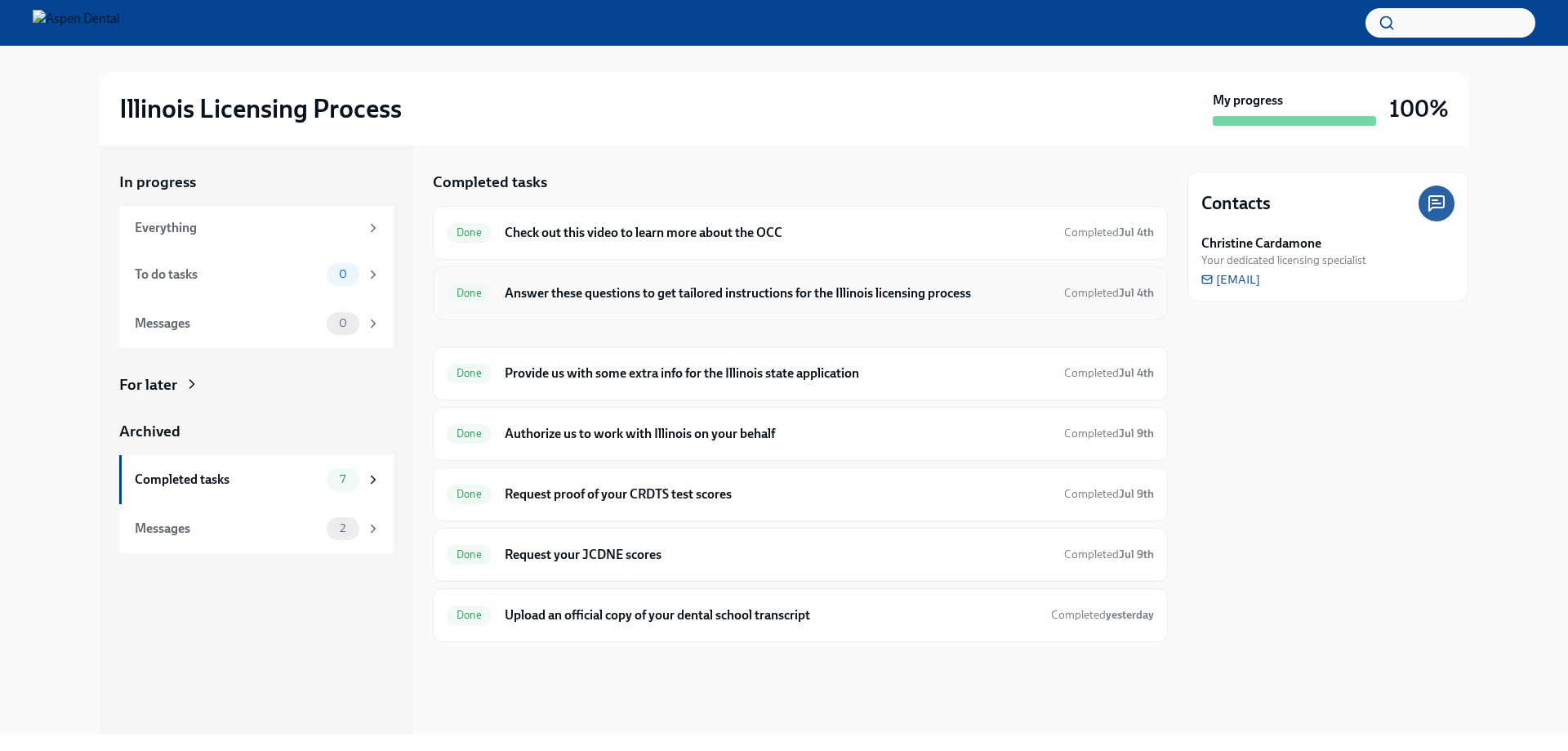 click on "Answer these questions to get tailored instructions for the Illinois licensing process" at bounding box center [777, 293] 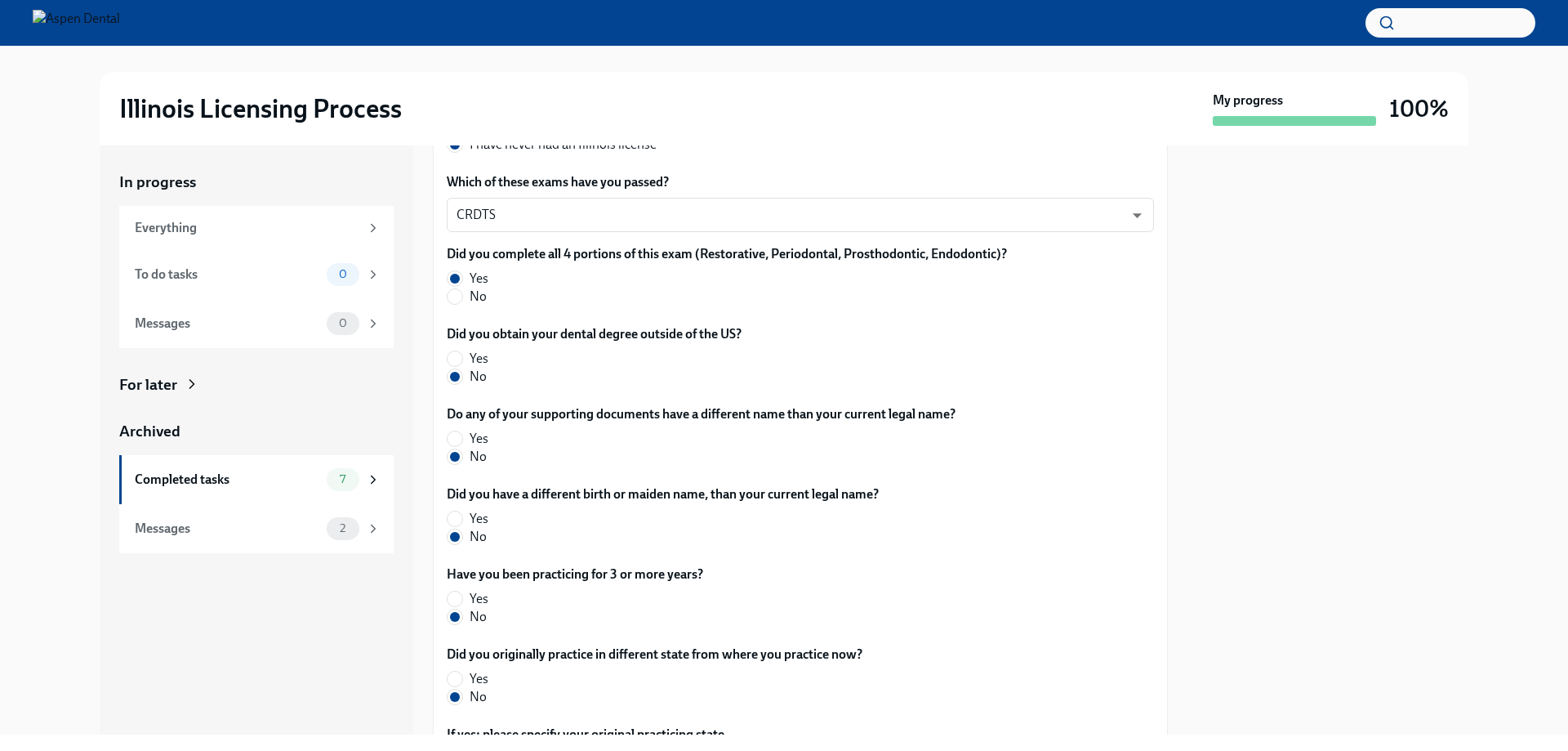 scroll, scrollTop: 748, scrollLeft: 0, axis: vertical 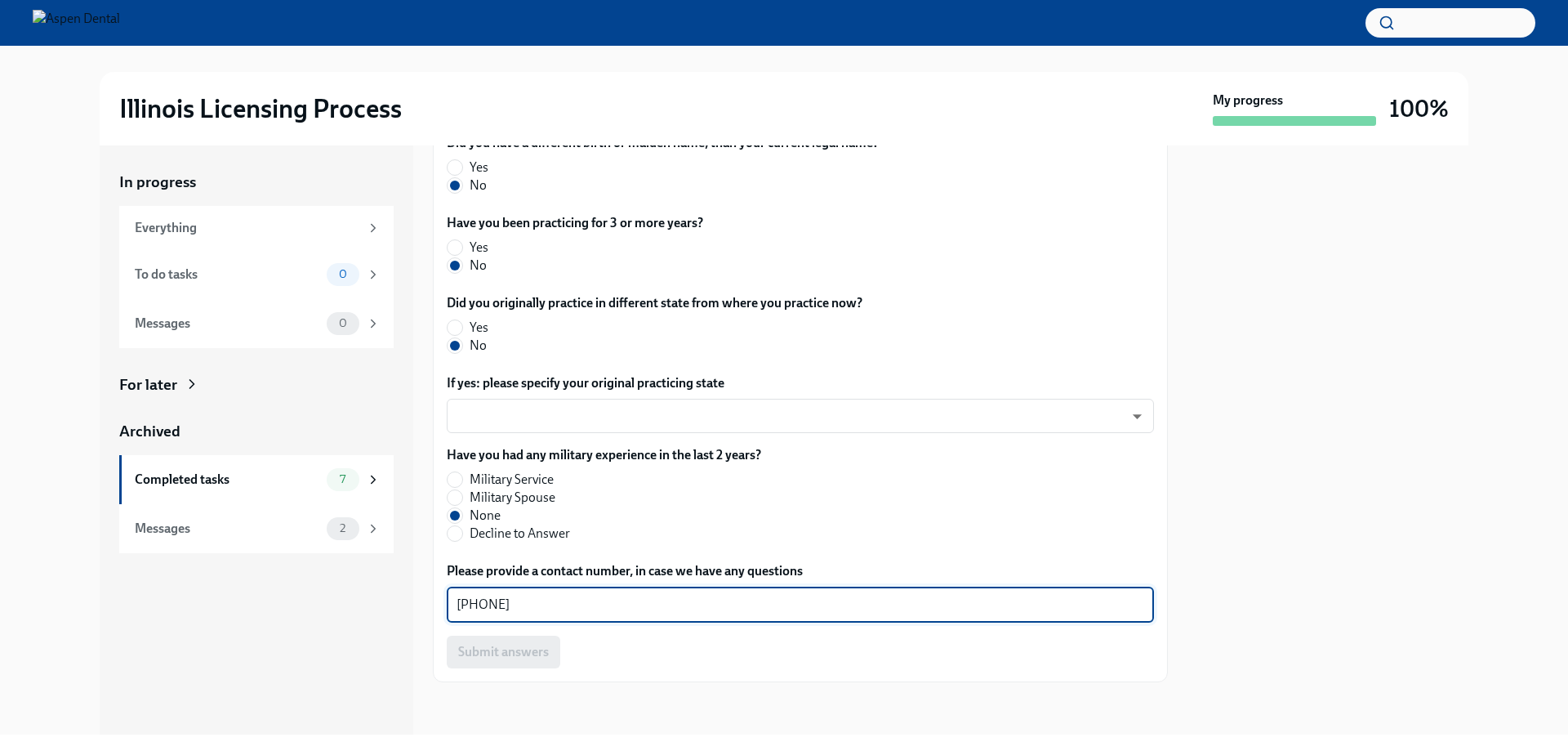 drag, startPoint x: 546, startPoint y: 602, endPoint x: 430, endPoint y: 605, distance: 116.0388 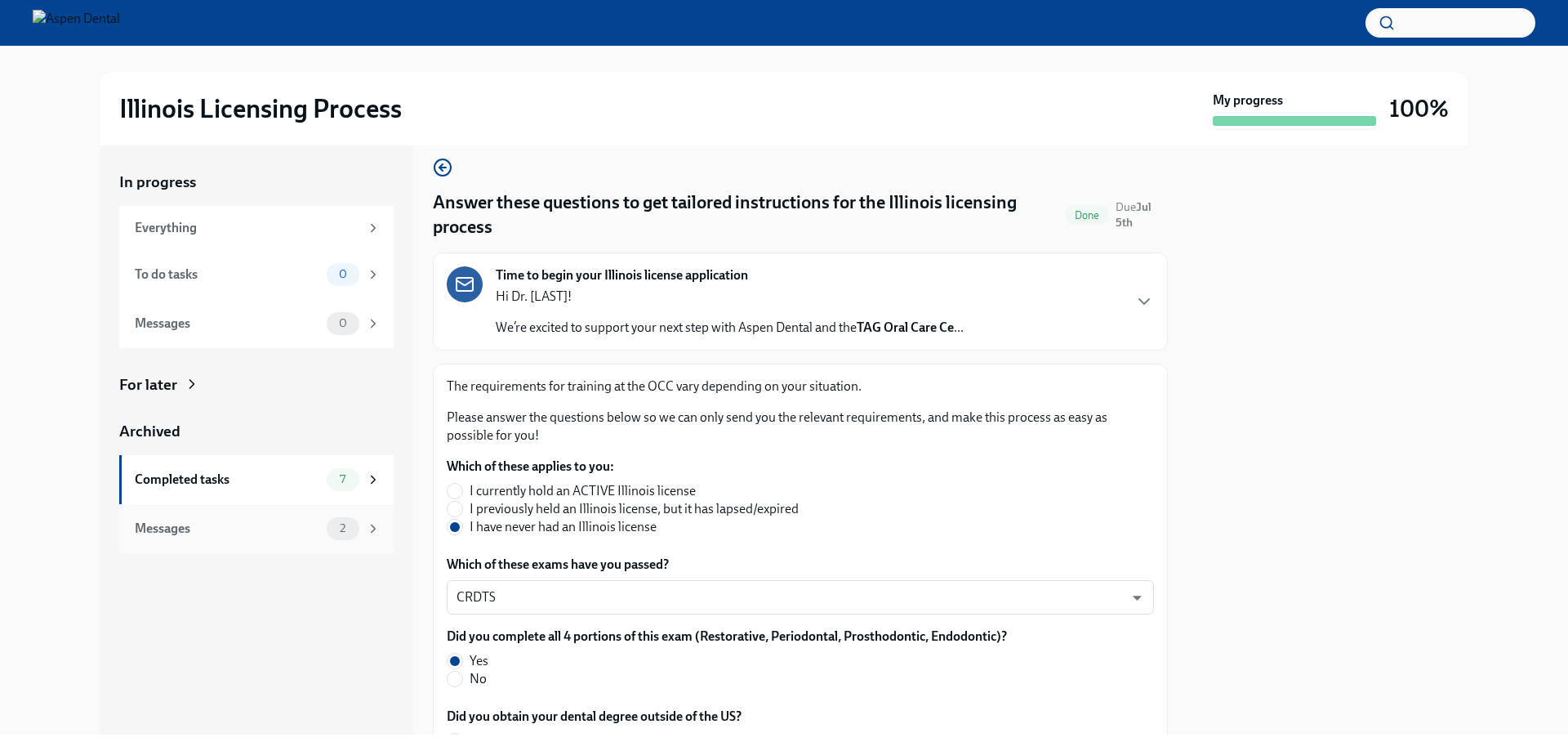 scroll, scrollTop: 12, scrollLeft: 0, axis: vertical 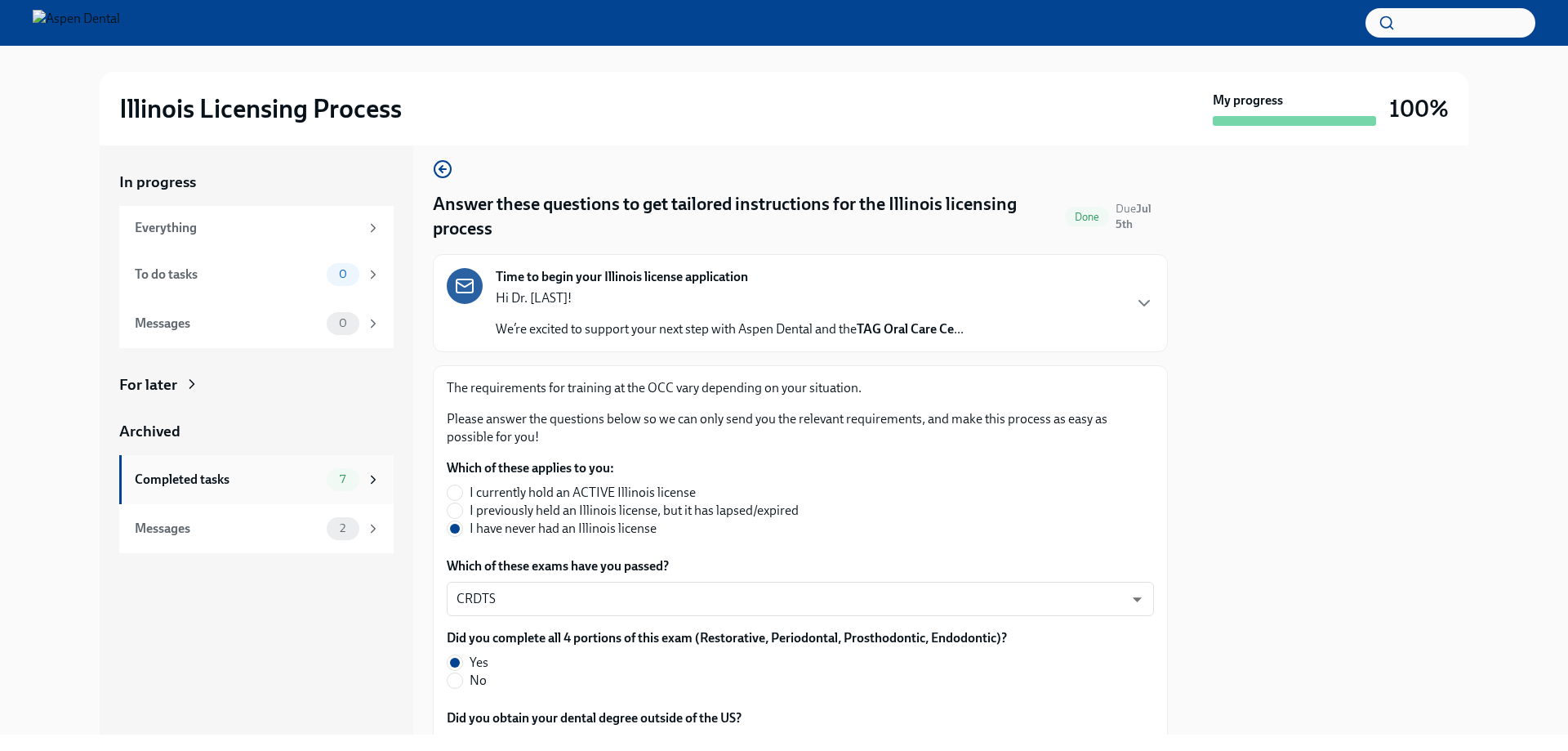 click on "Completed tasks 7" at bounding box center [257, 480] 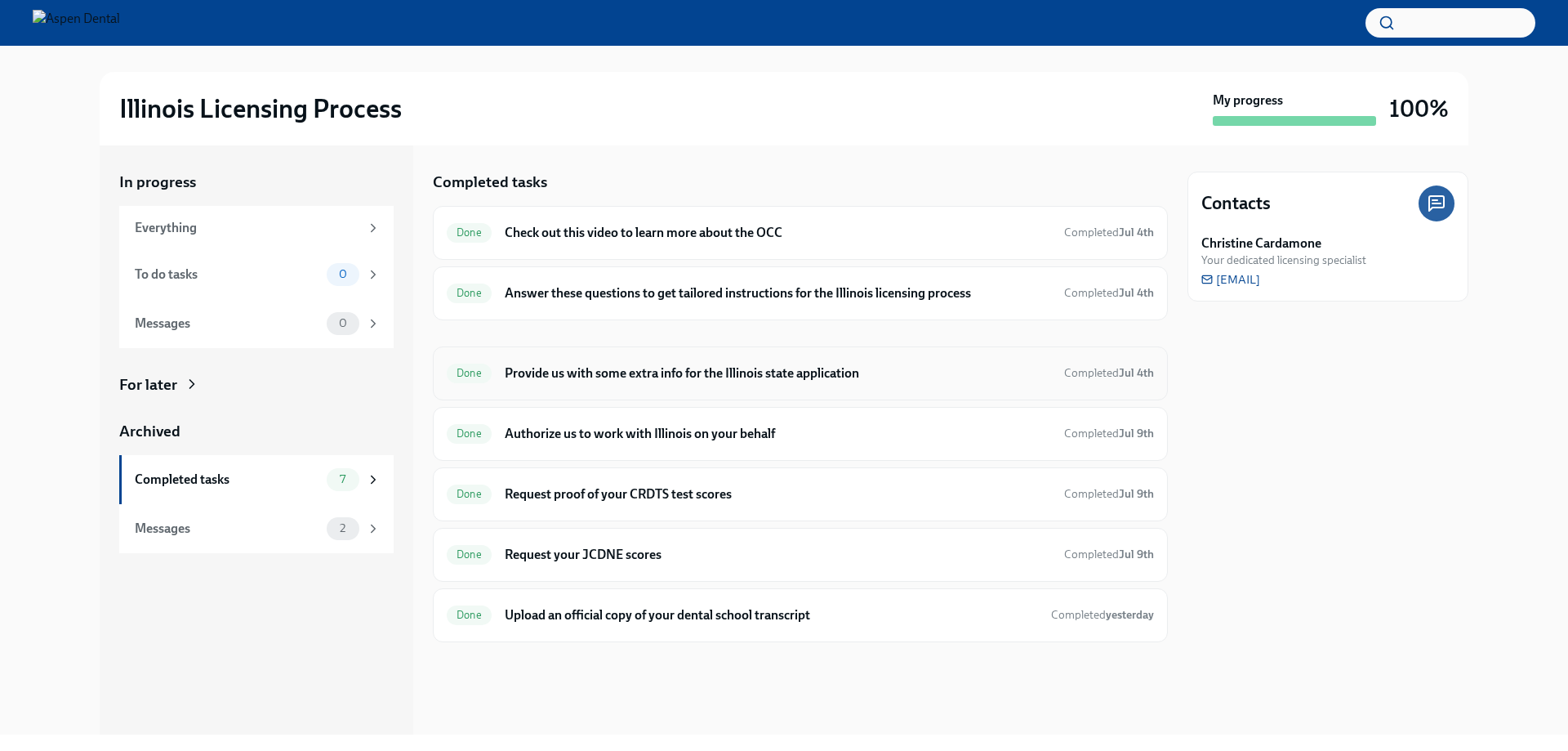 click on "Done Provide us with some extra info for the Illinois state application Completed  Jul 4th" at bounding box center [800, 373] 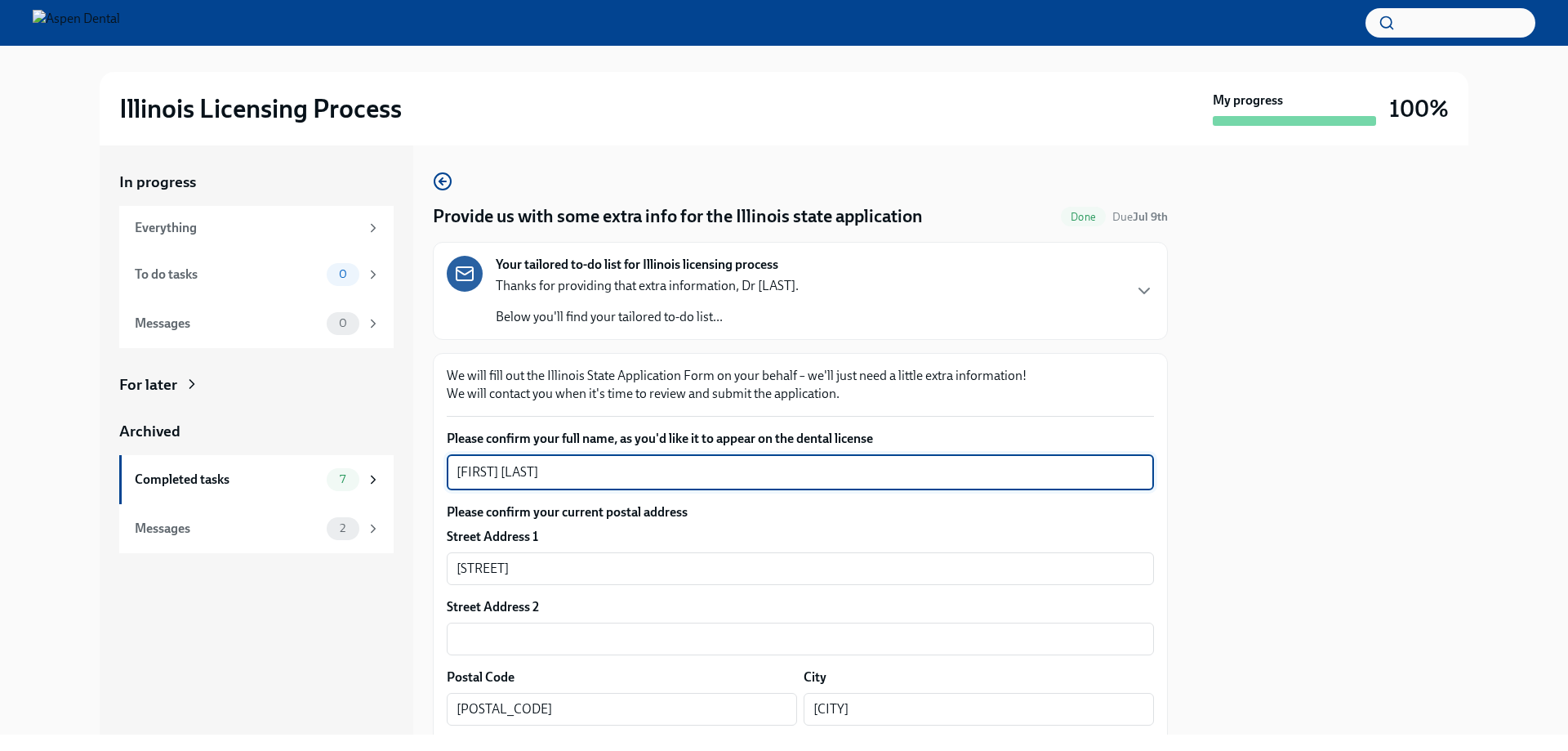 drag, startPoint x: 617, startPoint y: 466, endPoint x: 447, endPoint y: 470, distance: 170.0471 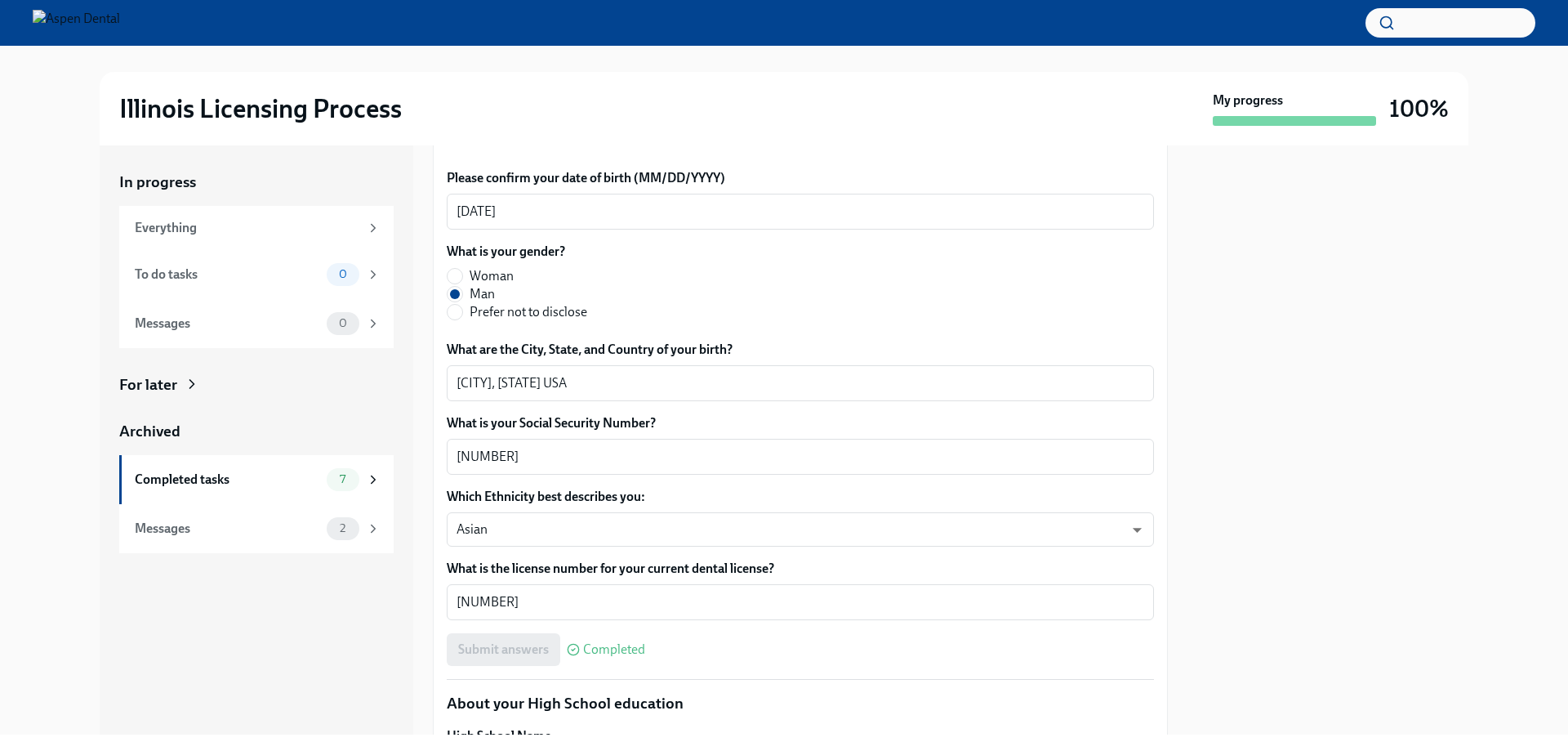 scroll, scrollTop: 654, scrollLeft: 0, axis: vertical 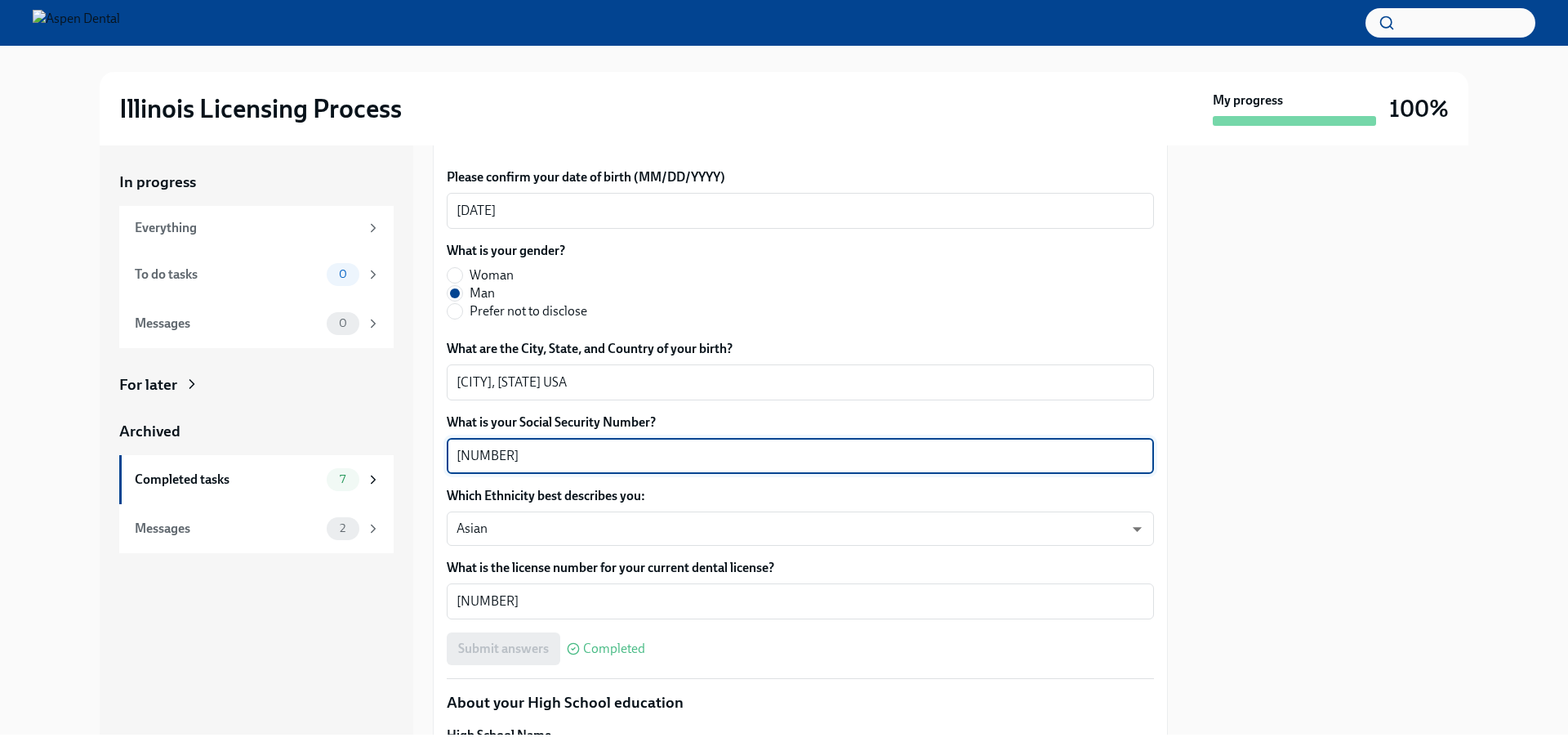 drag, startPoint x: 536, startPoint y: 449, endPoint x: 394, endPoint y: 459, distance: 142.35168 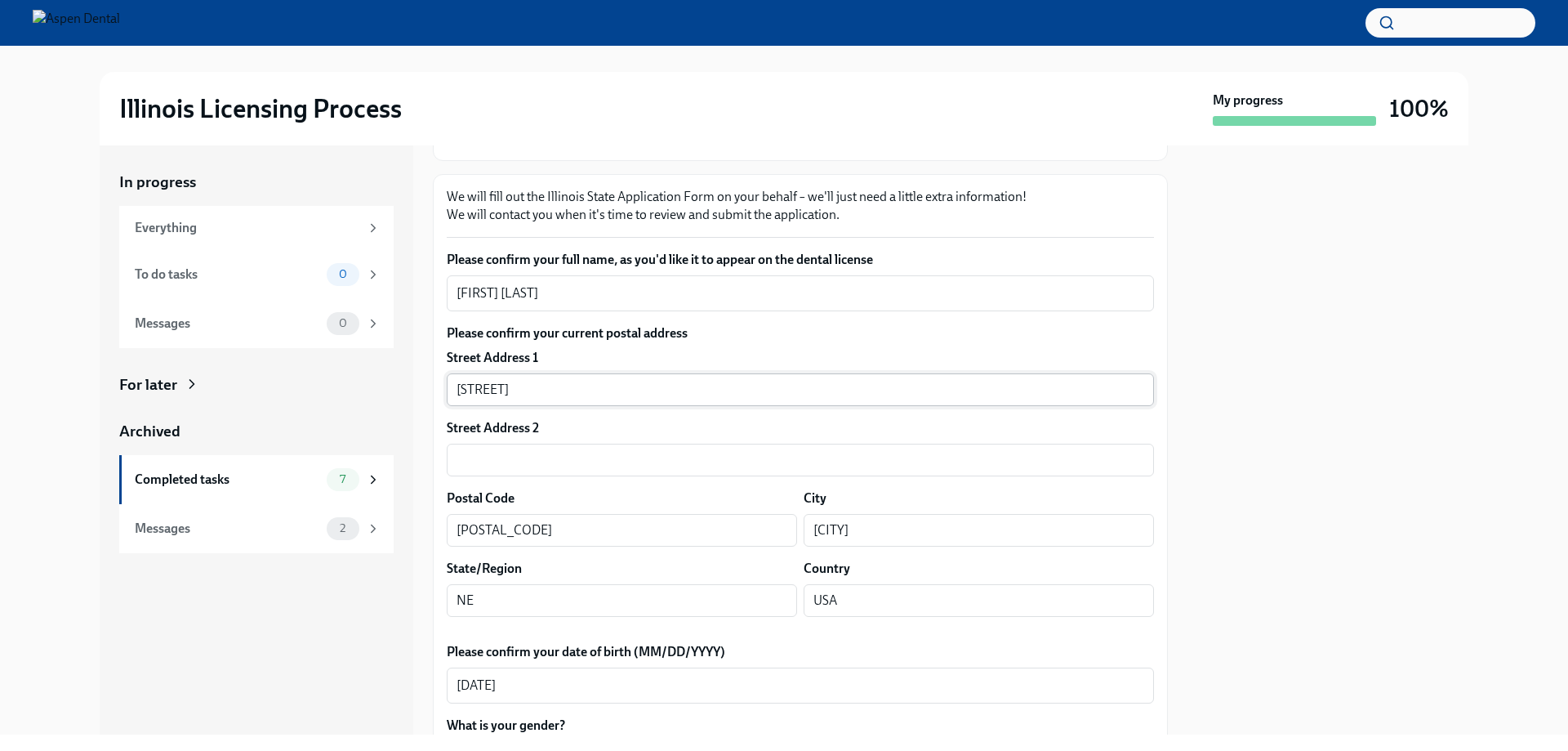 scroll, scrollTop: 163, scrollLeft: 0, axis: vertical 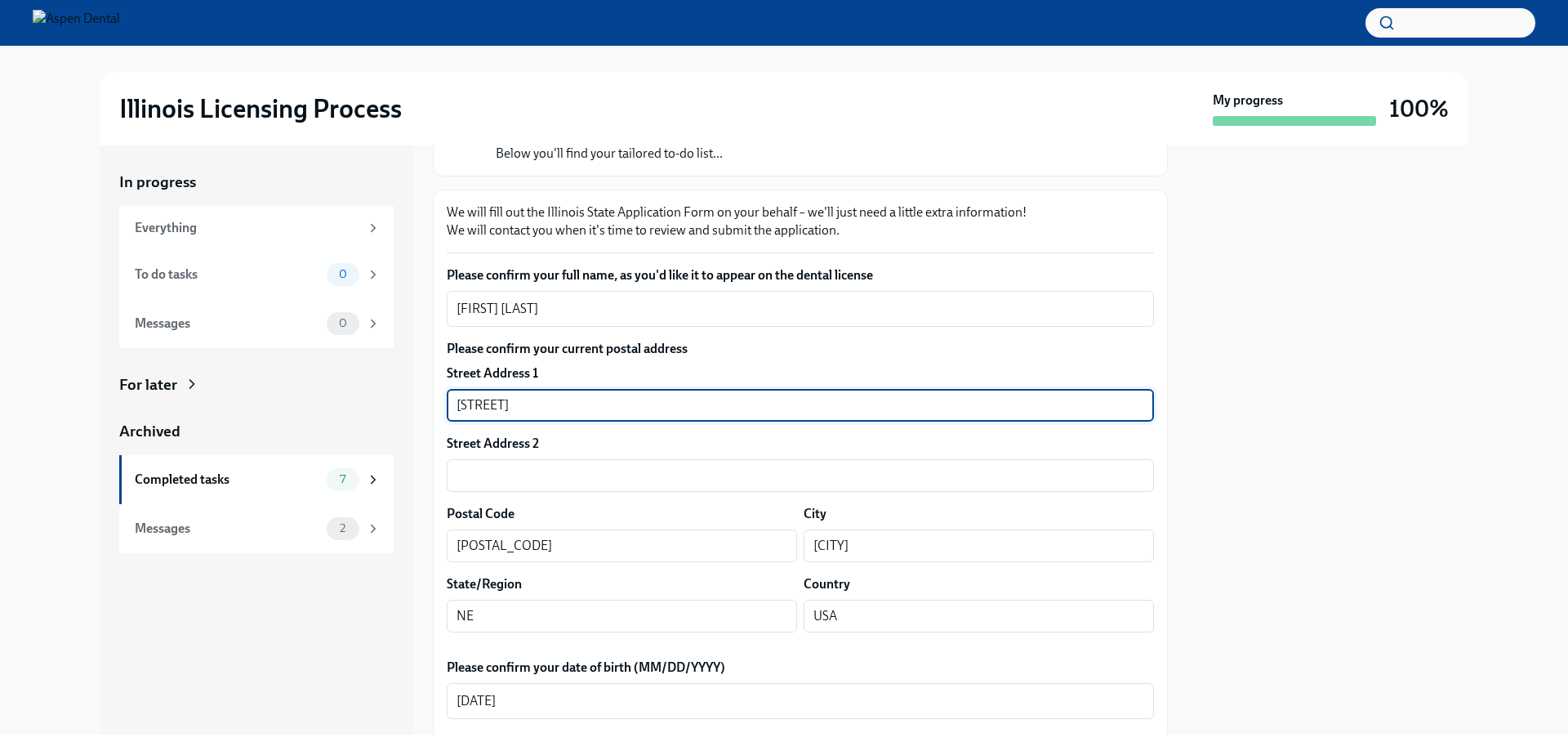 drag, startPoint x: 564, startPoint y: 400, endPoint x: 407, endPoint y: 412, distance: 157.45793 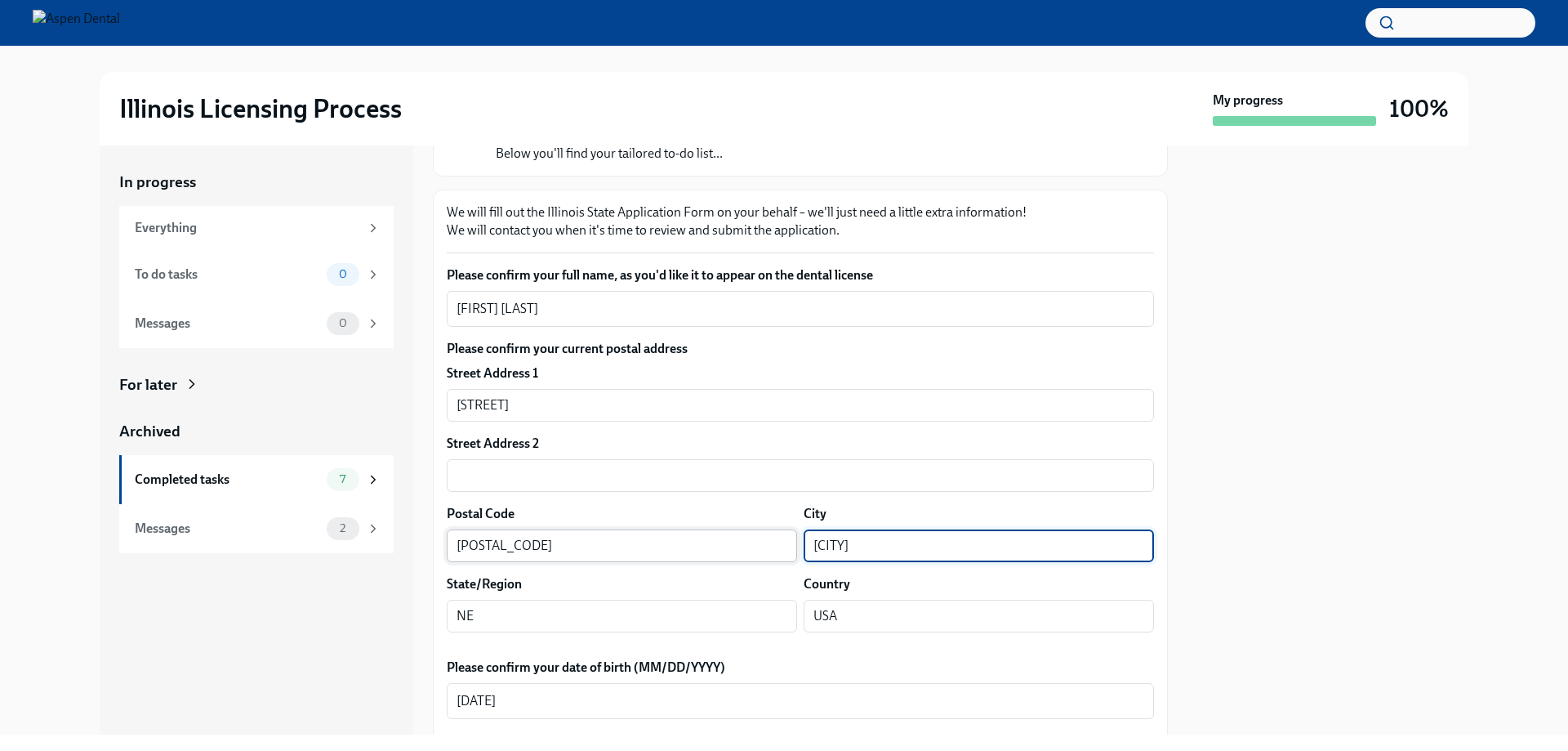 drag, startPoint x: 866, startPoint y: 540, endPoint x: 765, endPoint y: 539, distance: 101.00495 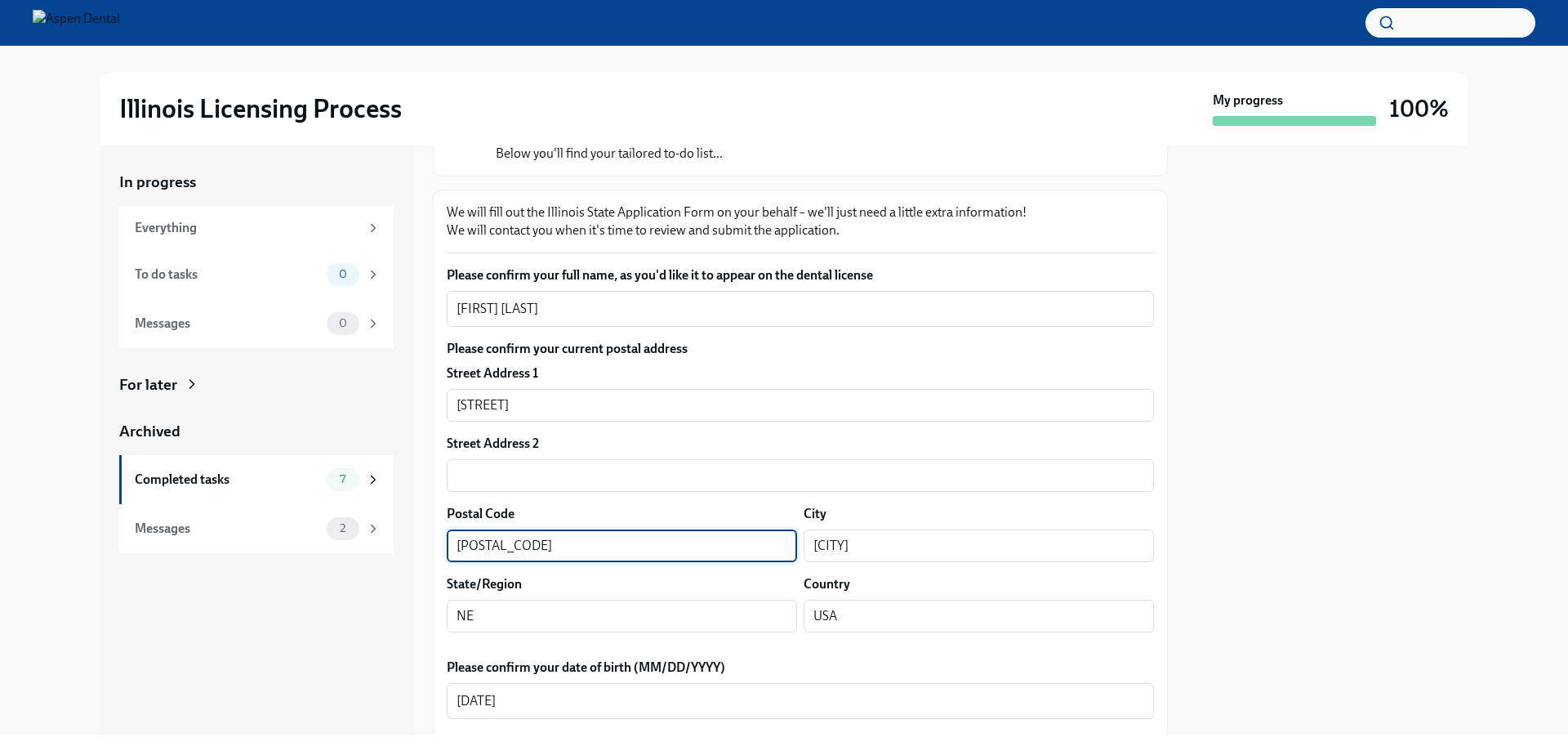 drag, startPoint x: 507, startPoint y: 545, endPoint x: 430, endPoint y: 547, distance: 77.02597 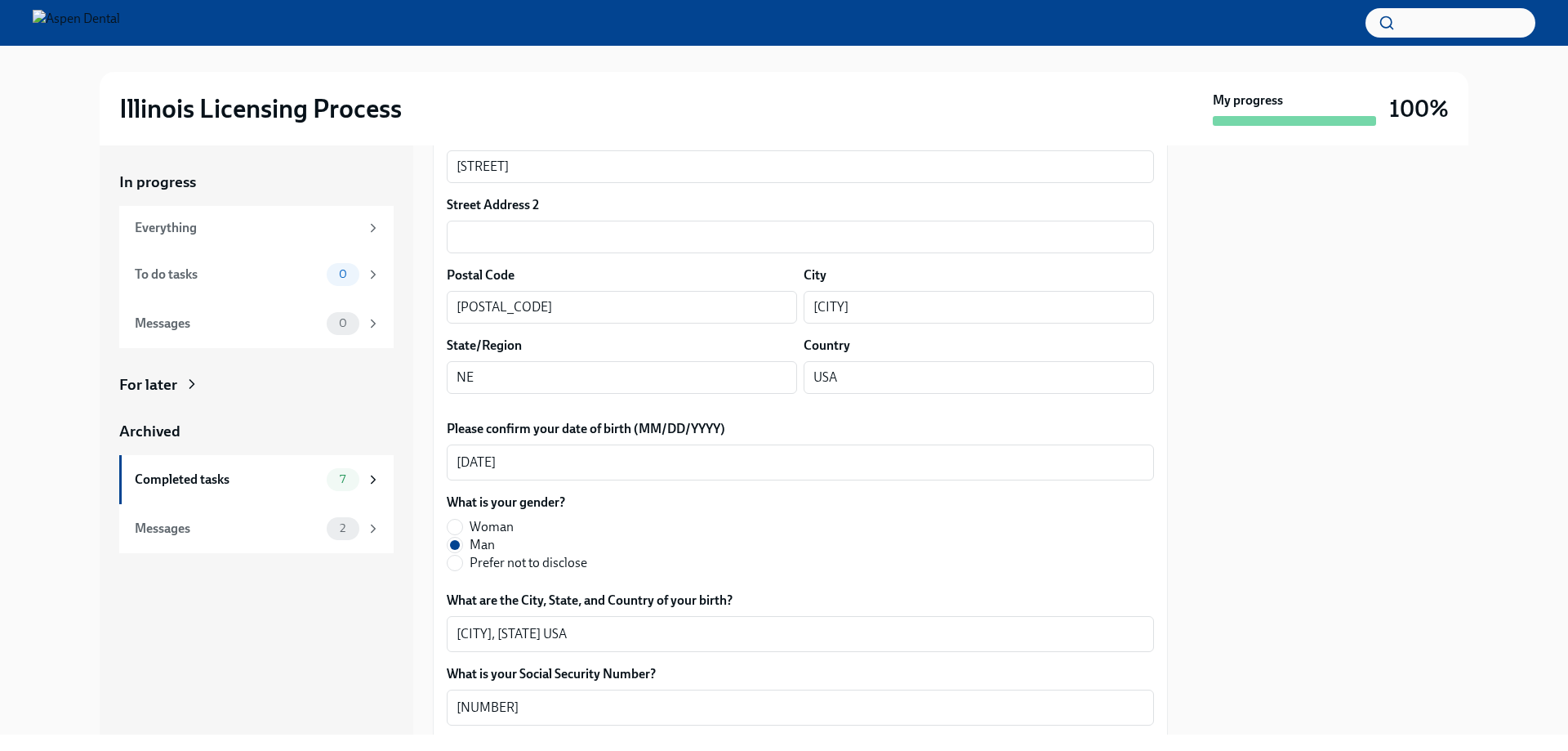 scroll, scrollTop: 409, scrollLeft: 0, axis: vertical 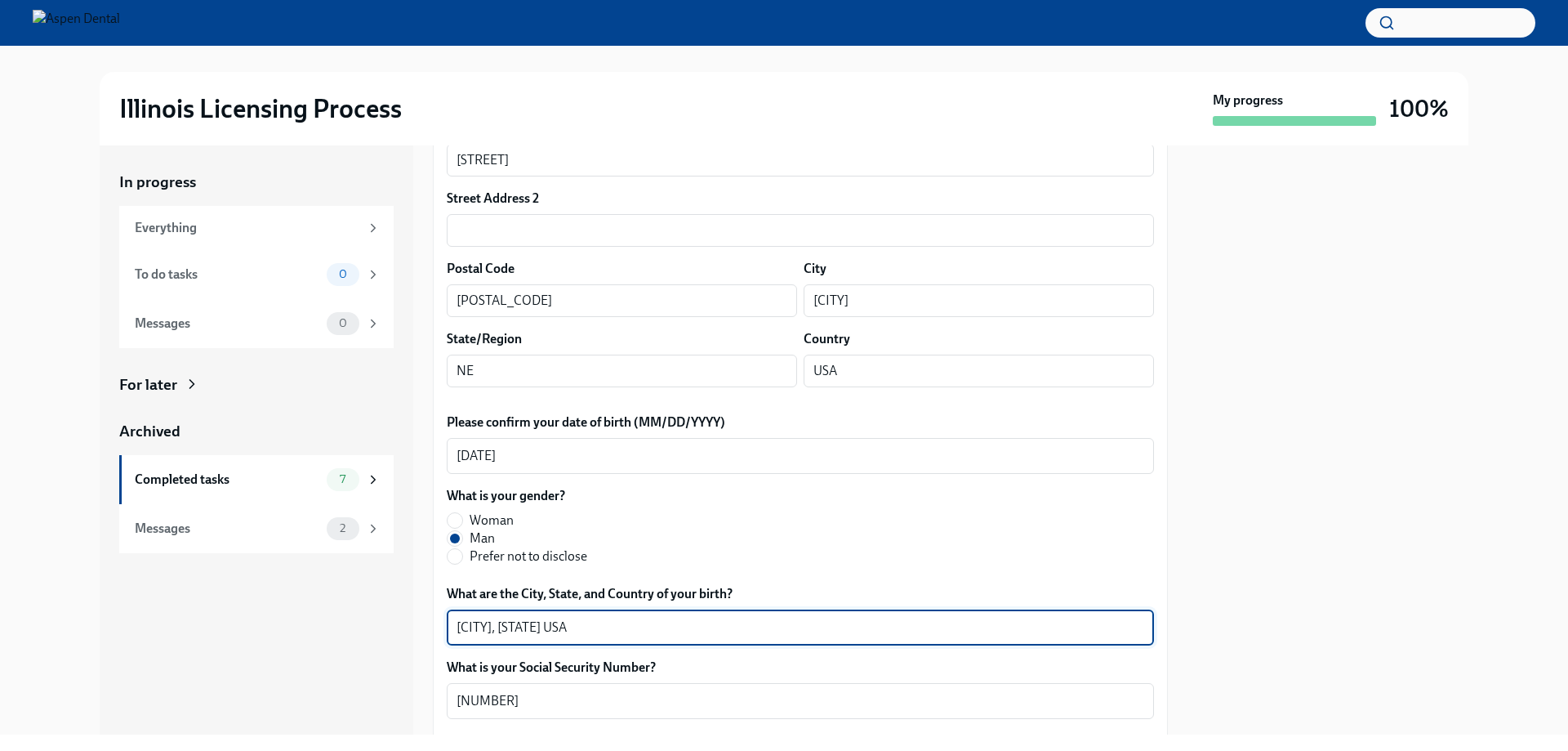 drag, startPoint x: 498, startPoint y: 624, endPoint x: 418, endPoint y: 624, distance: 80 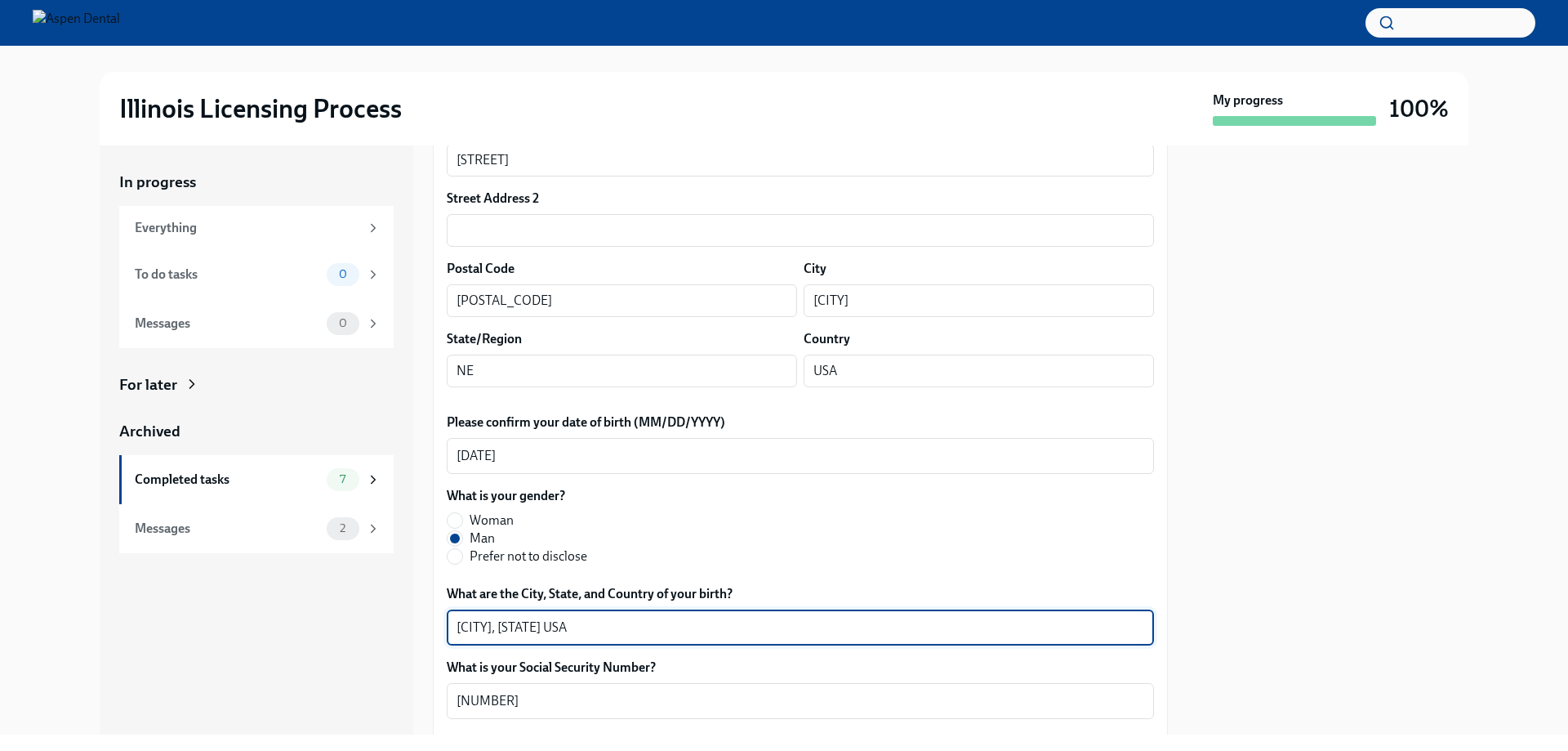 click on "In progress Everything To do tasks 0 Messages 0 For later Archived Completed tasks 7 Messages 2 Provide us with some extra info for the Illinois state application Done Due  Jul 9th Your tailored to-do list for Illinois licensing process Thanks for providing that extra information, Dr Nguyen.
Below you'll find your tailored to-do list... We will fill out the Illinois State Application Form on your behalf – we'll just need a little extra information!
We will contact you when it's time to review and submit the application. Please confirm your full name, as you'd like it to appear on the dental license Trent Hoang Ngoc Nguyen x ​ Please confirm your current postal address Street Address 1 1851 Morton Cf ​ Street Address 2 ​ Postal Code 68521 ​ City Lincoln ​ State/Region NE ​ Country USA ​ Please confirm your date of birth (MM/DD/YYYY) 03/04/1998 x ​ What is your gender? Woman Man Prefer not to disclose What are the City, State, and Country of your birth? Lincoln, NE USA x ​ 505395835 x x" at bounding box center [784, 440] 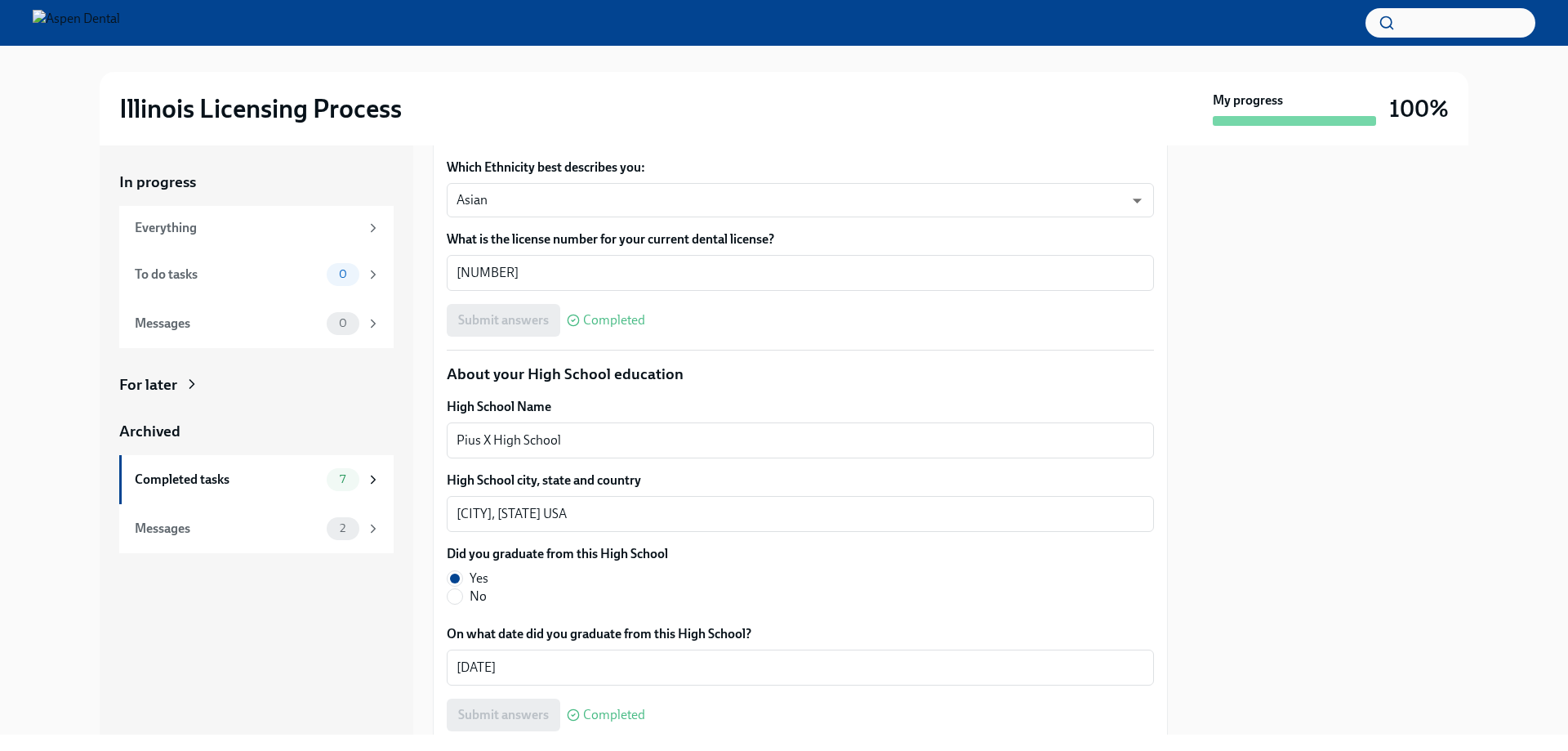scroll, scrollTop: 1062, scrollLeft: 0, axis: vertical 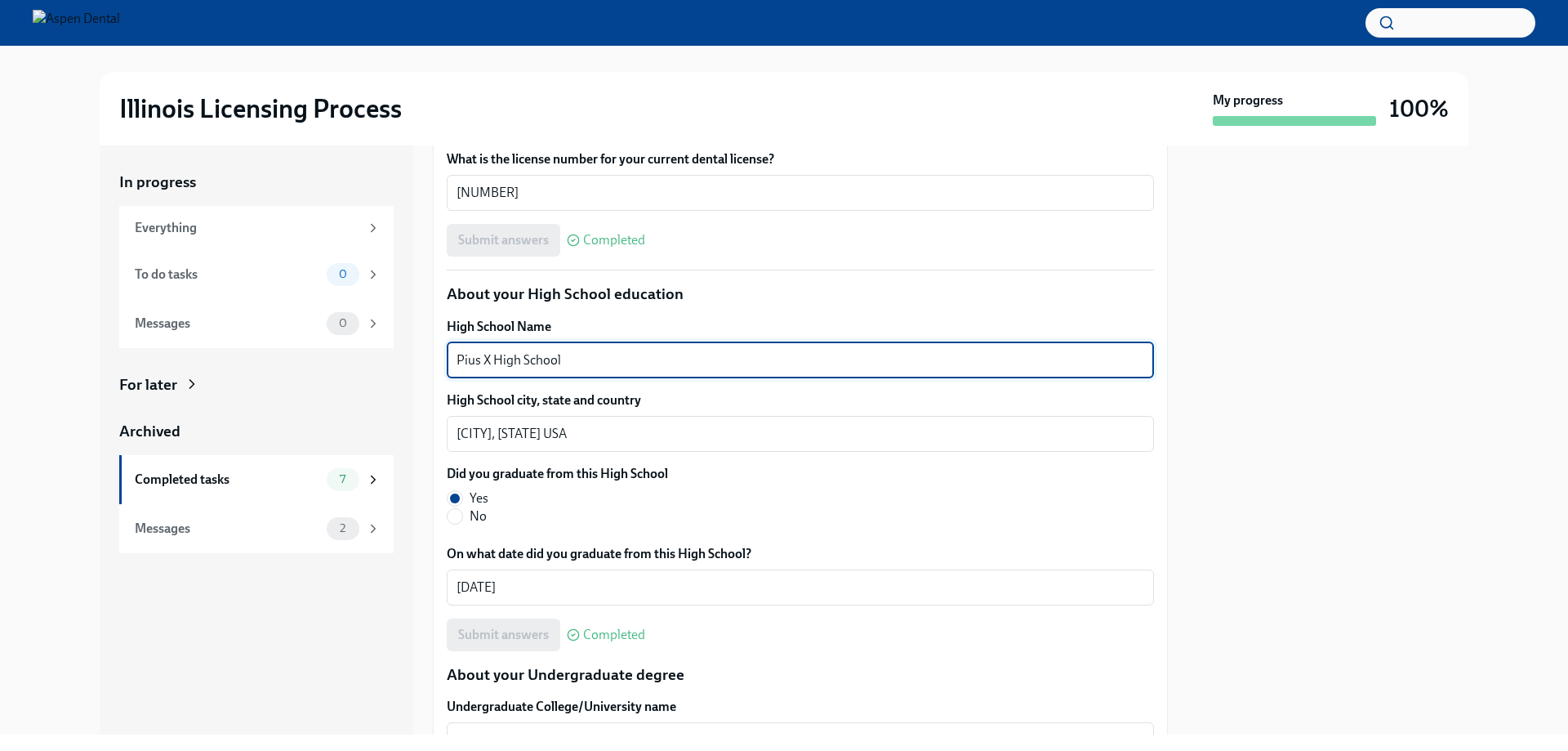 drag, startPoint x: 572, startPoint y: 356, endPoint x: 410, endPoint y: 362, distance: 162.1111 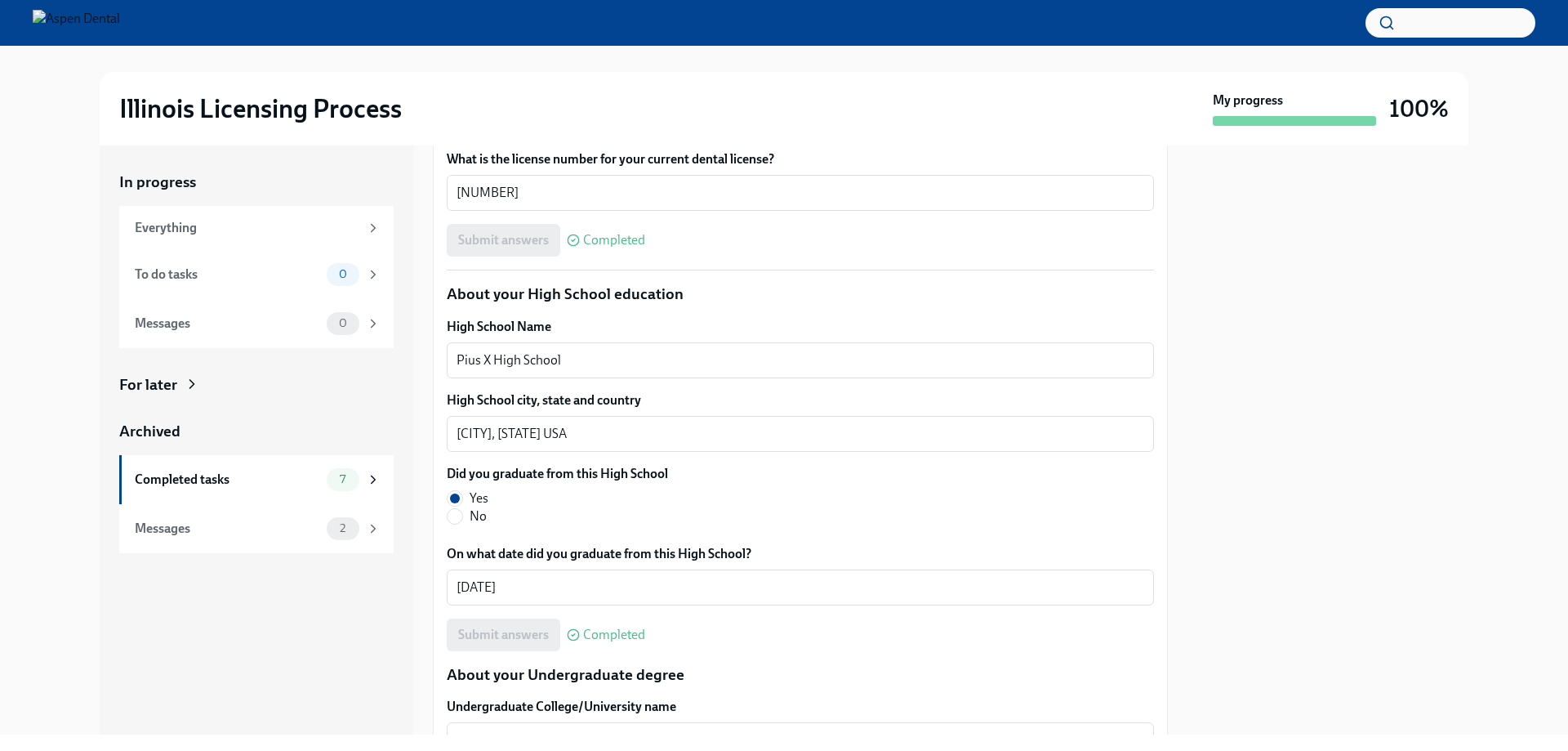 drag, startPoint x: 497, startPoint y: 431, endPoint x: 408, endPoint y: 436, distance: 89.14034 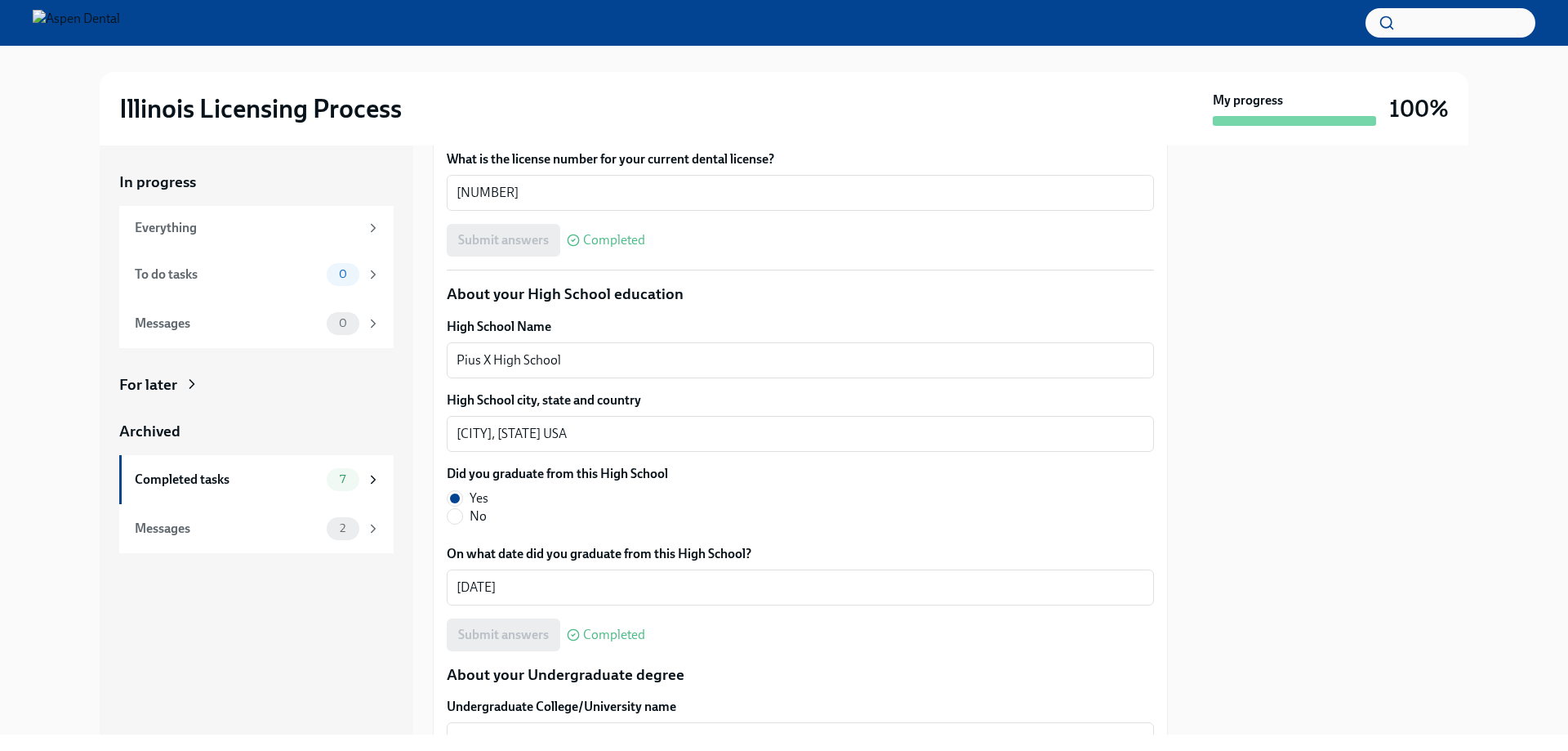 click on "In progress Everything To do tasks 0 Messages 0 For later Archived Completed tasks 7 Messages 2 Provide us with some extra info for the Illinois state application Done Due  Jul 9th Your tailored to-do list for Illinois licensing process Thanks for providing that extra information, Dr Nguyen.
Below you'll find your tailored to-do list... We will fill out the Illinois State Application Form on your behalf – we'll just need a little extra information!
We will contact you when it's time to review and submit the application. Please confirm your full name, as you'd like it to appear on the dental license Trent Hoang Ngoc Nguyen x ​ Please confirm your current postal address Street Address 1 1851 Morton Cf ​ Street Address 2 ​ Postal Code 68521 ​ City Lincoln ​ State/Region NE ​ Country USA ​ Please confirm your date of birth (MM/DD/YYYY) 03/04/1998 x ​ What is your gender? Woman Man Prefer not to disclose What are the City, State, and Country of your birth? Lincoln, NE USA x ​ 505395835 x x" at bounding box center (784, 440) 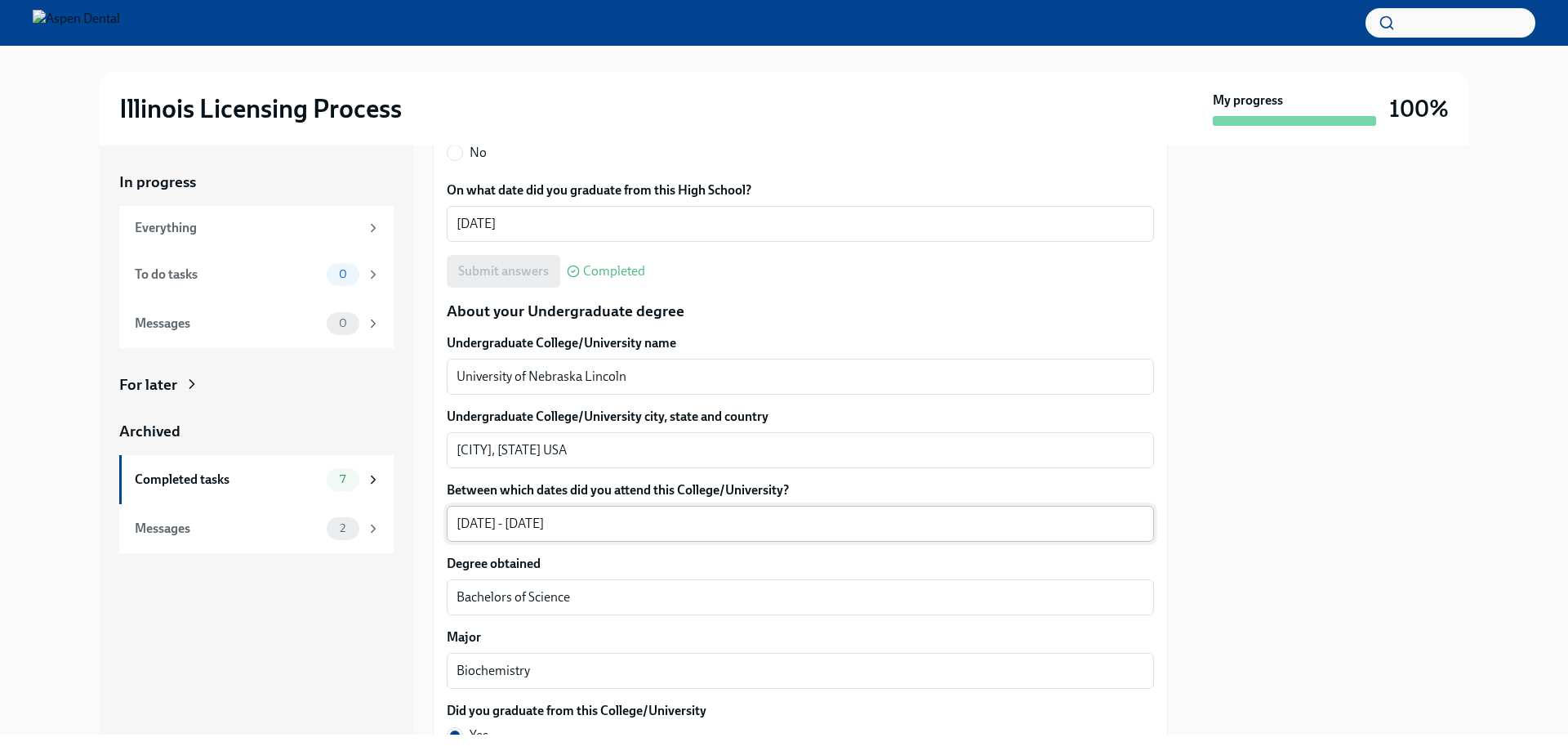 scroll, scrollTop: 1471, scrollLeft: 0, axis: vertical 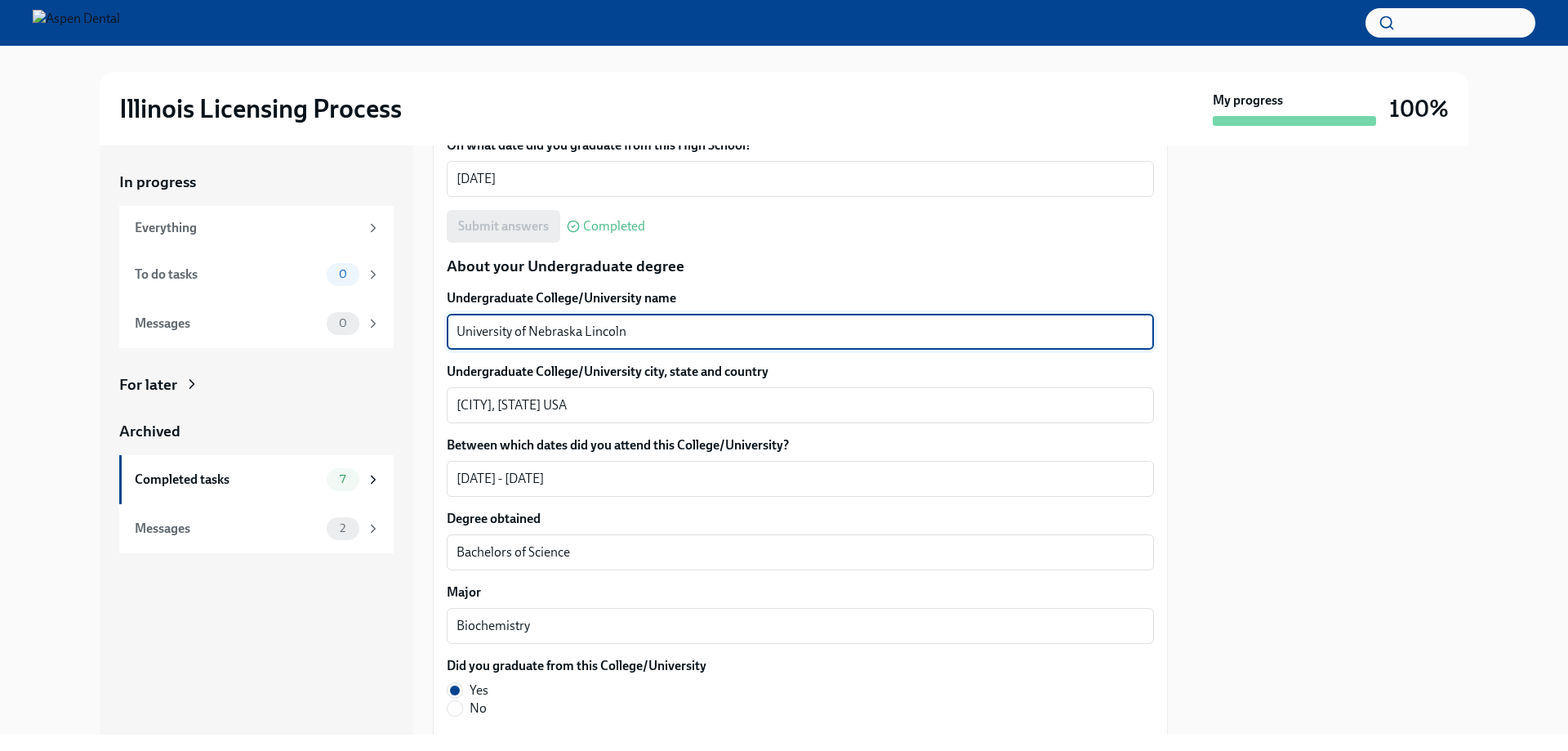 drag, startPoint x: 659, startPoint y: 326, endPoint x: 461, endPoint y: 326, distance: 198 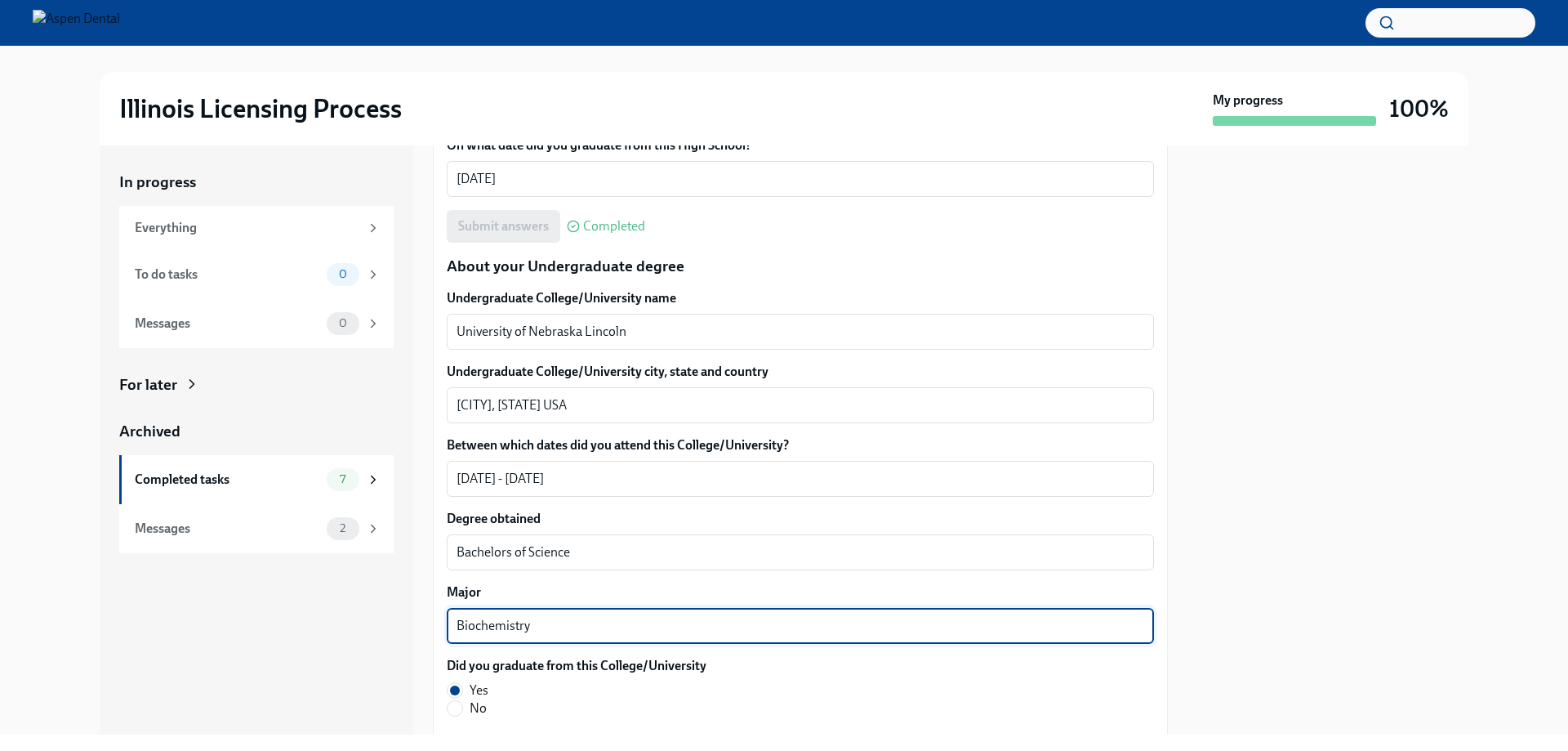 drag, startPoint x: 537, startPoint y: 631, endPoint x: 446, endPoint y: 627, distance: 91.08787 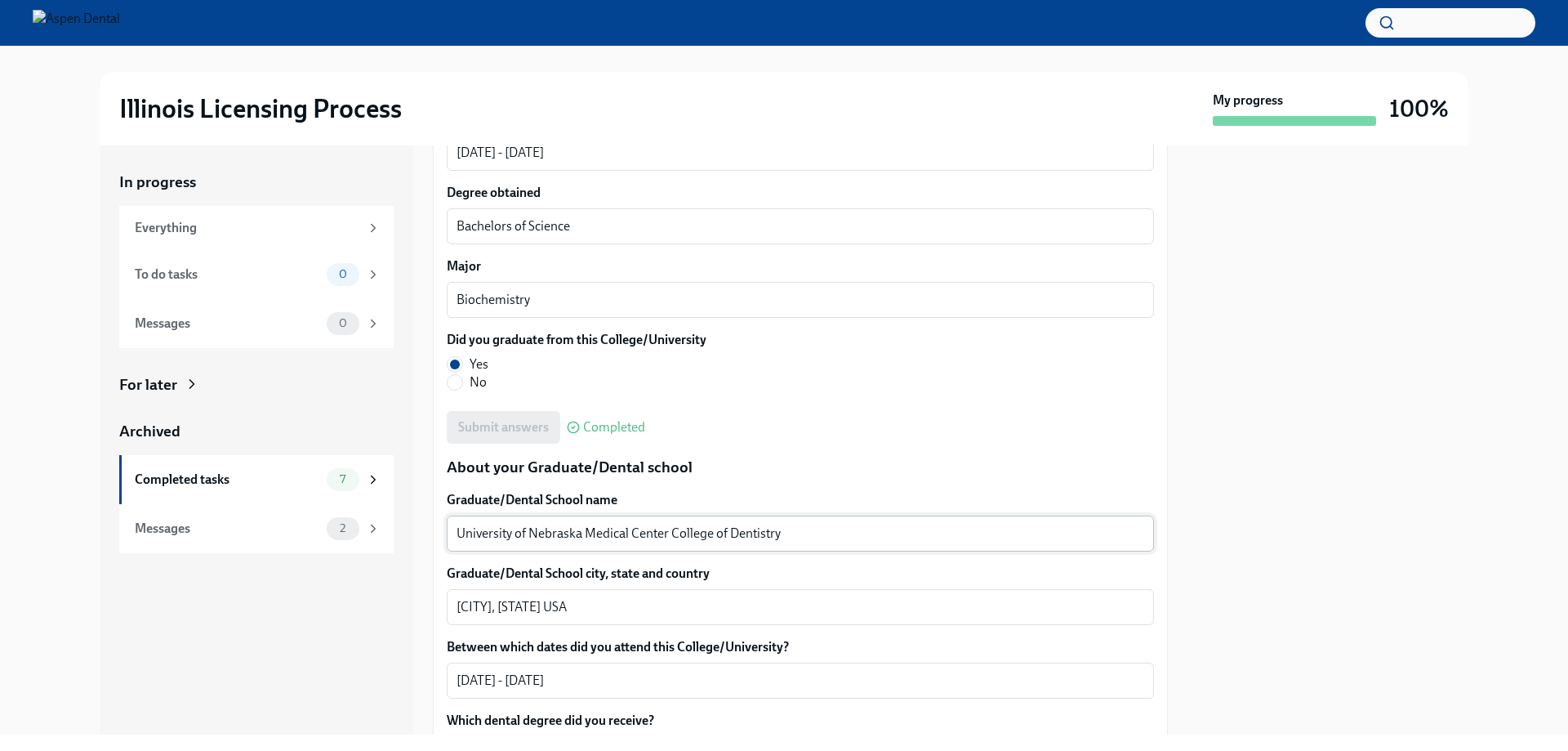 scroll, scrollTop: 1798, scrollLeft: 0, axis: vertical 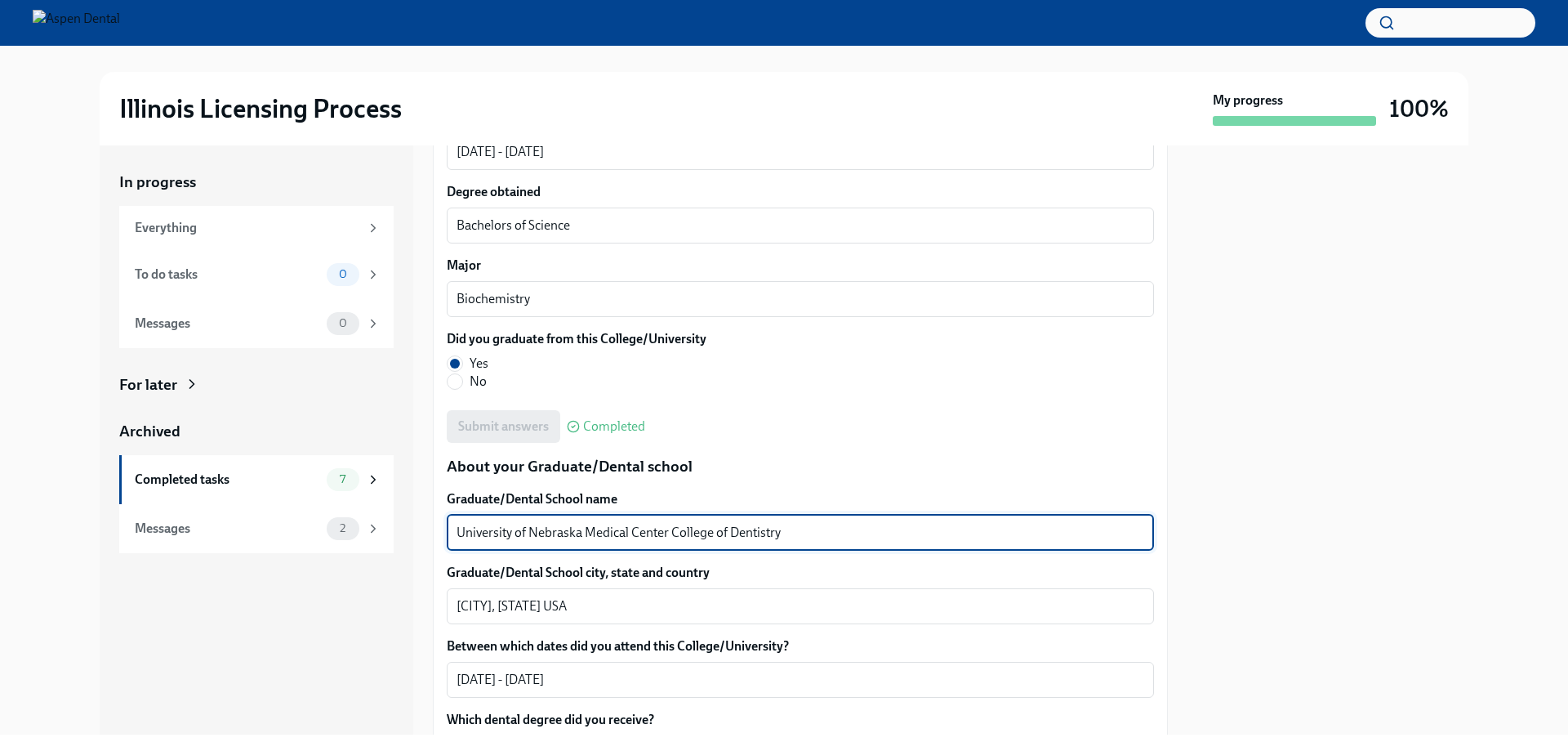 drag, startPoint x: 800, startPoint y: 535, endPoint x: 430, endPoint y: 542, distance: 370.06621 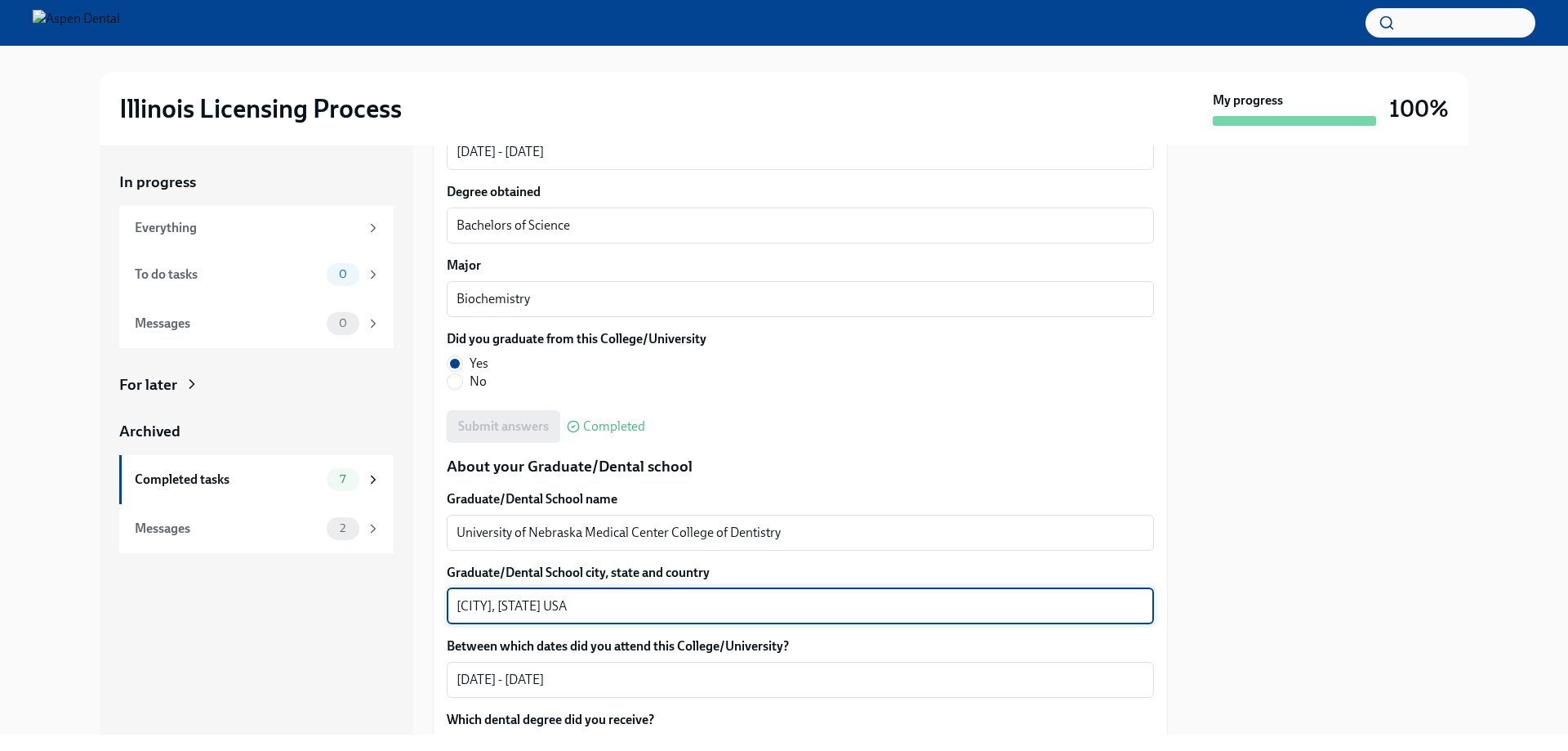 drag, startPoint x: 492, startPoint y: 608, endPoint x: 414, endPoint y: 610, distance: 78.025637 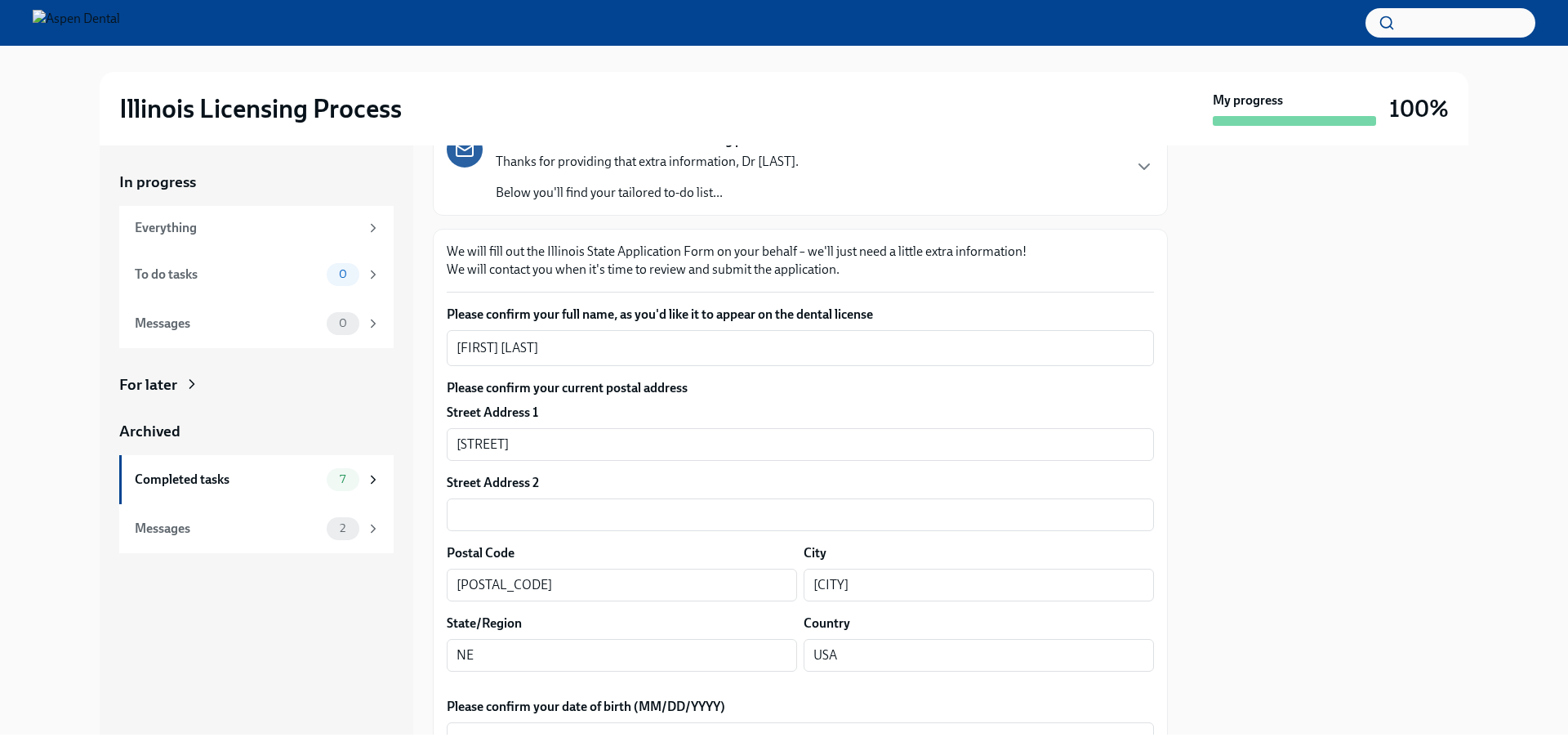 scroll, scrollTop: 82, scrollLeft: 0, axis: vertical 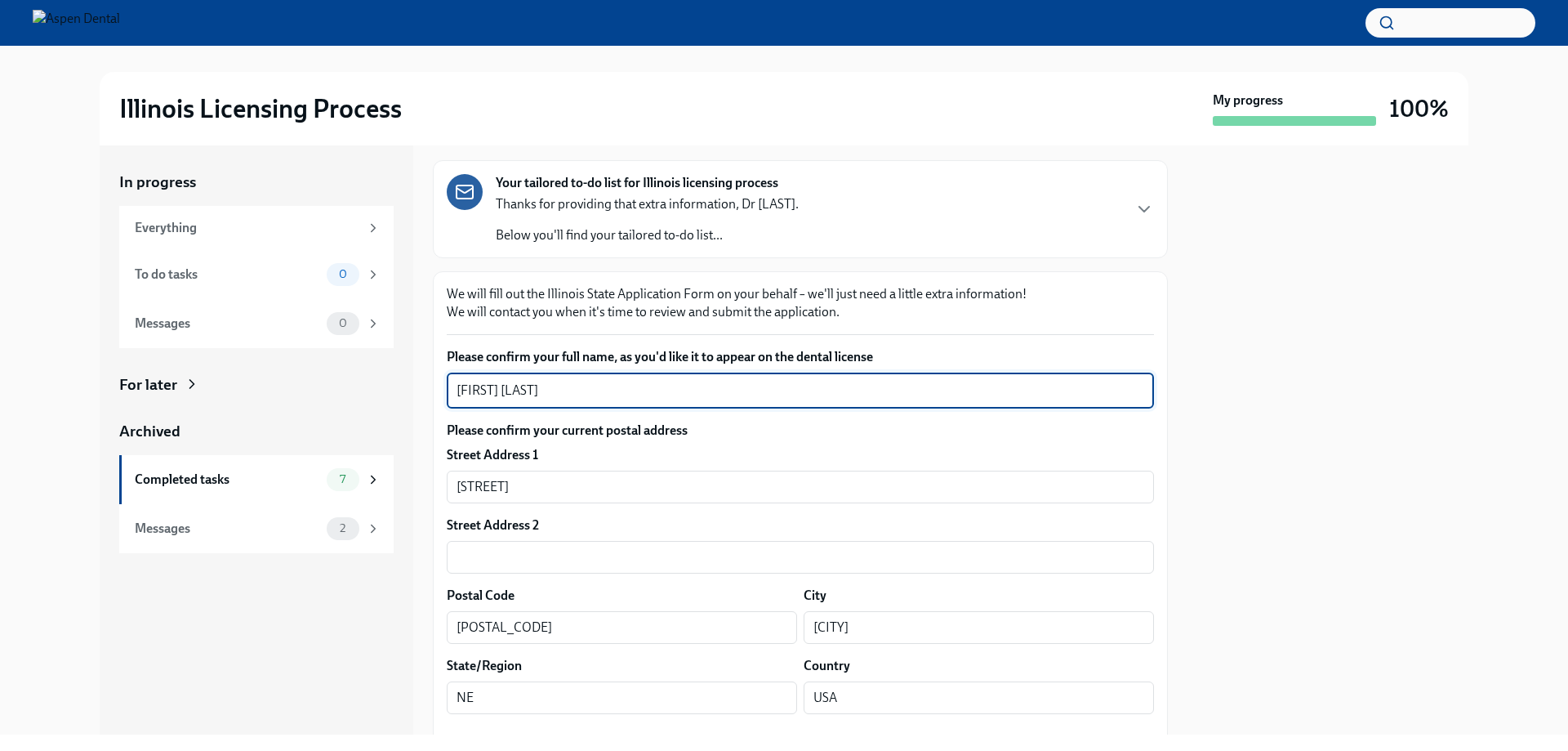 drag, startPoint x: 604, startPoint y: 388, endPoint x: 442, endPoint y: 391, distance: 162.02778 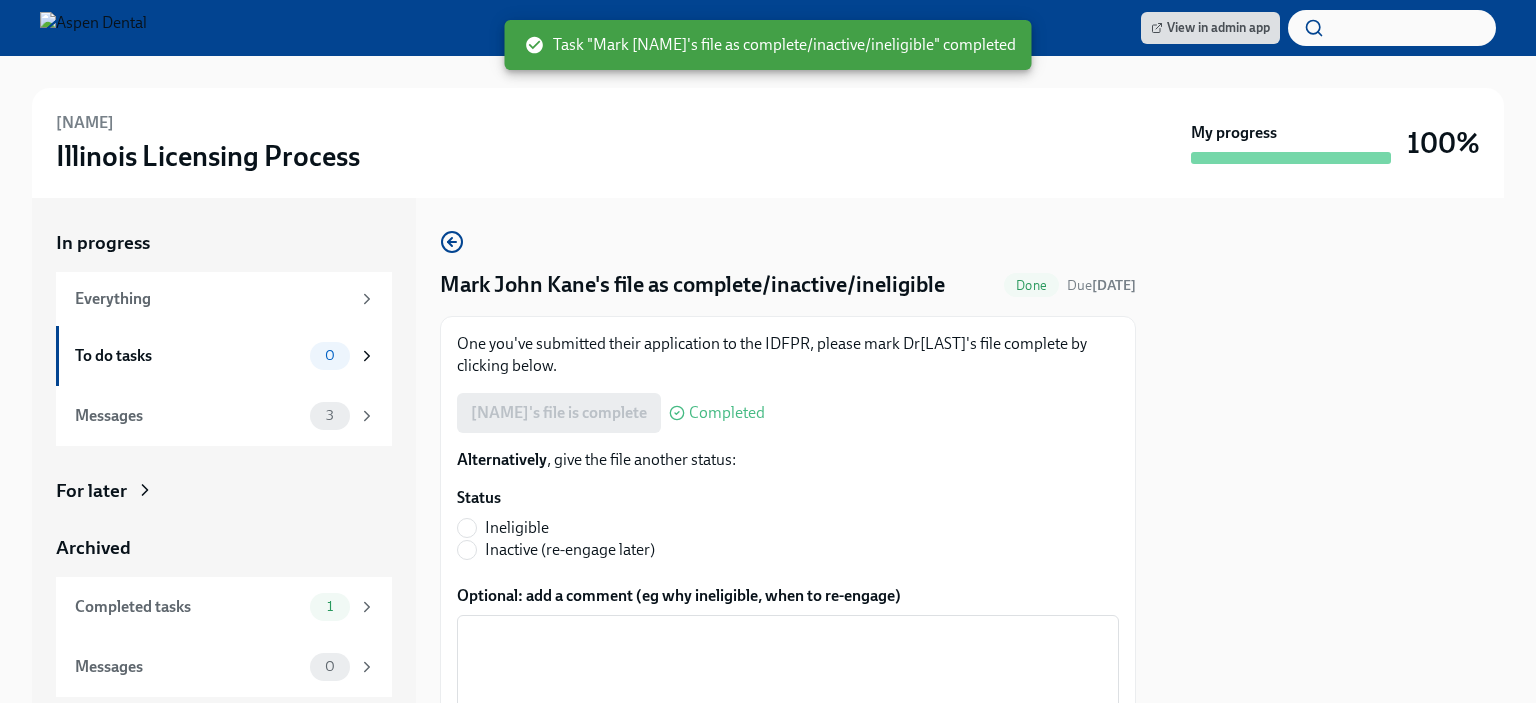 scroll, scrollTop: 0, scrollLeft: 0, axis: both 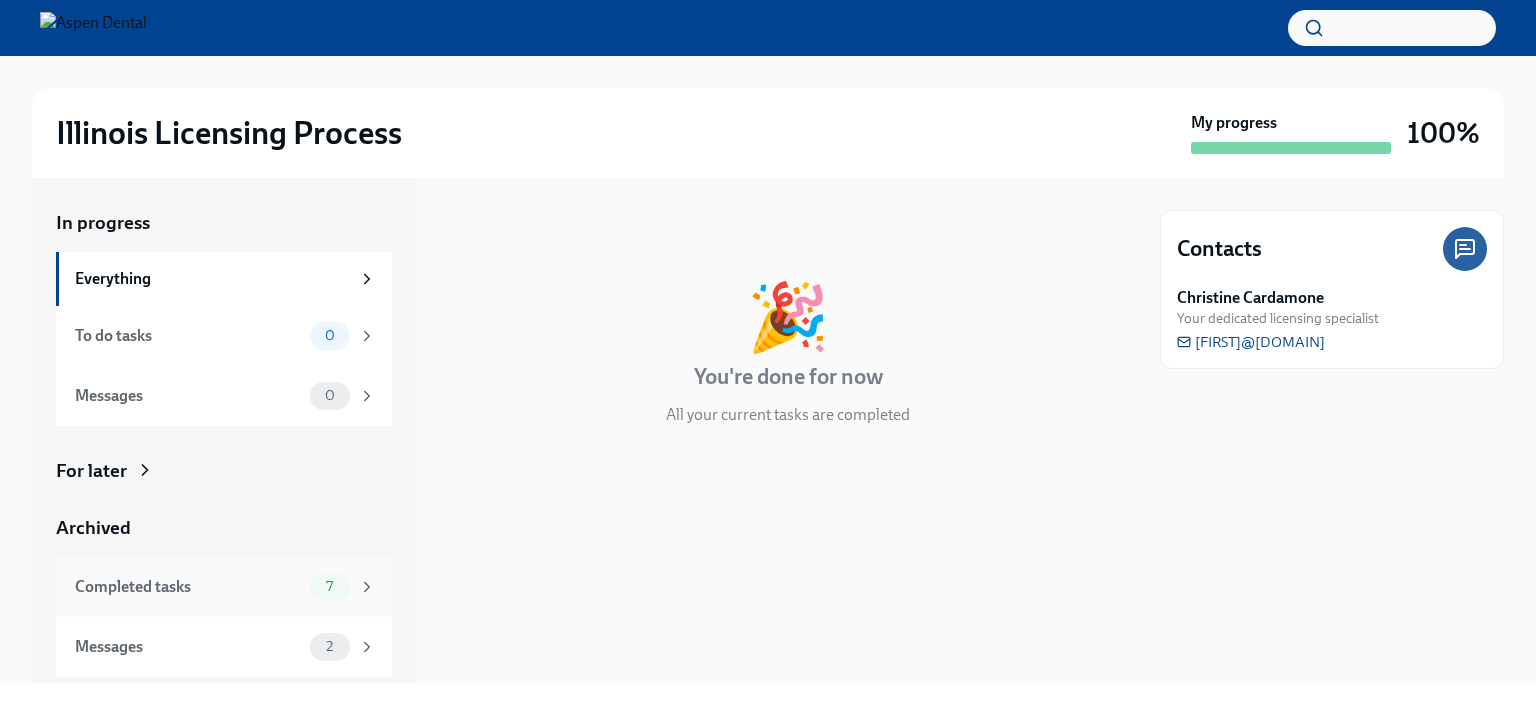 click on "Completed tasks" at bounding box center (188, 587) 